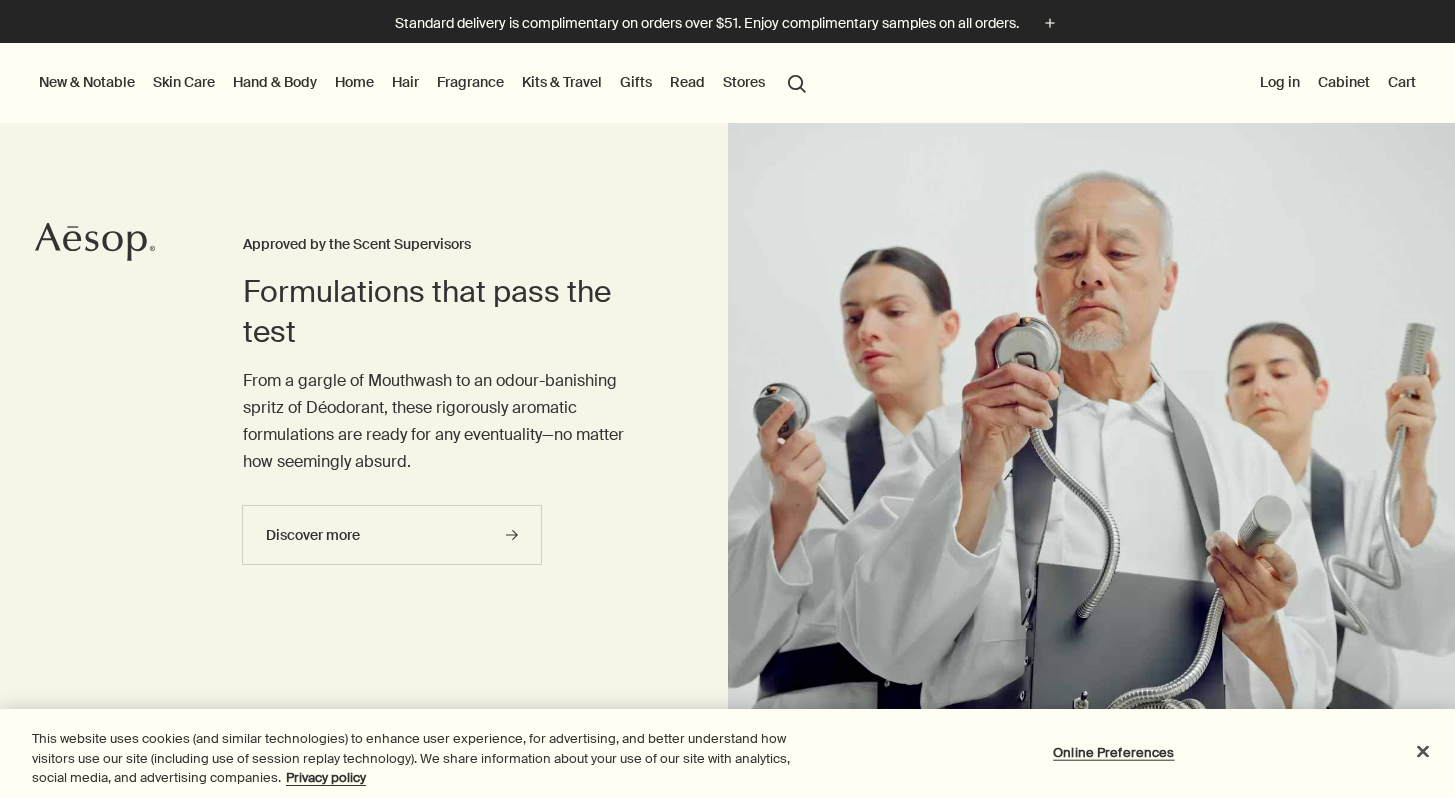 scroll, scrollTop: 125, scrollLeft: 0, axis: vertical 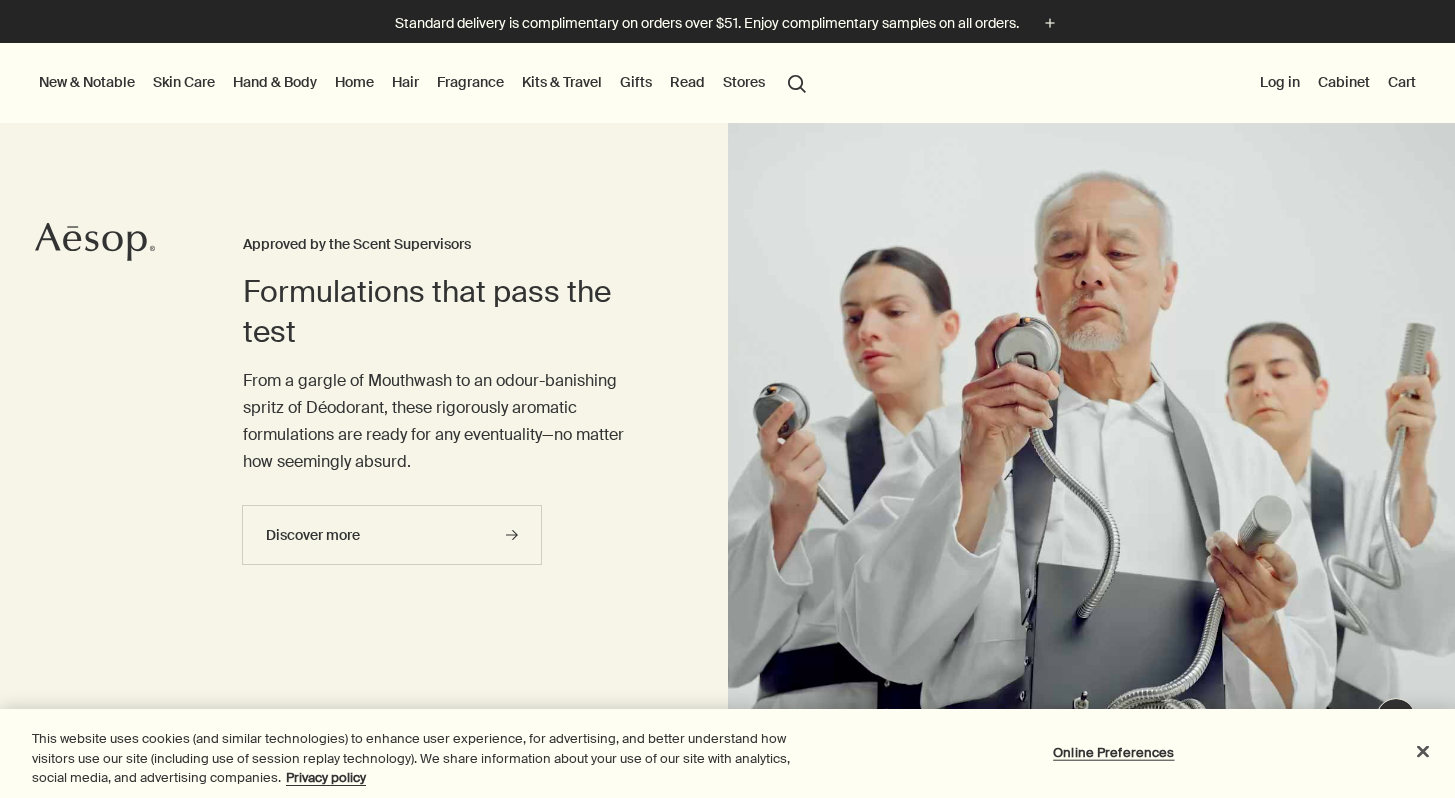 click on "Cabinet" at bounding box center [1344, 82] 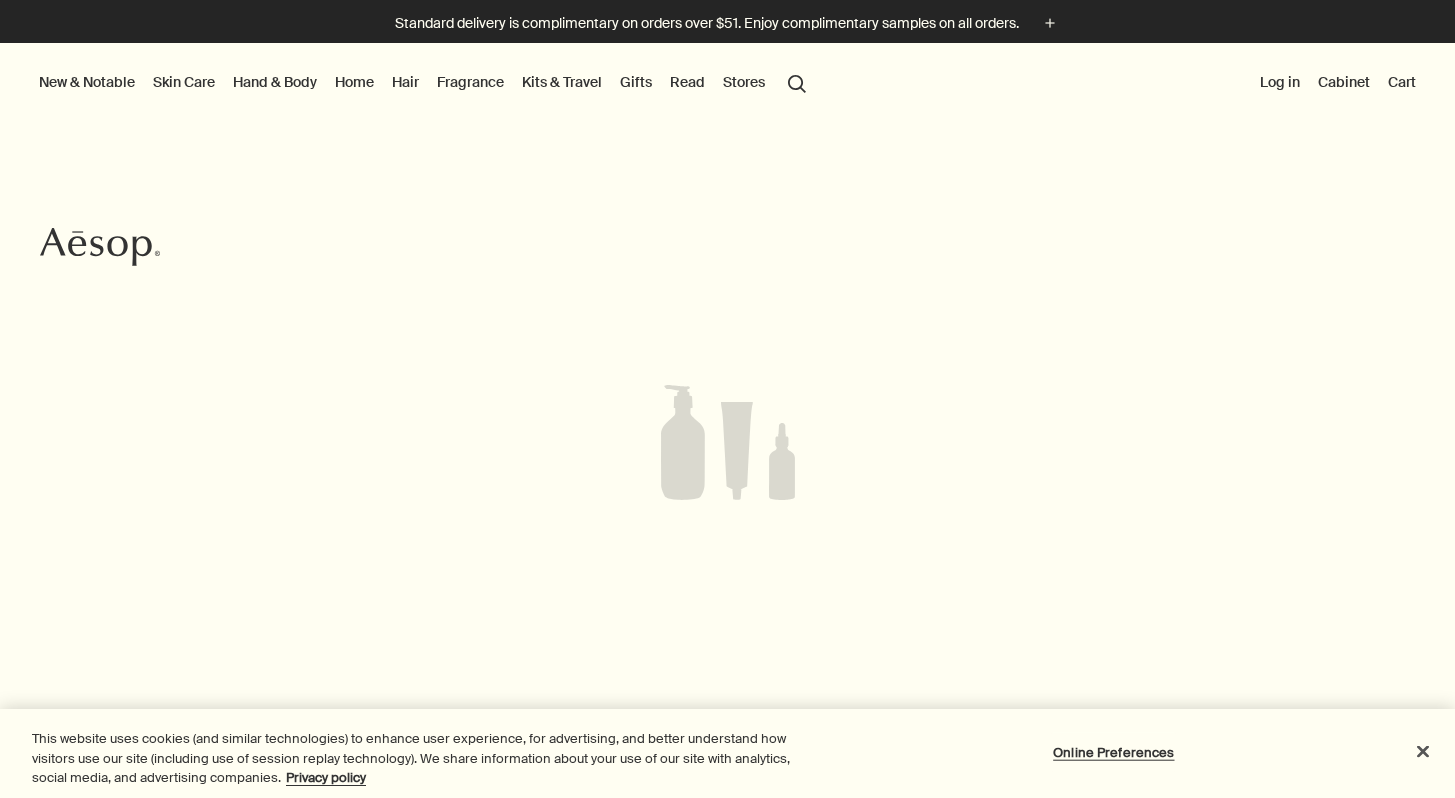 scroll, scrollTop: 0, scrollLeft: 0, axis: both 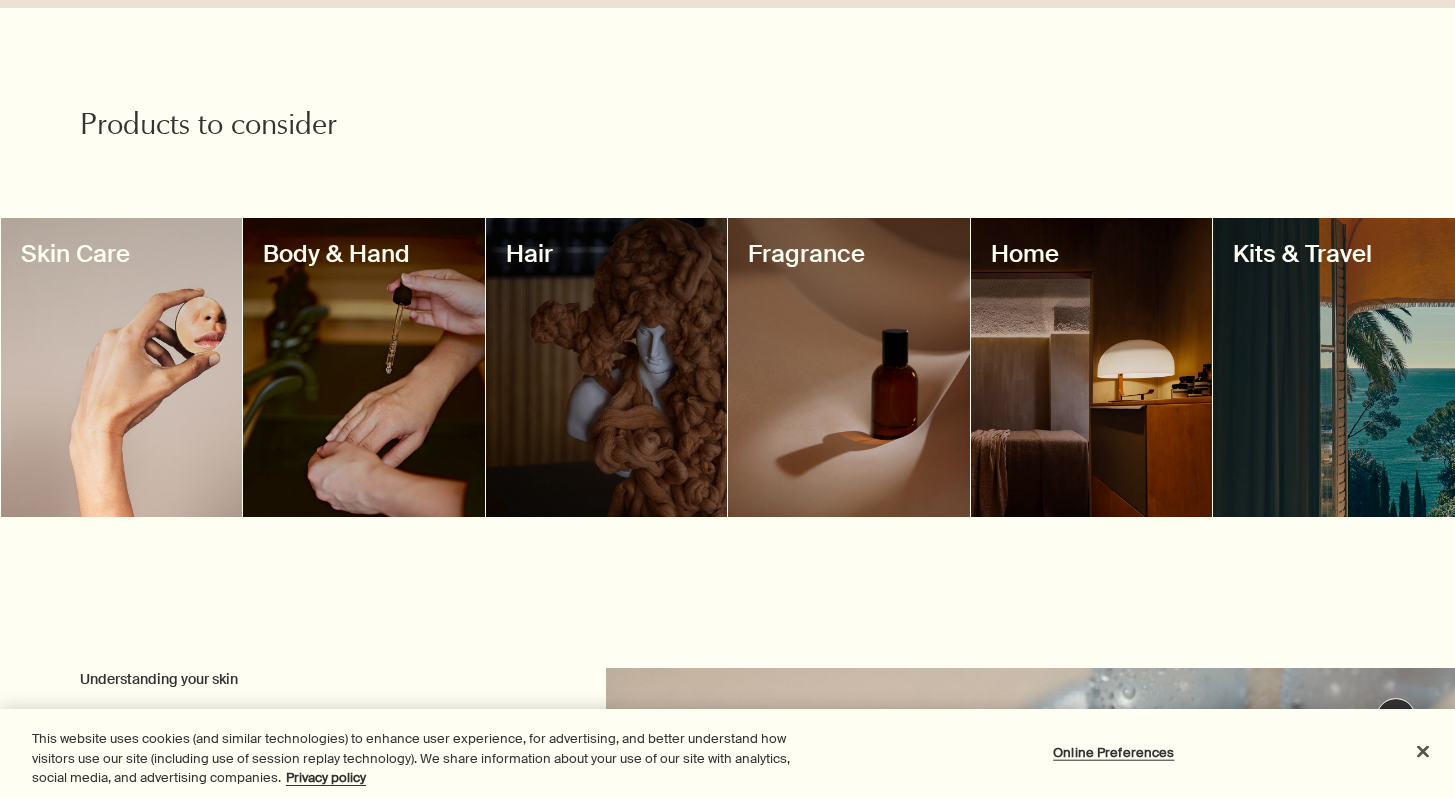 click at bounding box center (849, 367) 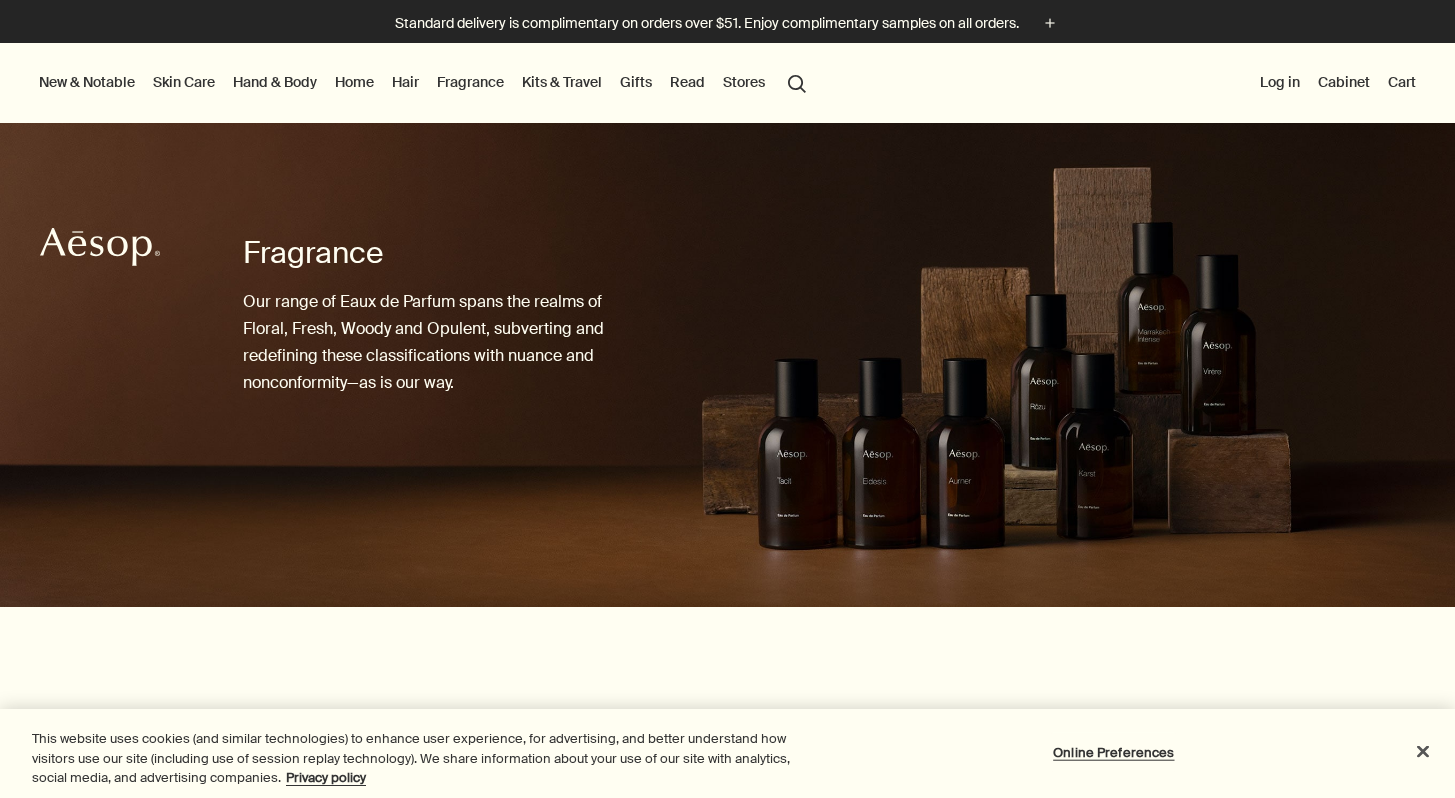 scroll, scrollTop: 0, scrollLeft: 0, axis: both 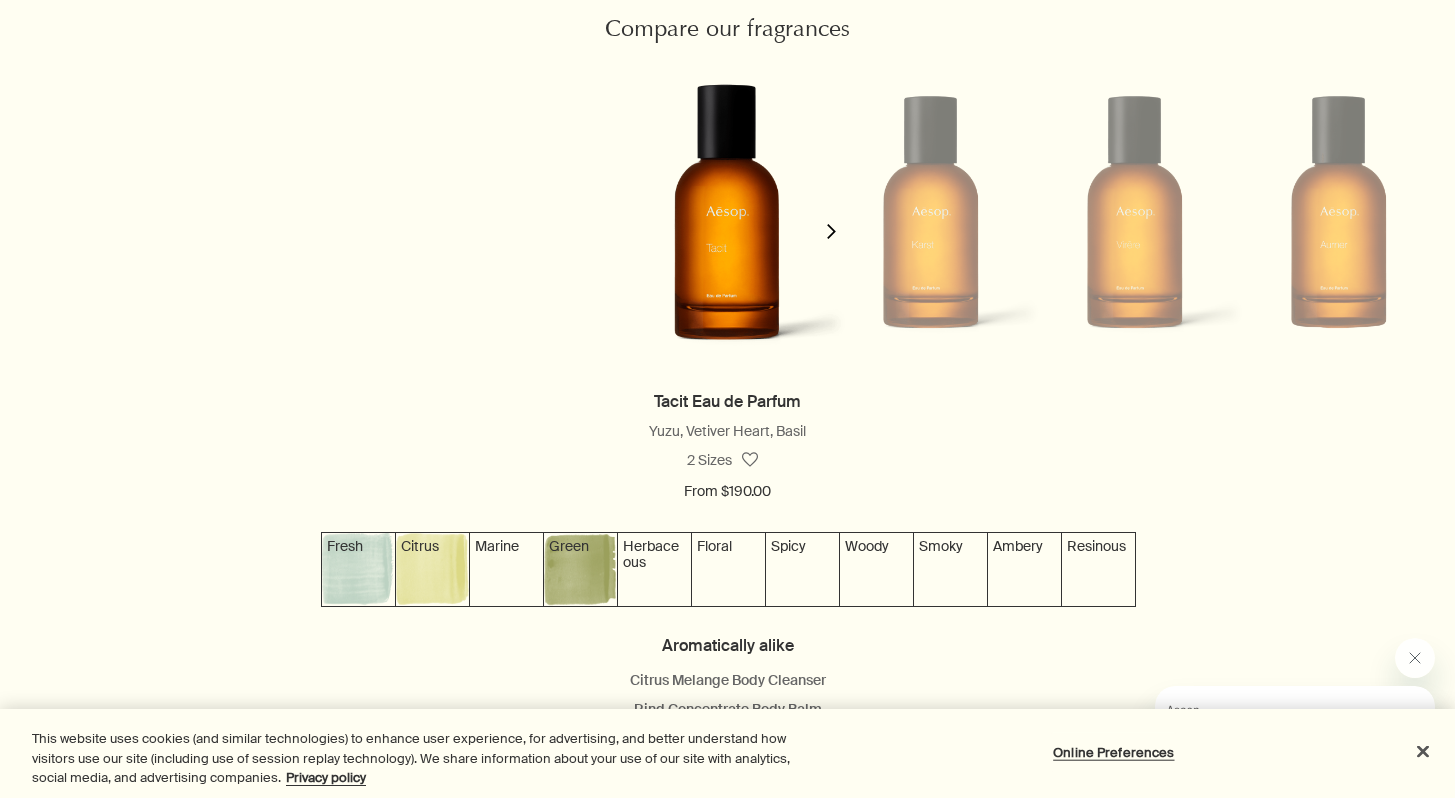 click at bounding box center (358, 569) 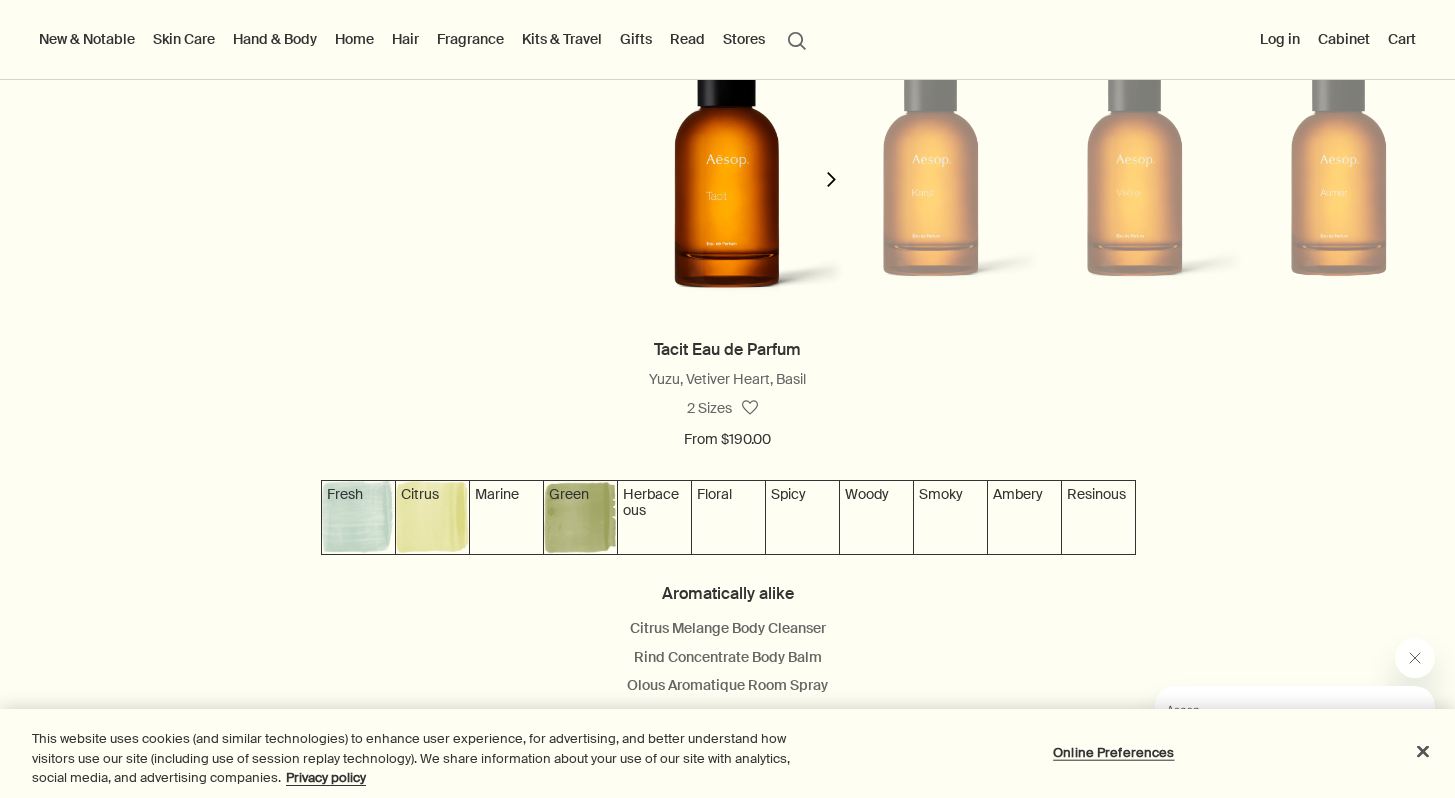 scroll, scrollTop: 1838, scrollLeft: 0, axis: vertical 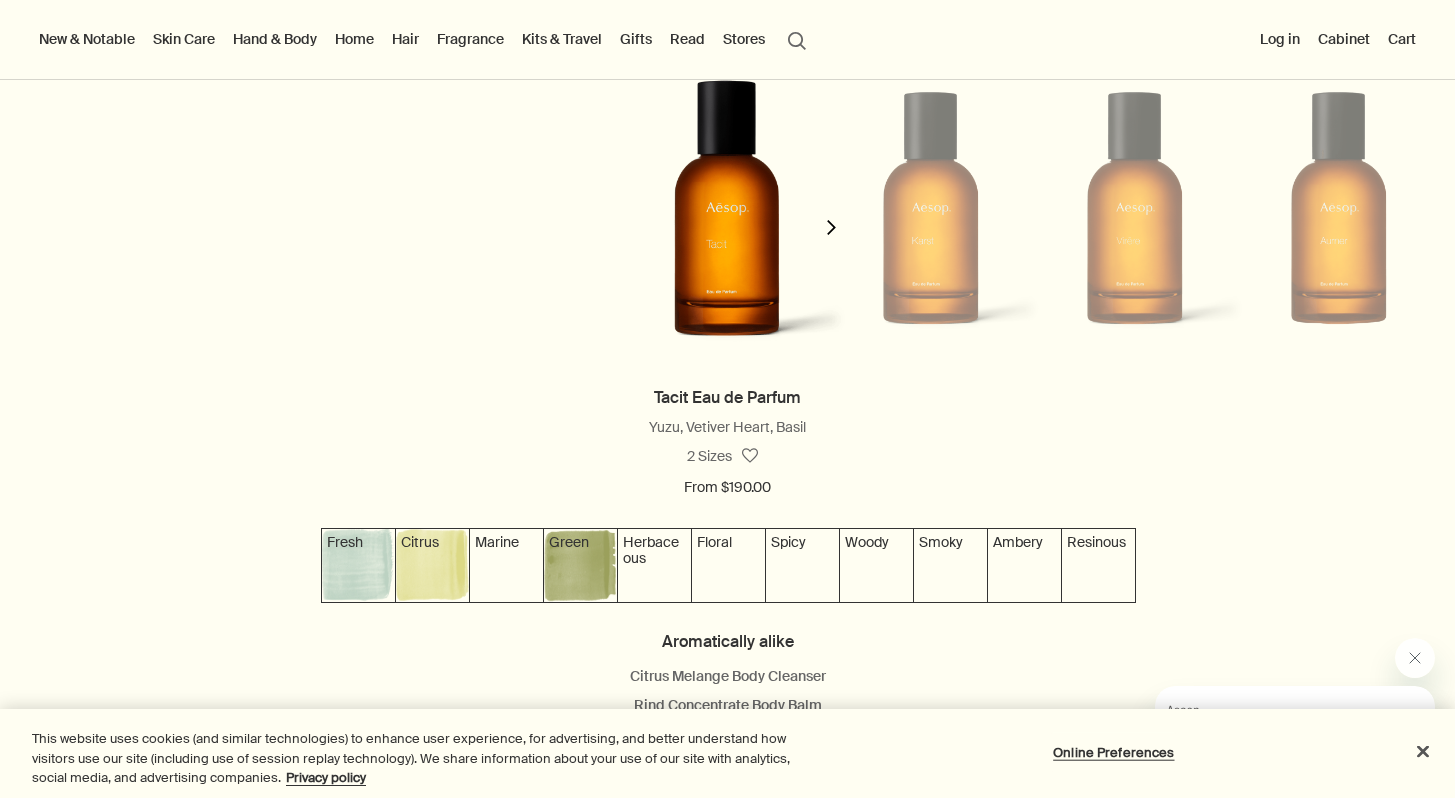 click at bounding box center [831, 227] 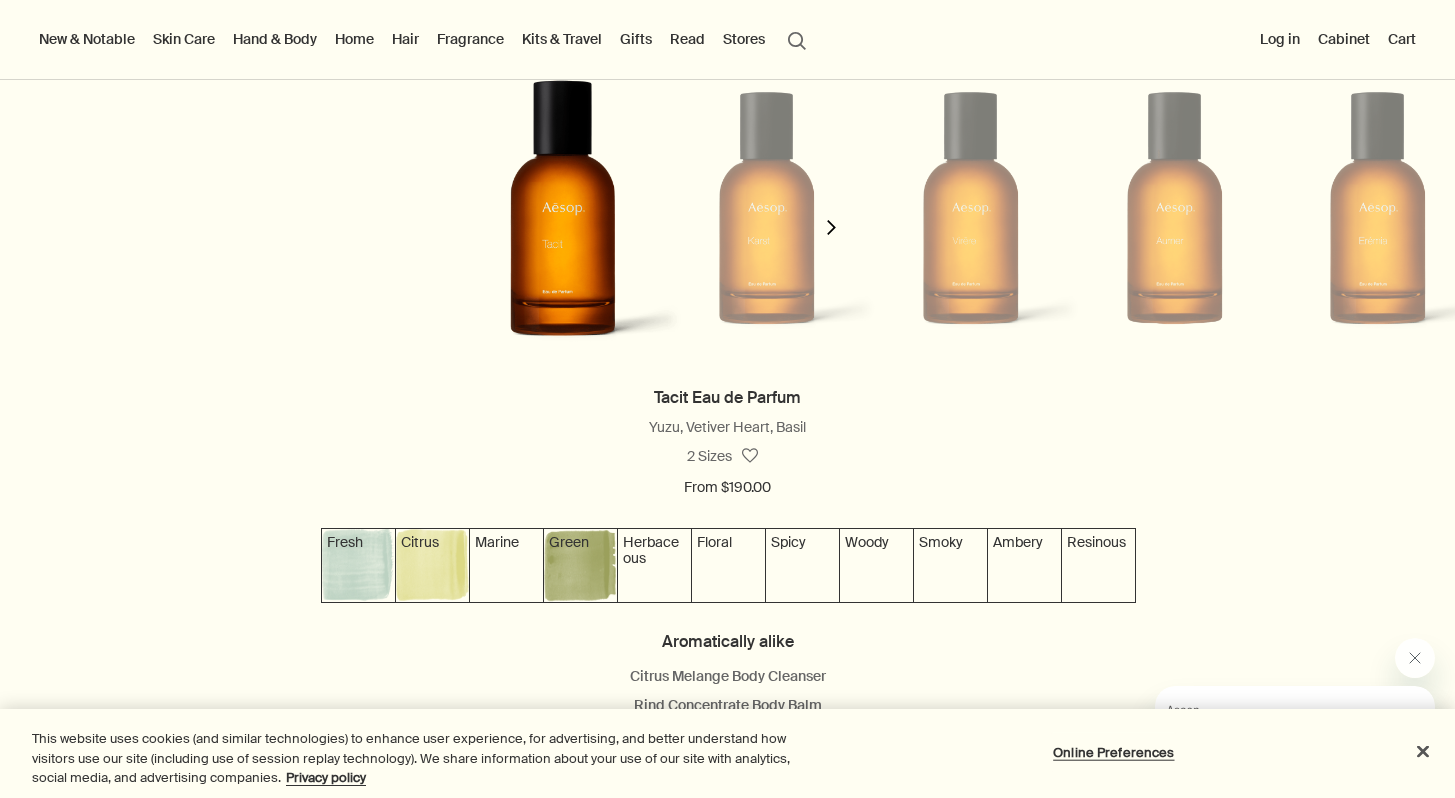 scroll, scrollTop: 0, scrollLeft: 206, axis: horizontal 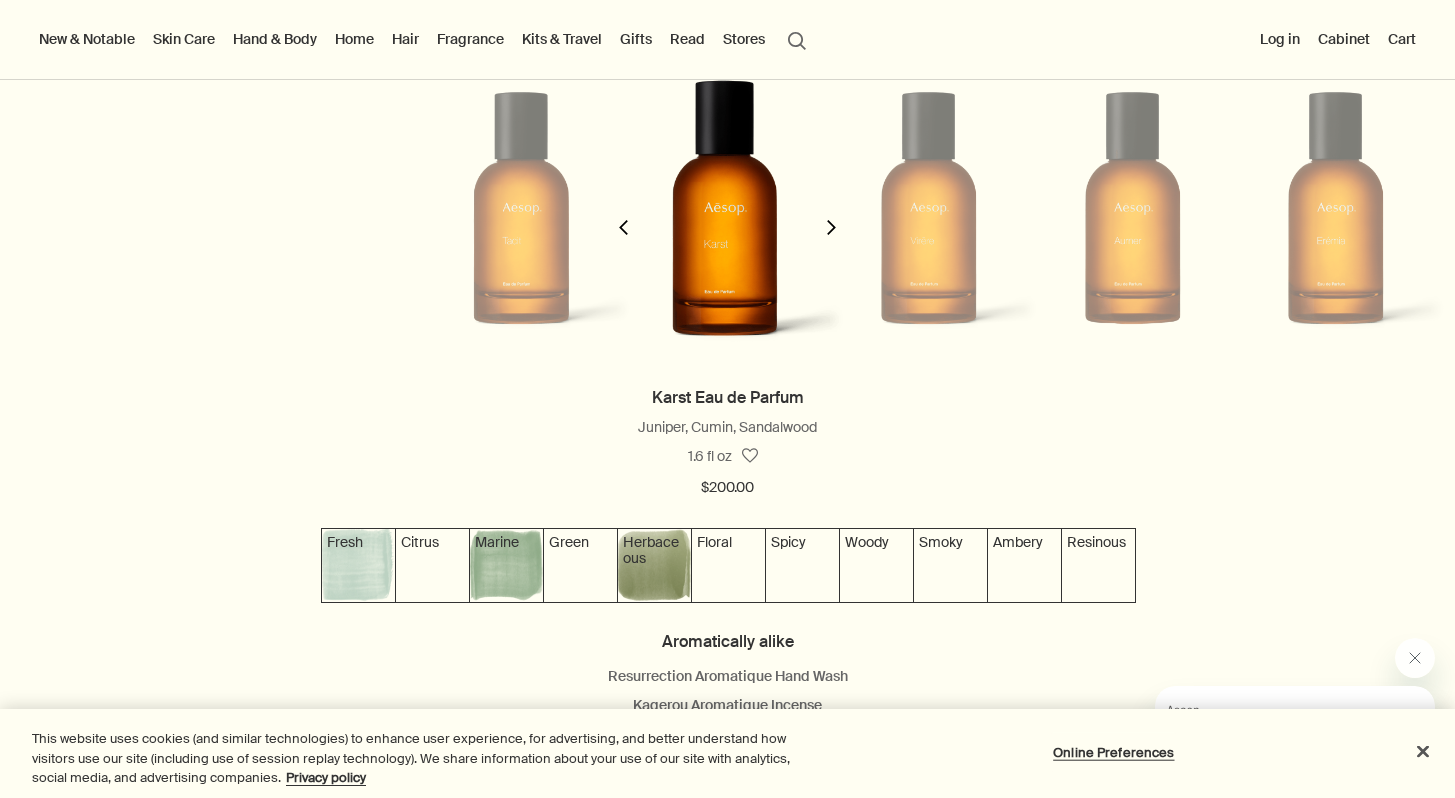 click at bounding box center [831, 227] 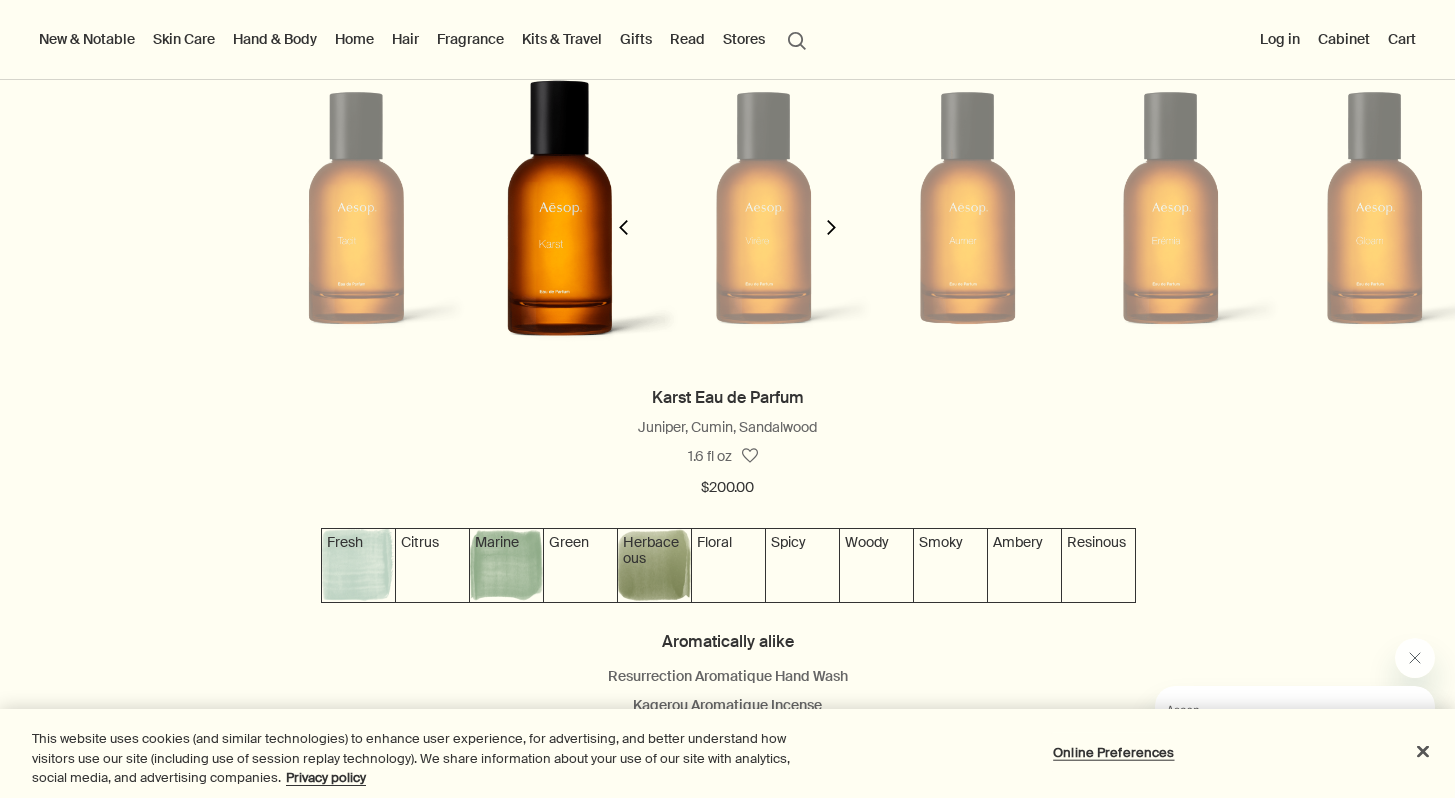 scroll, scrollTop: 0, scrollLeft: 411, axis: horizontal 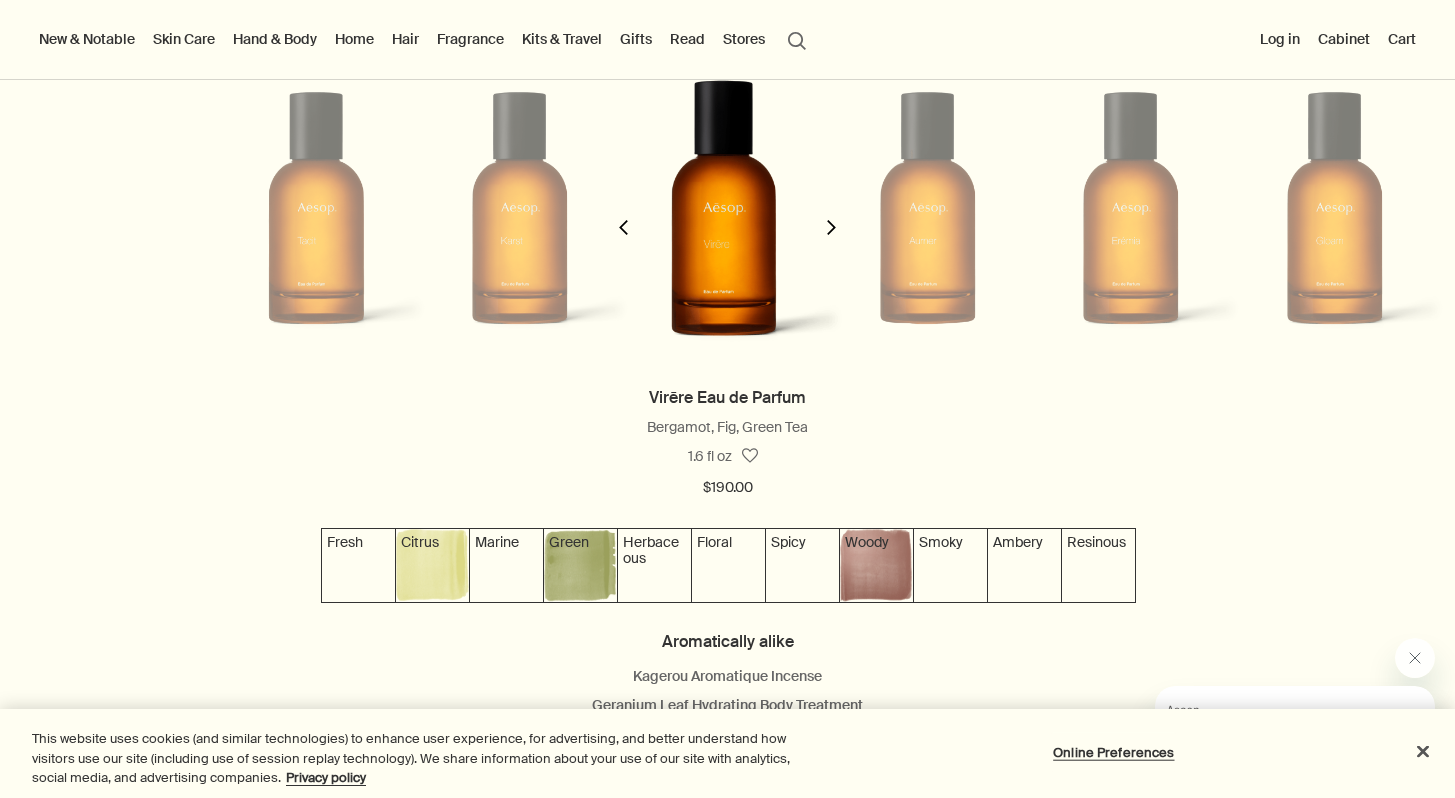 click on "chevron" at bounding box center (831, 227) 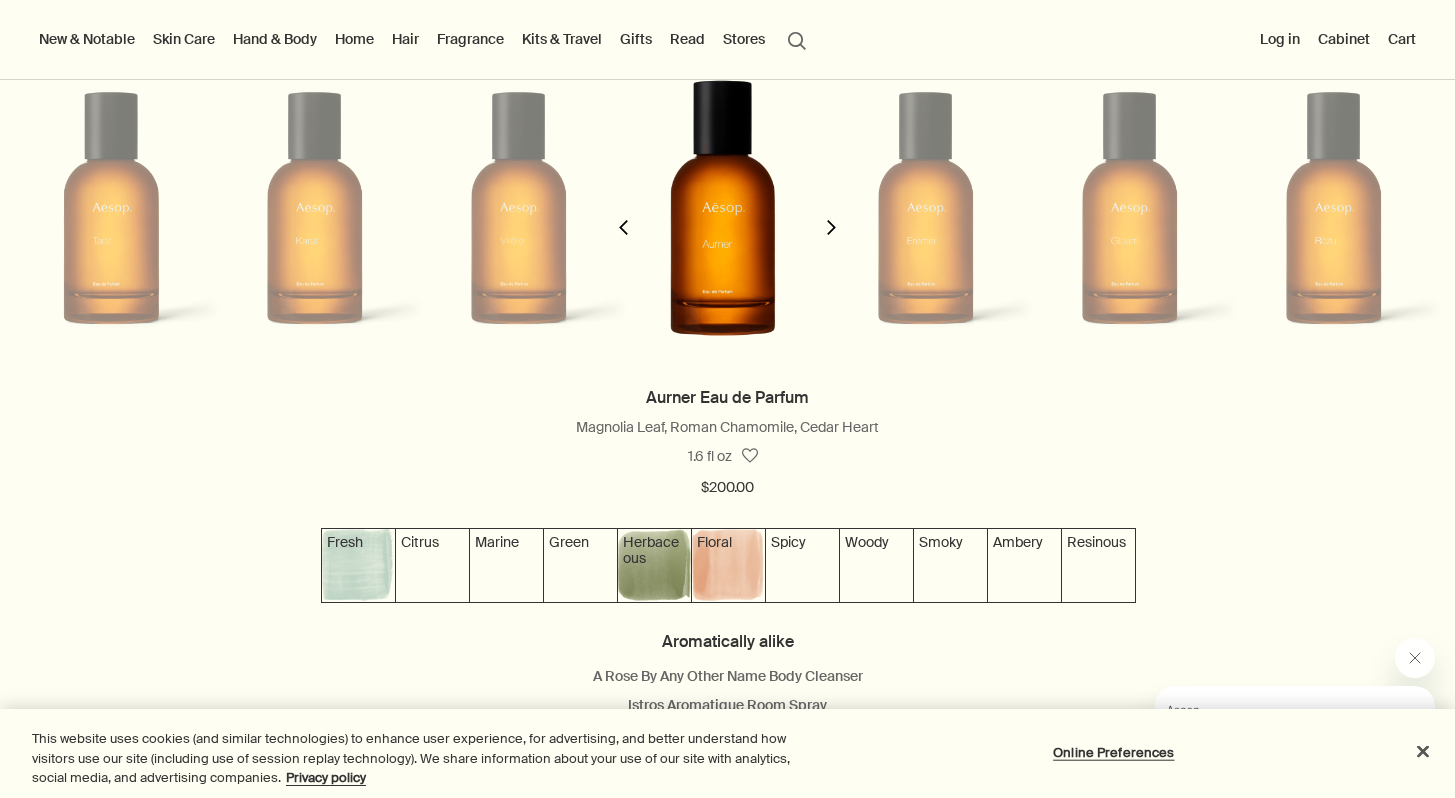 scroll, scrollTop: 0, scrollLeft: 617, axis: horizontal 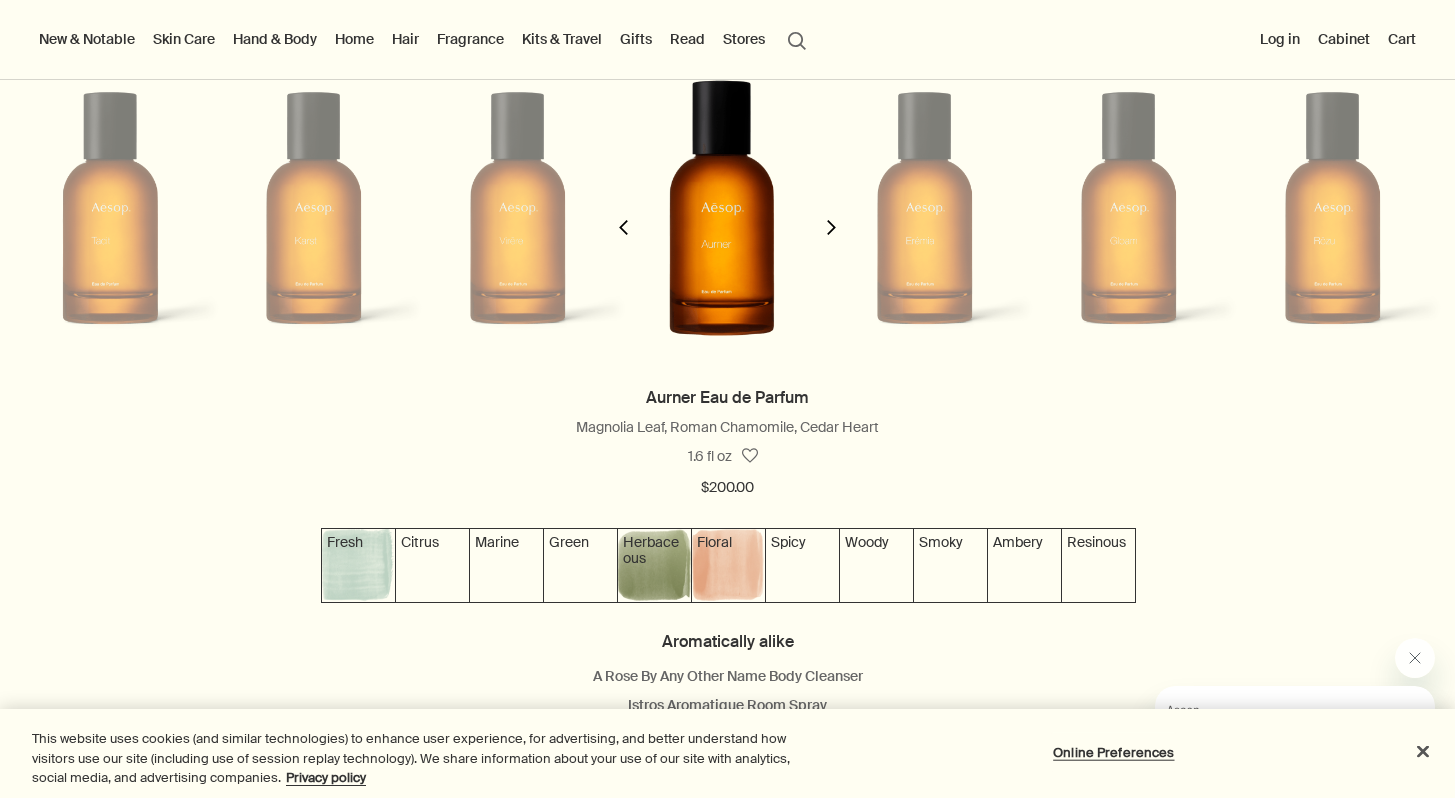 click on "chevron" at bounding box center [831, 227] 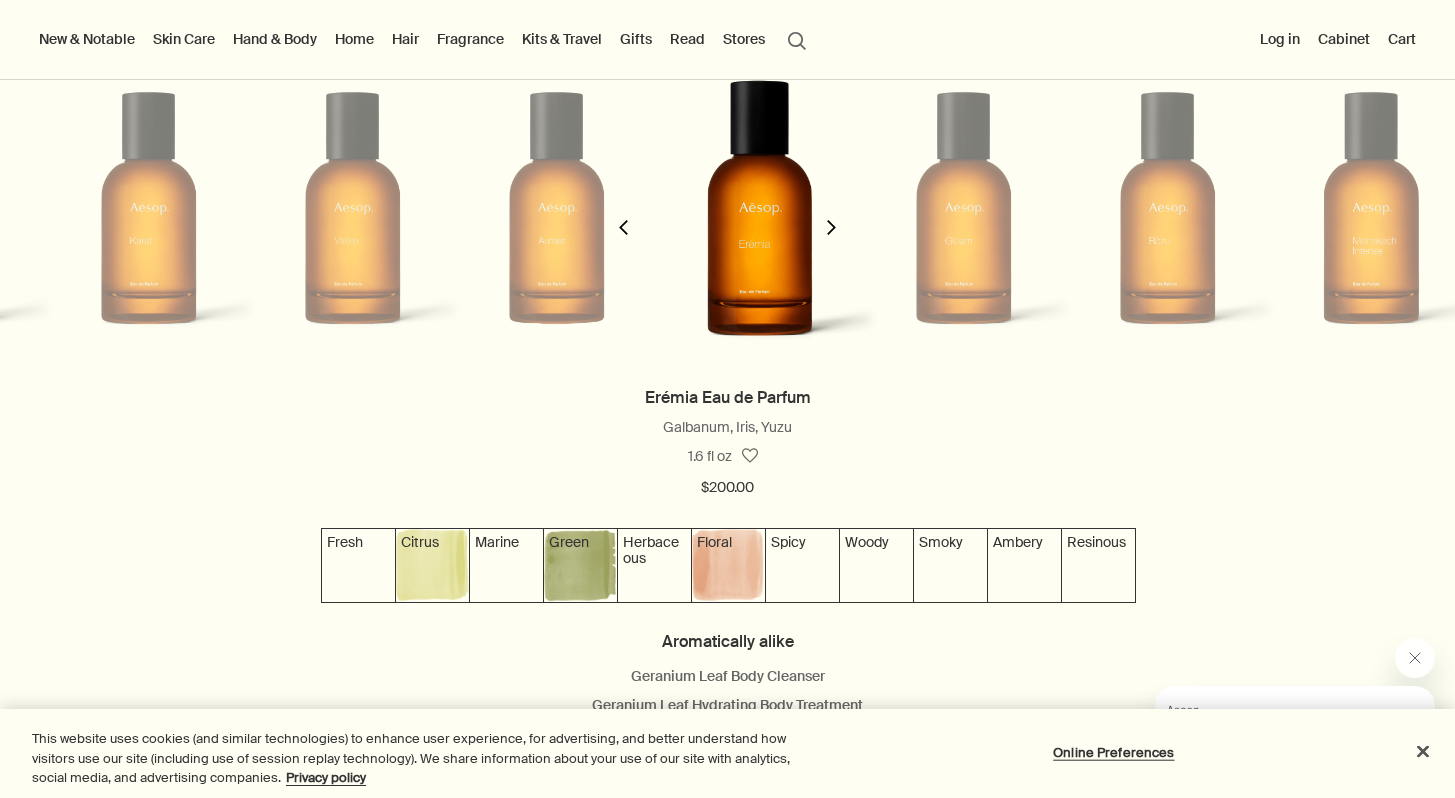 scroll, scrollTop: 0, scrollLeft: 823, axis: horizontal 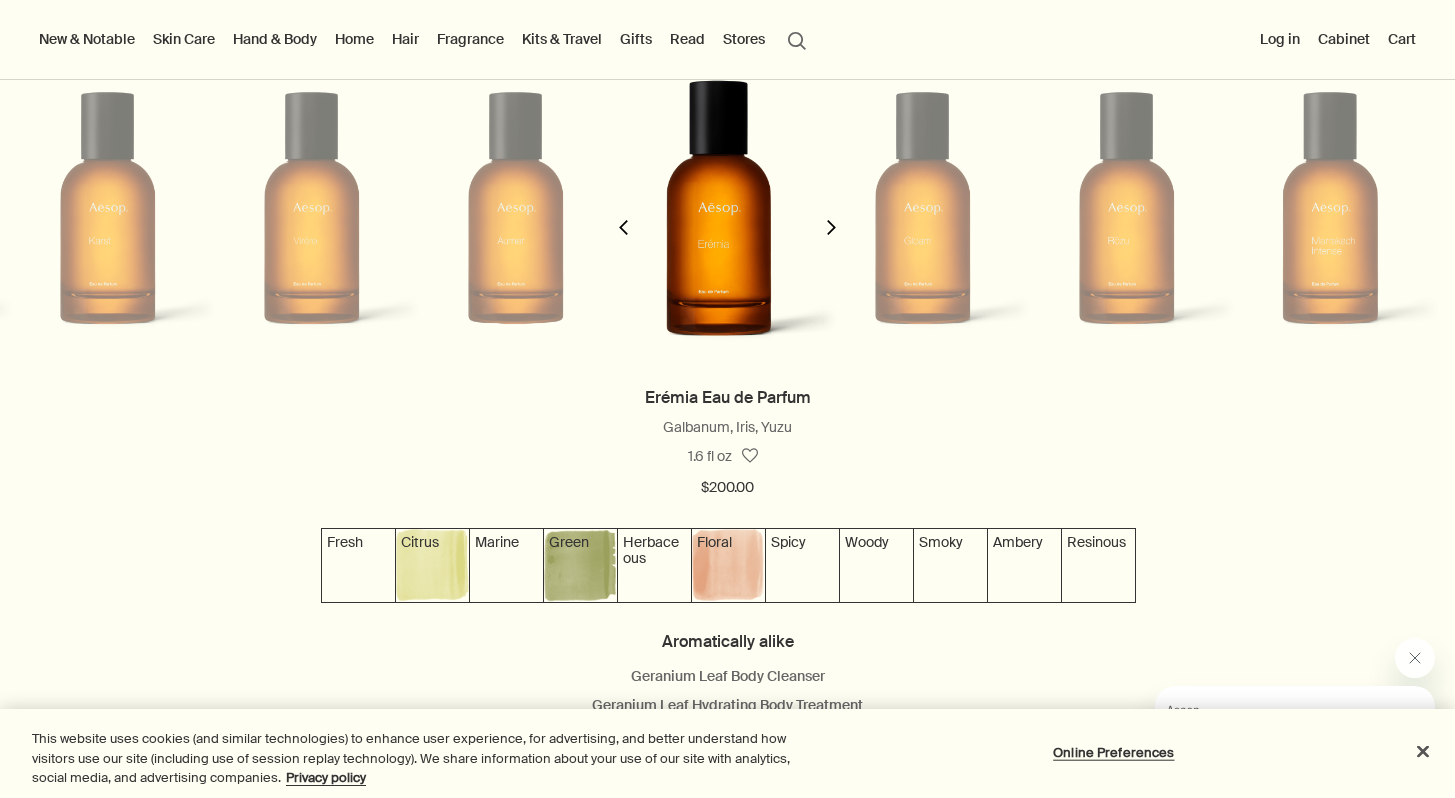 click on "chevron" at bounding box center [831, 227] 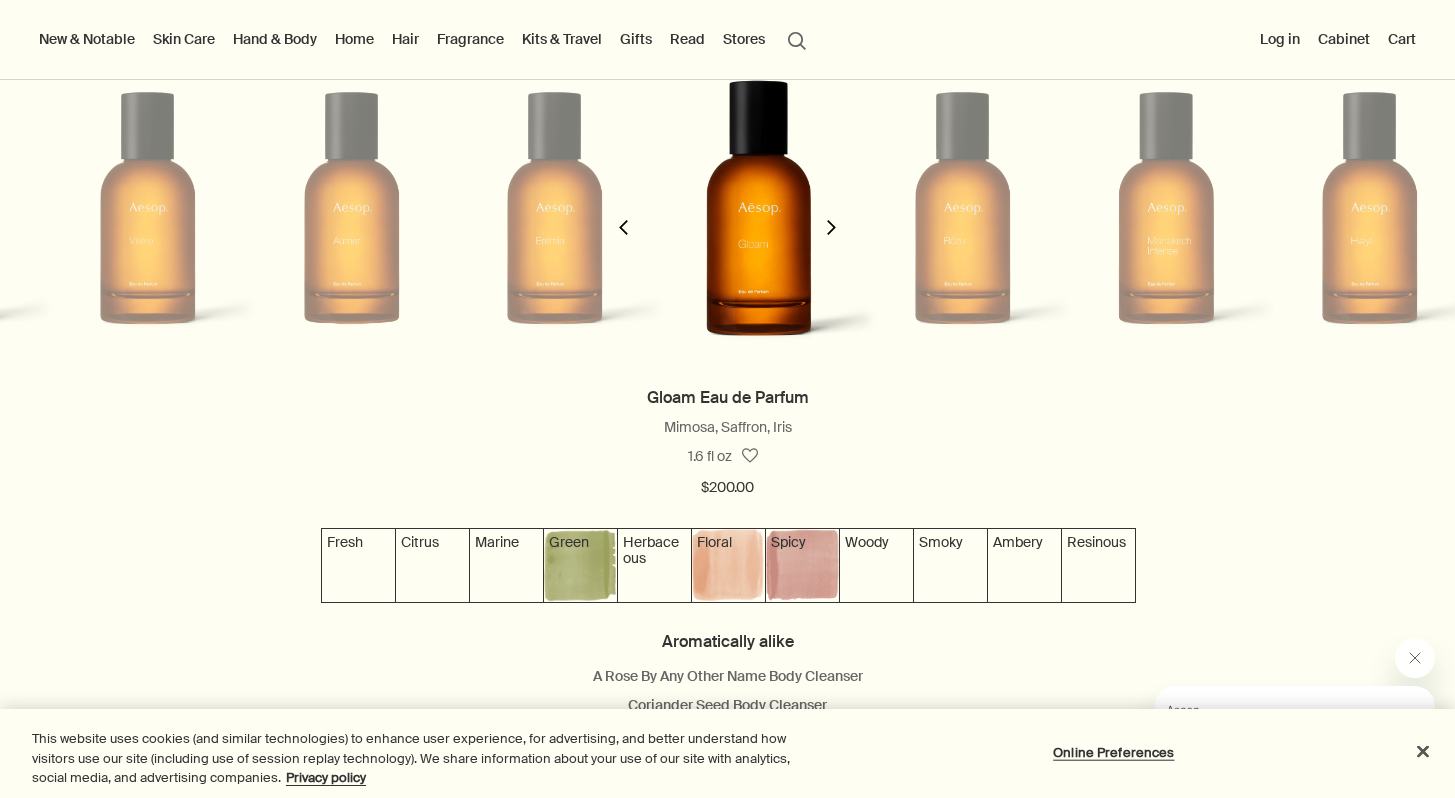 scroll, scrollTop: 0, scrollLeft: 1029, axis: horizontal 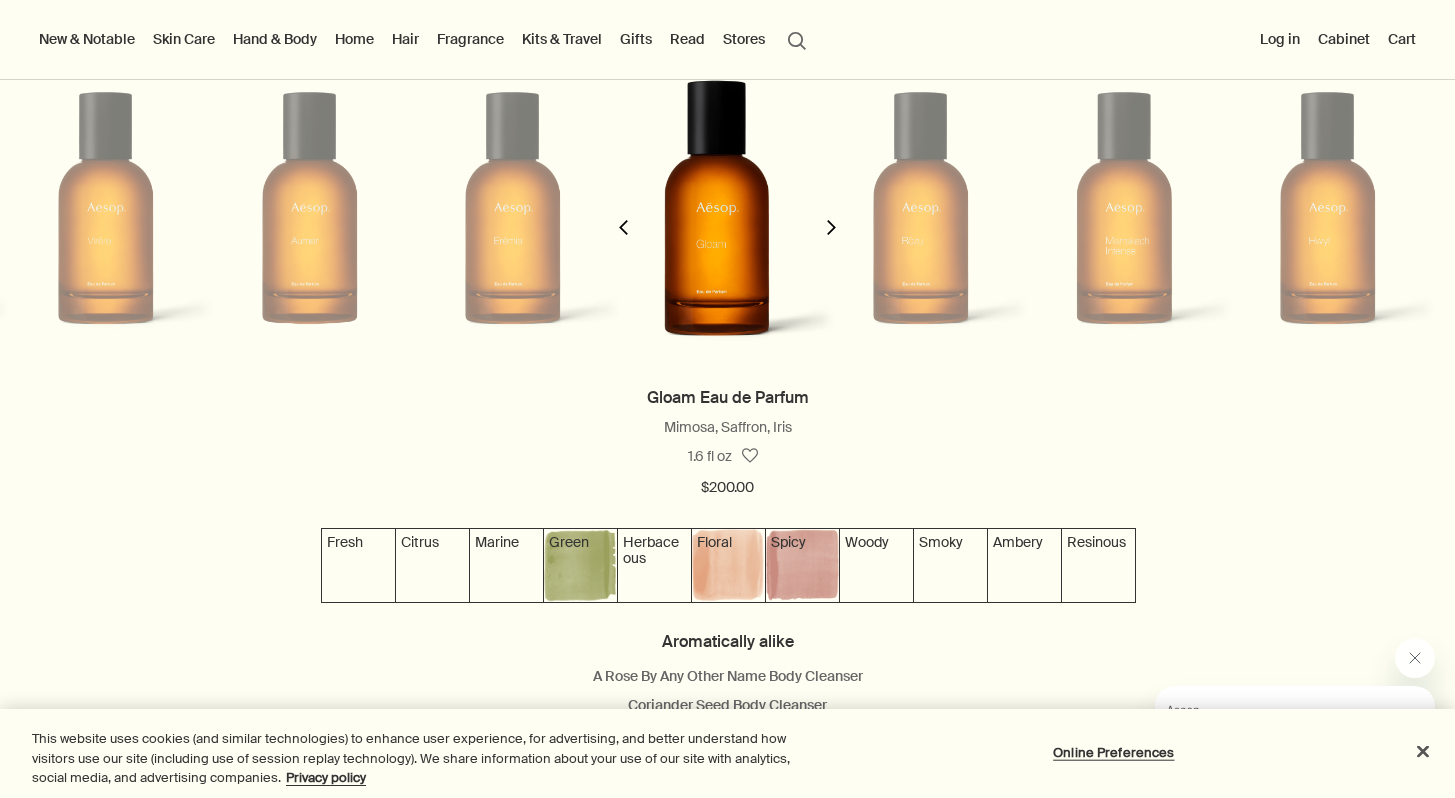 click on "chevron" at bounding box center (831, 227) 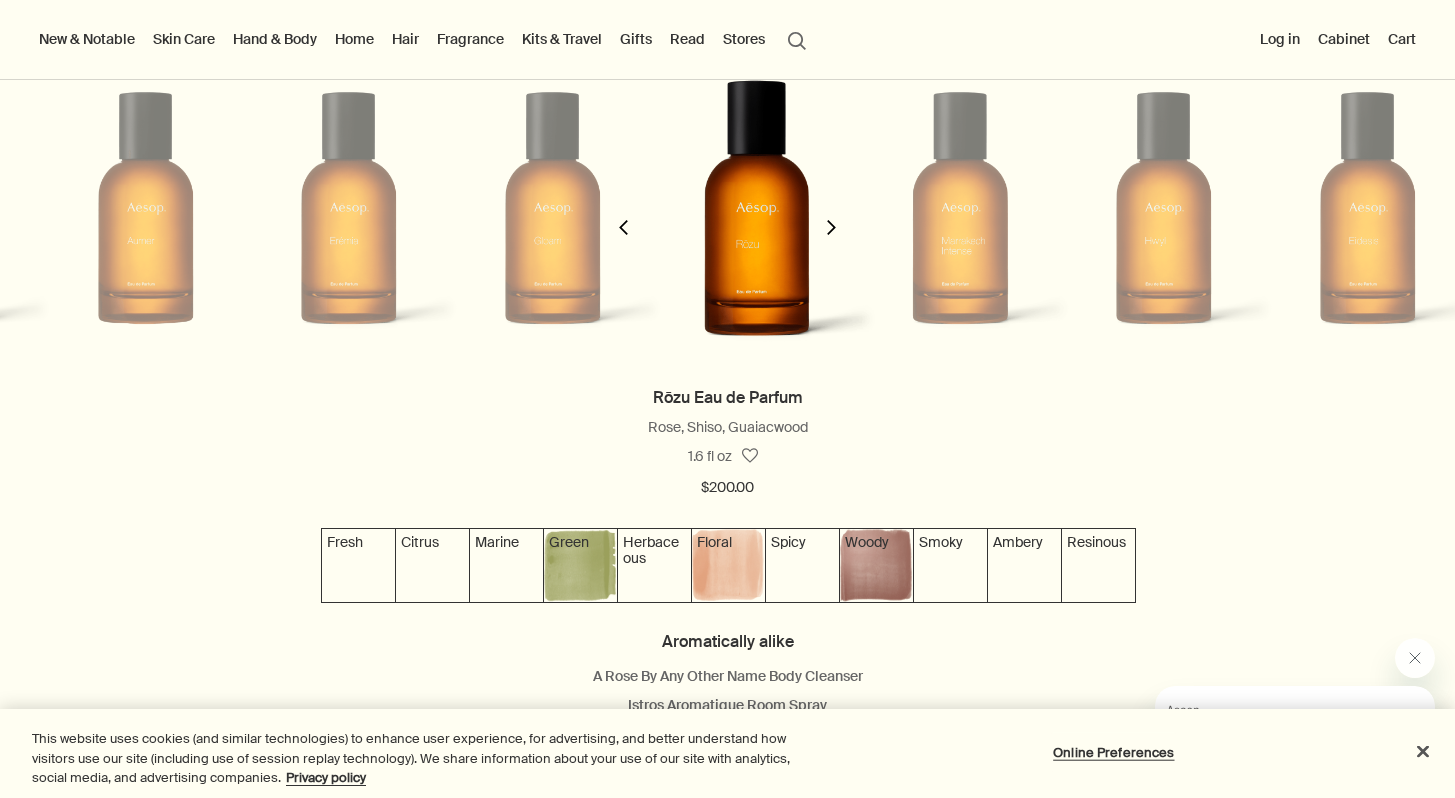 scroll, scrollTop: 0, scrollLeft: 1235, axis: horizontal 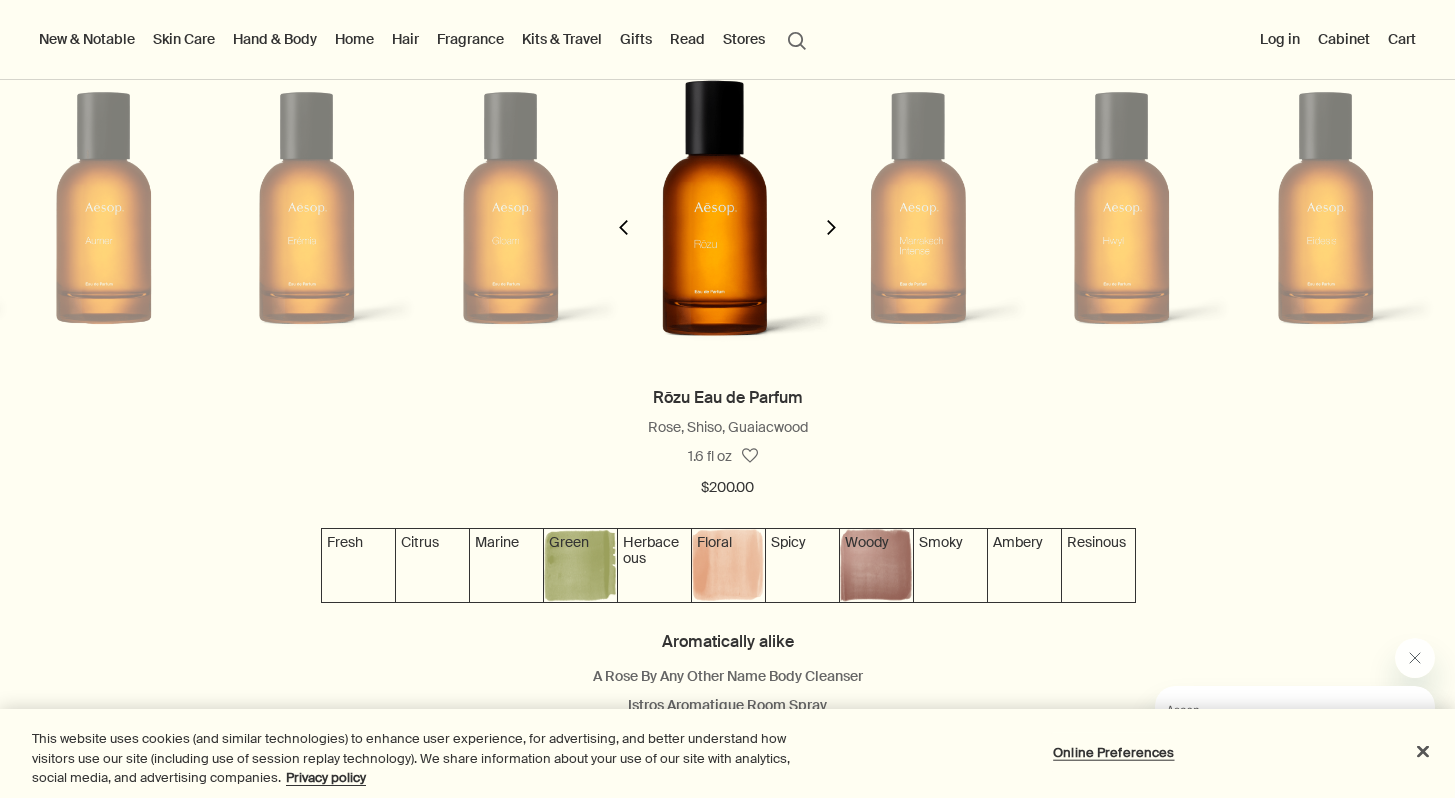 click on "chevron" at bounding box center (831, 227) 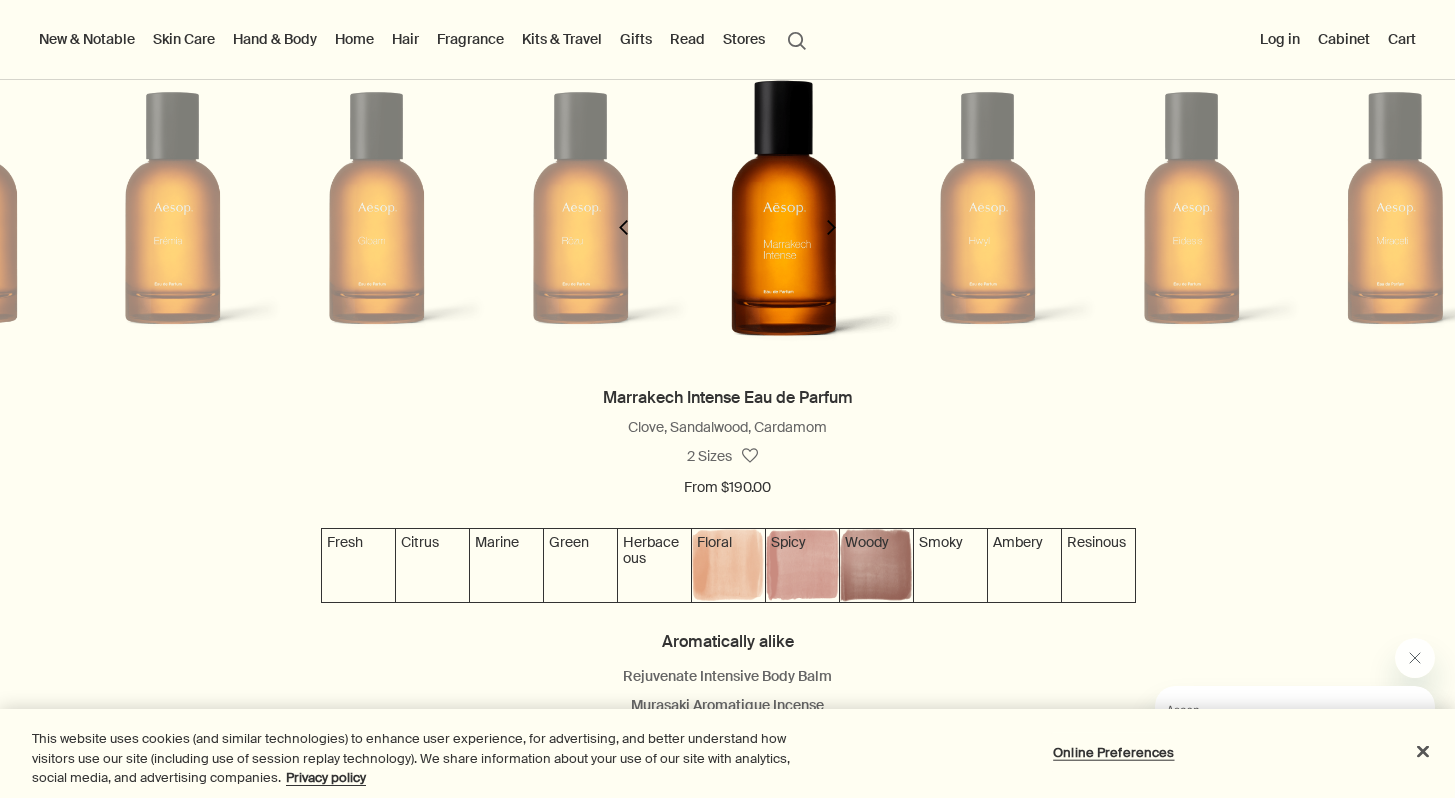 scroll, scrollTop: 0, scrollLeft: 1440, axis: horizontal 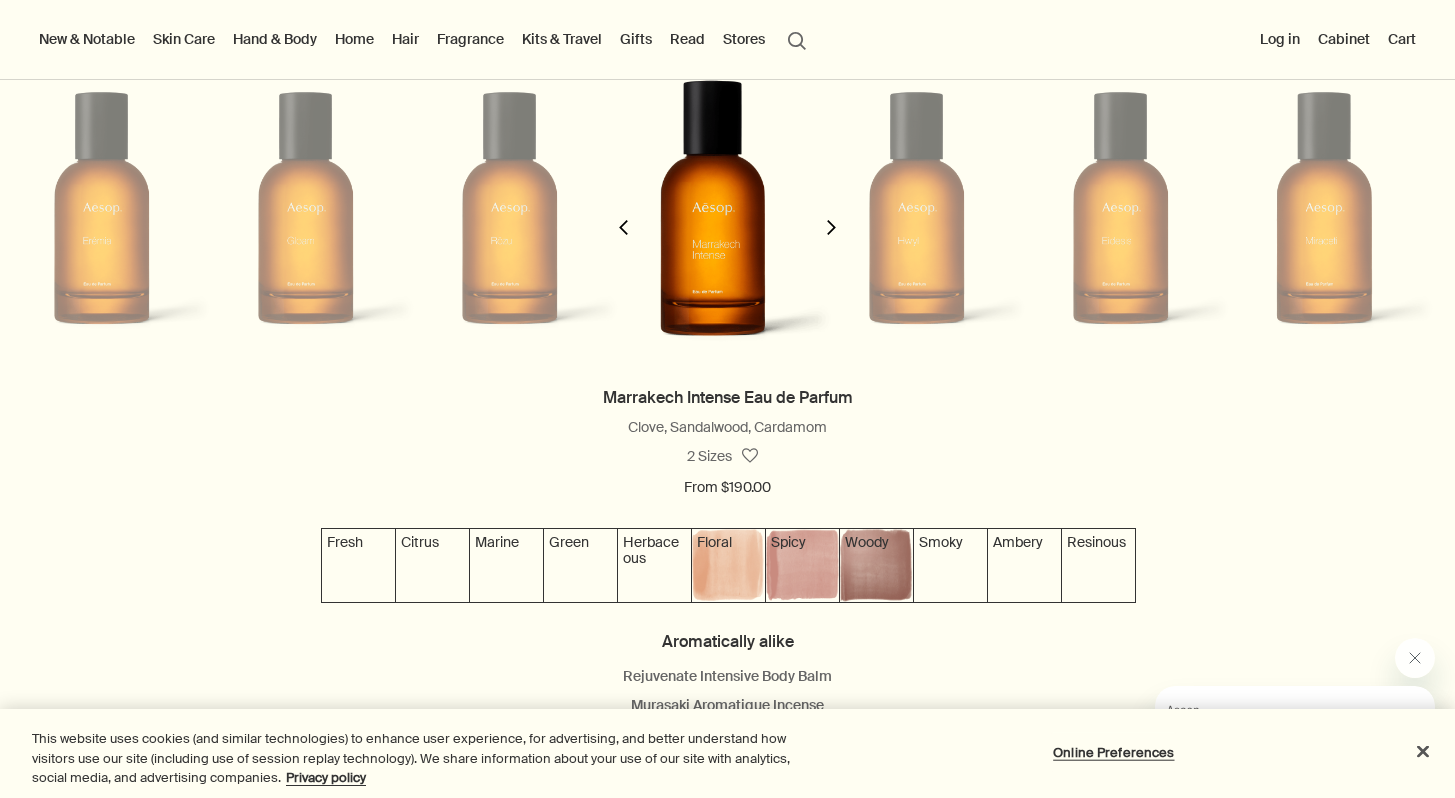 click on "chevron" at bounding box center (831, 227) 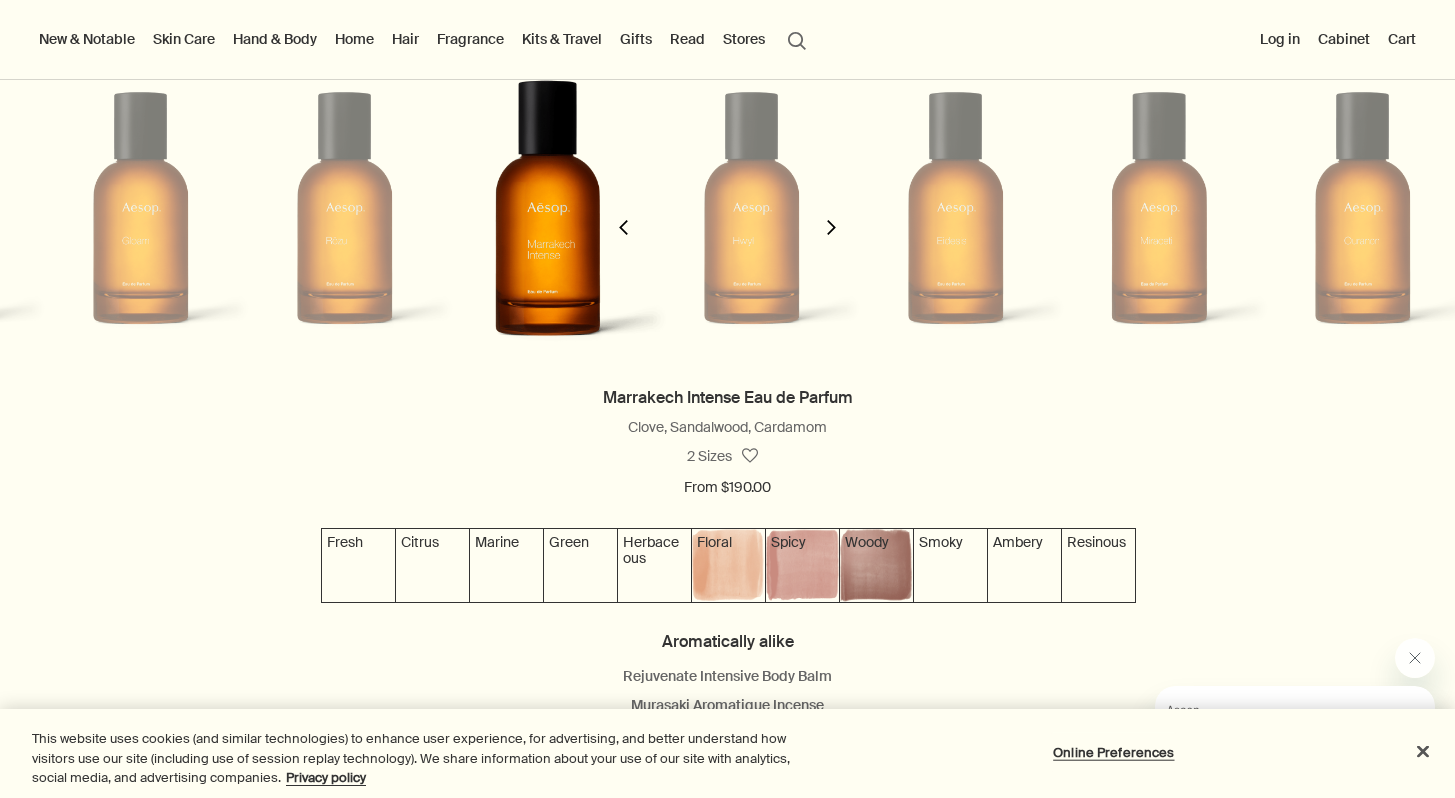 scroll, scrollTop: 0, scrollLeft: 1646, axis: horizontal 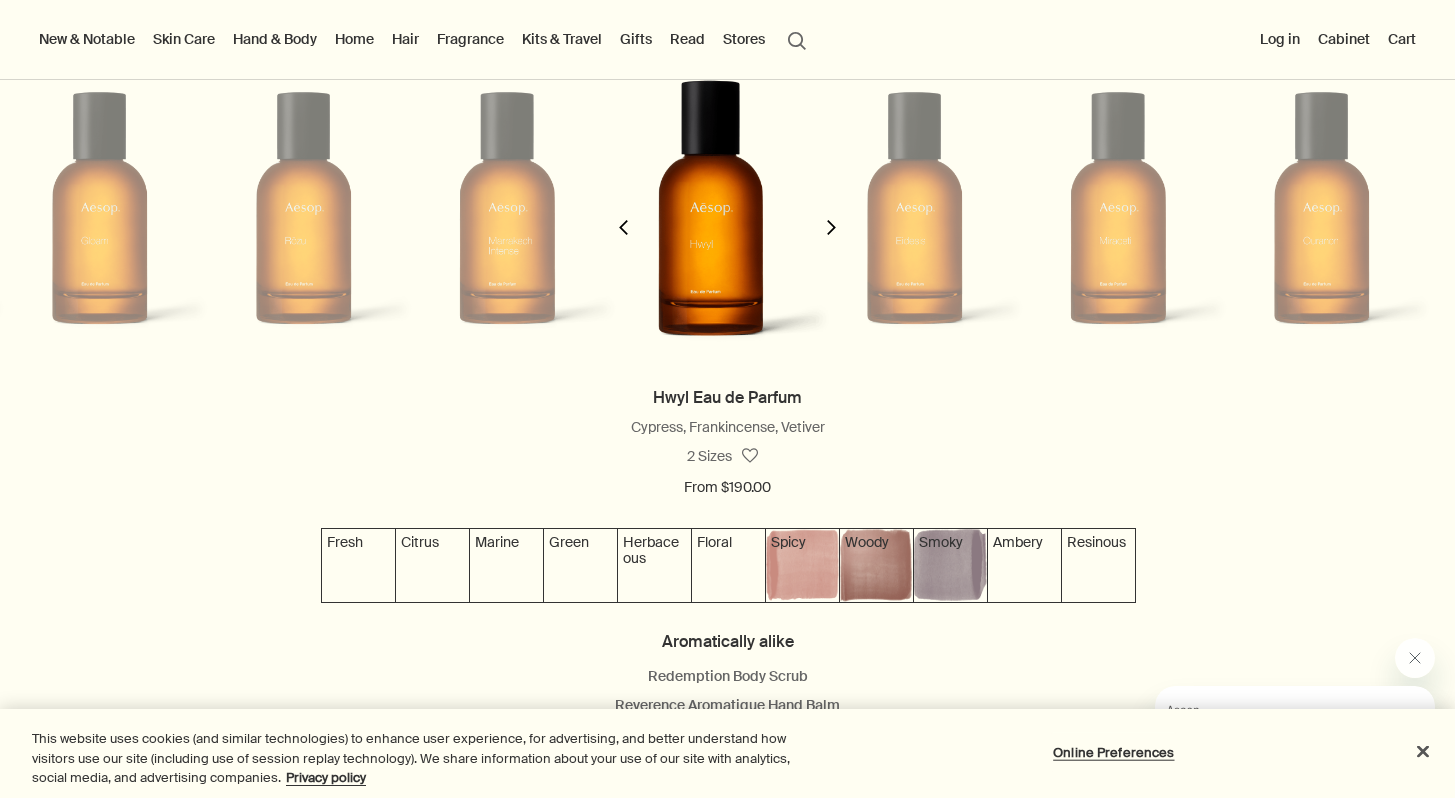click on "chevron" at bounding box center (831, 227) 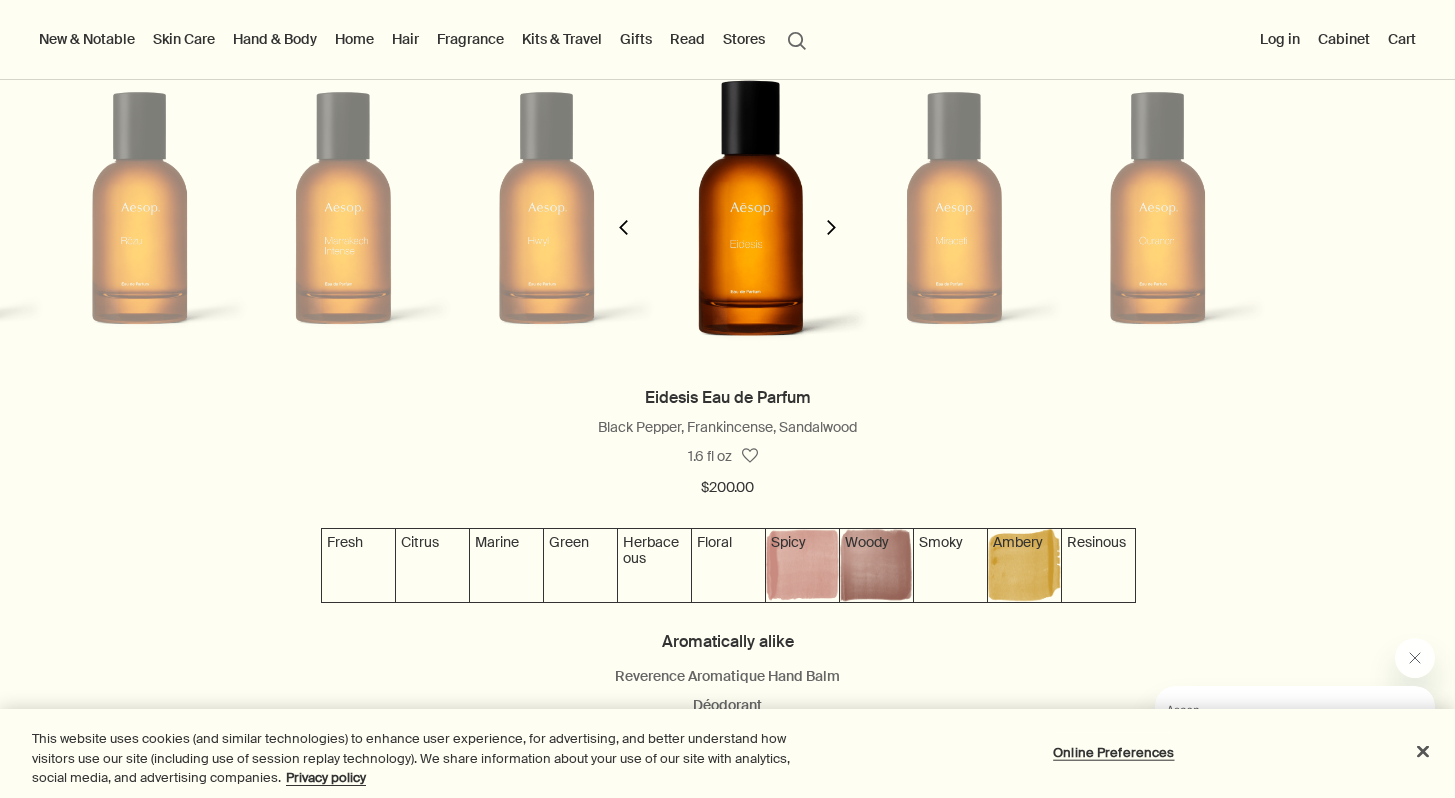 scroll, scrollTop: 0, scrollLeft: 1852, axis: horizontal 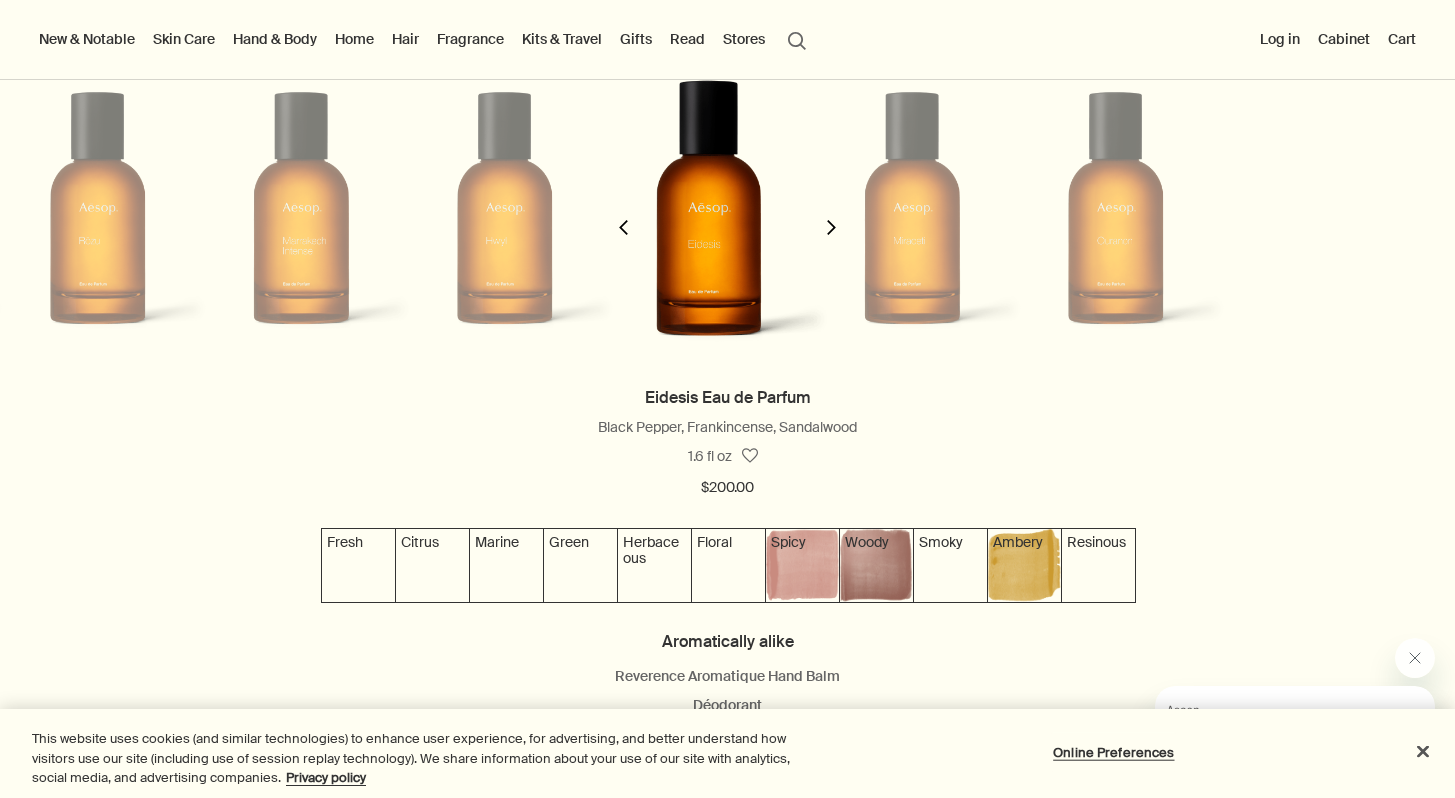 click on "chevron" at bounding box center (831, 227) 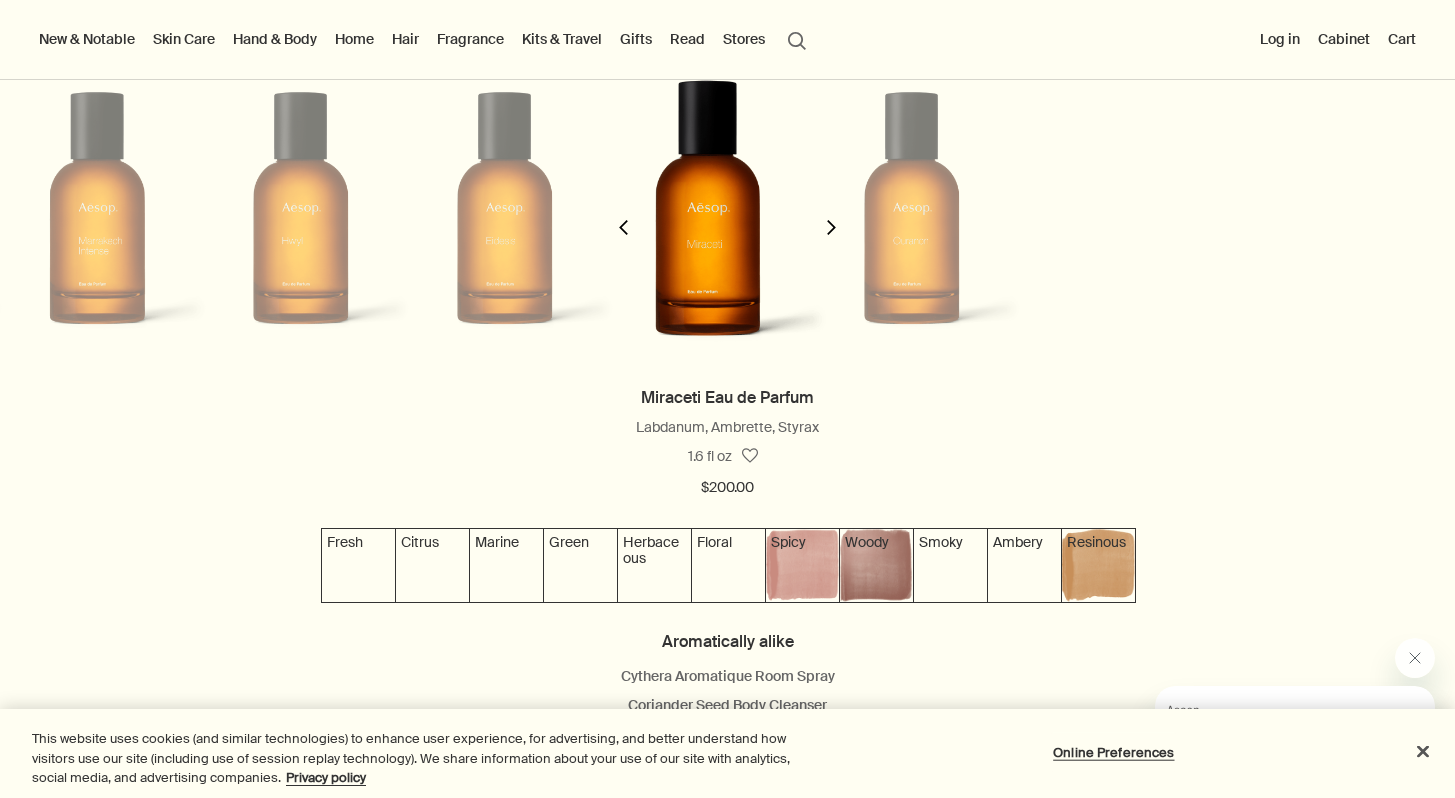 scroll, scrollTop: 0, scrollLeft: 2058, axis: horizontal 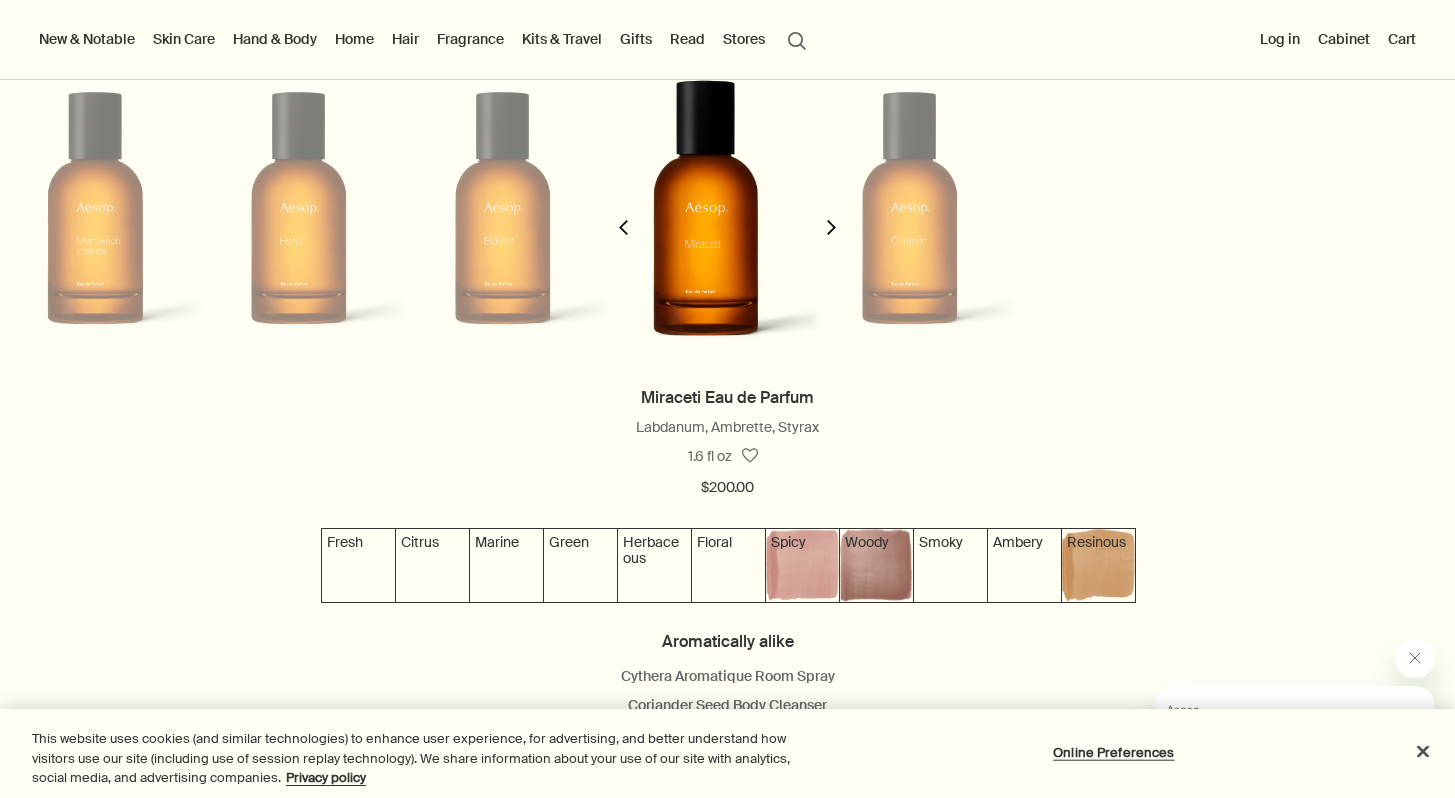 click at bounding box center [831, 227] 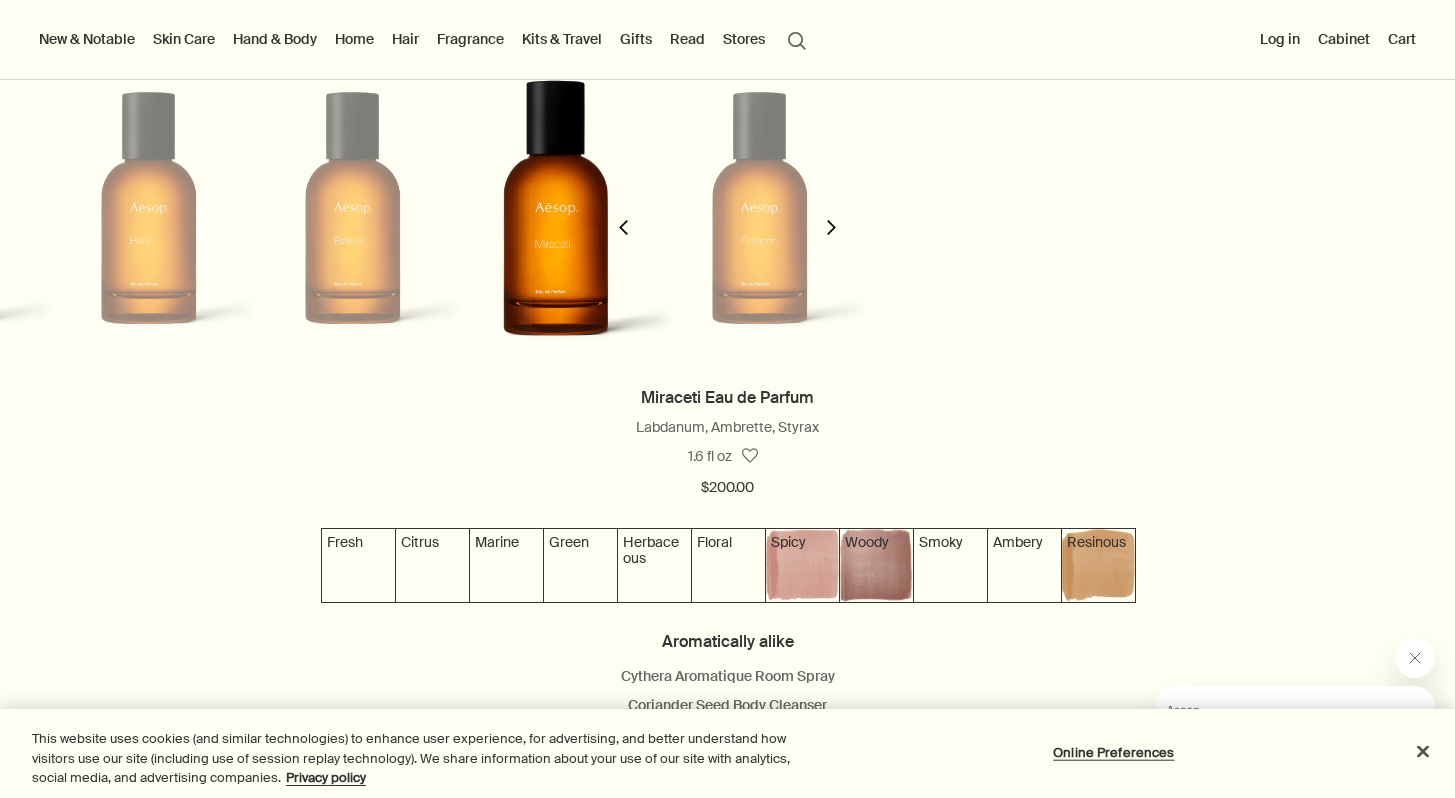 scroll, scrollTop: 0, scrollLeft: 2264, axis: horizontal 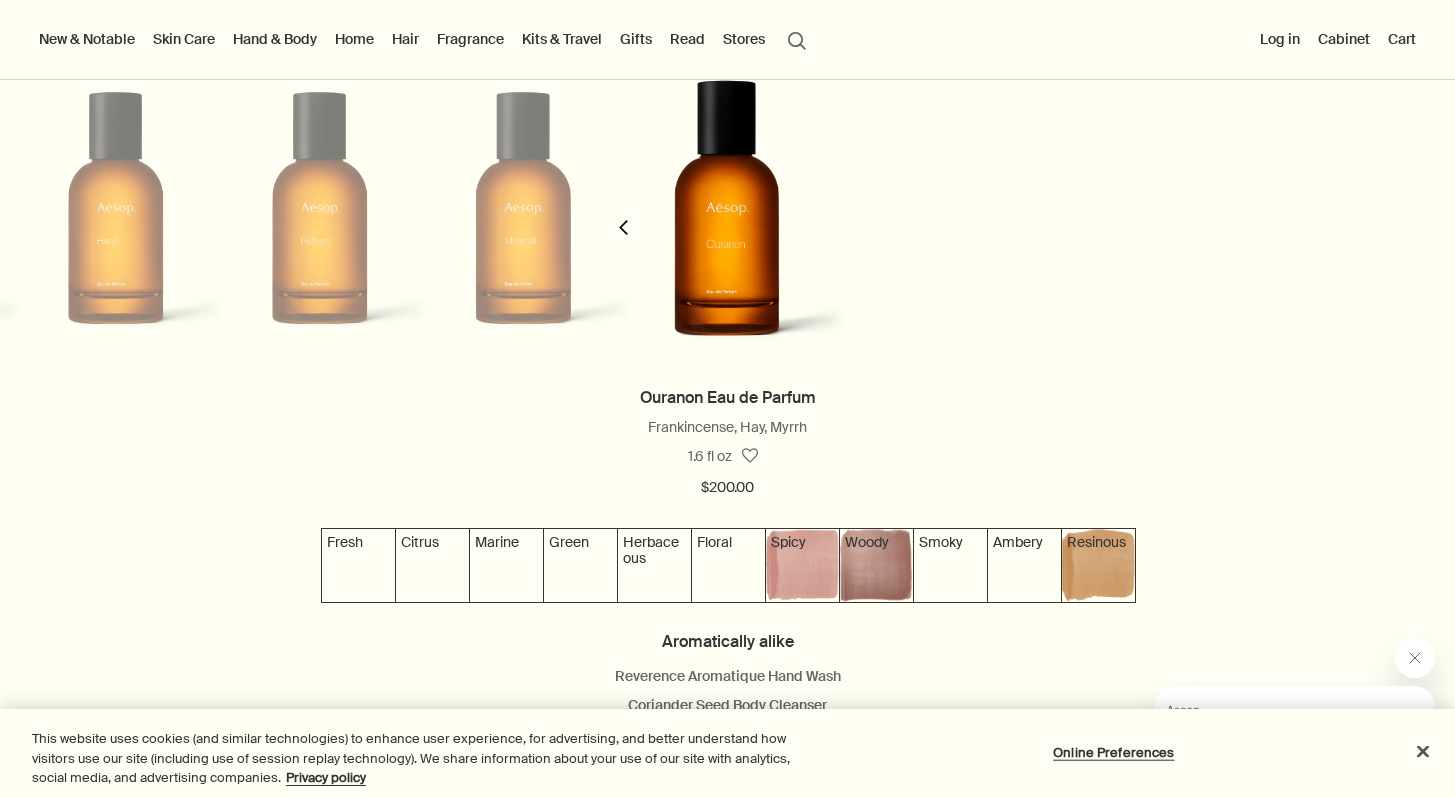 click on "chevron" at bounding box center [623, 227] 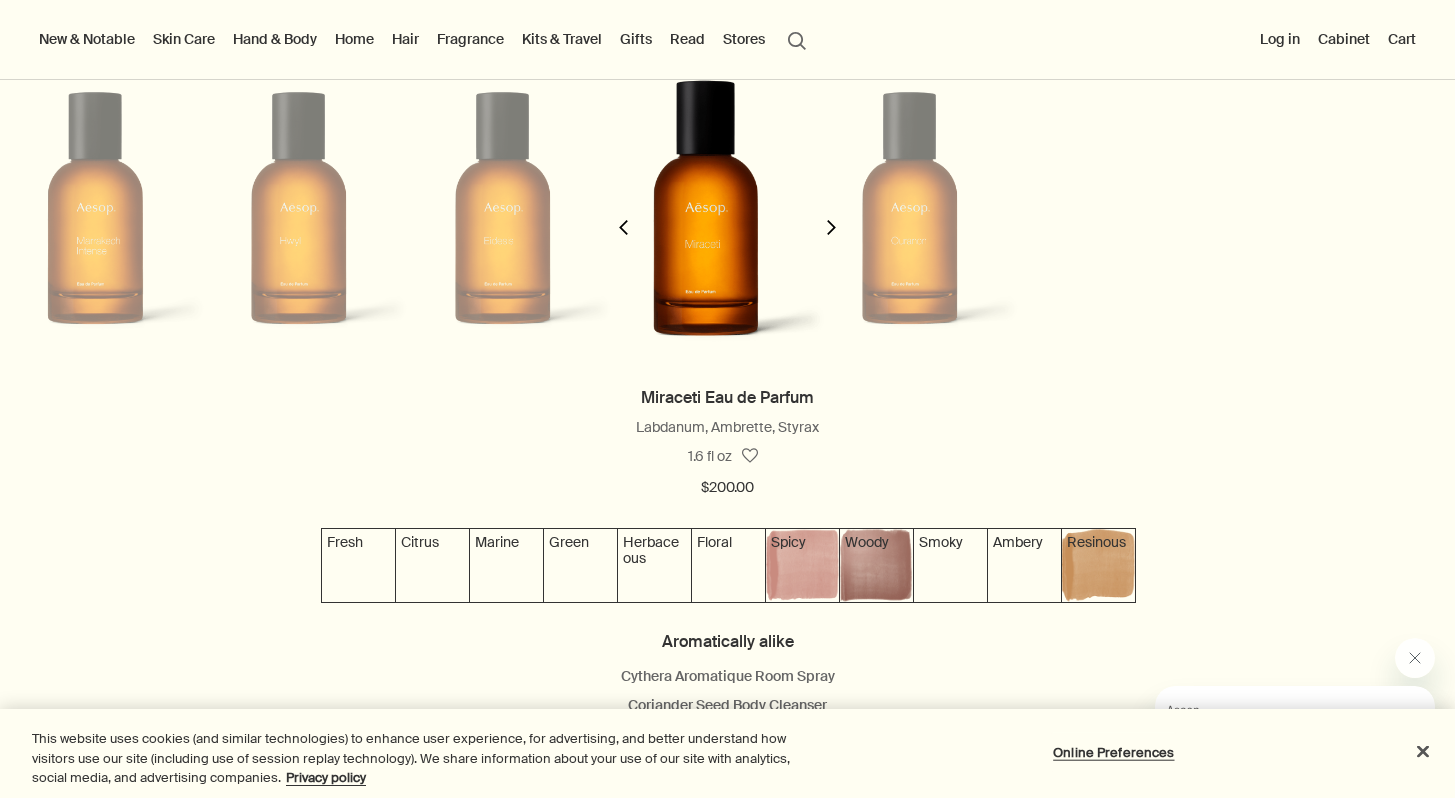 click on "chevron" at bounding box center (623, 227) 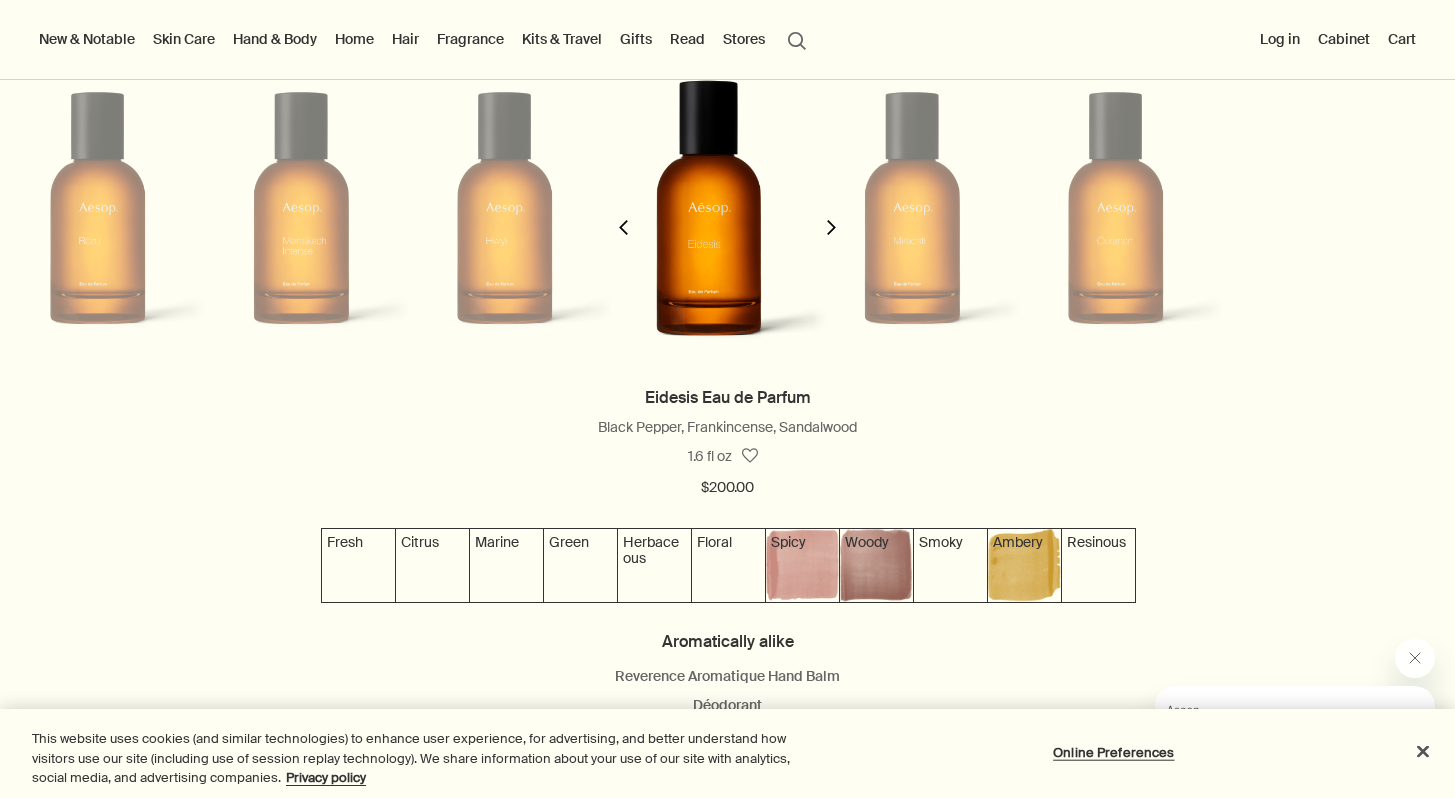 click on "chevron" at bounding box center [623, 227] 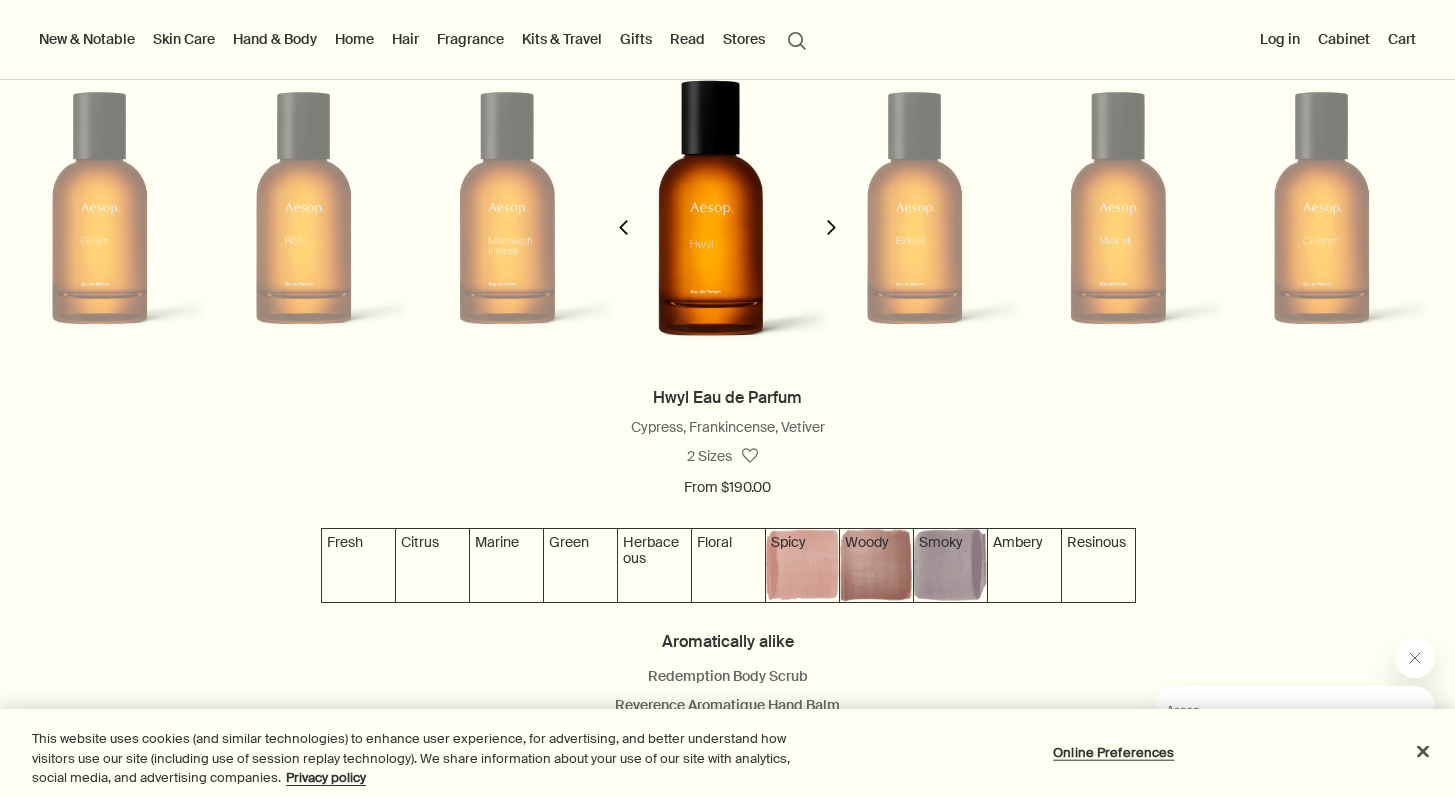 click at bounding box center [623, 227] 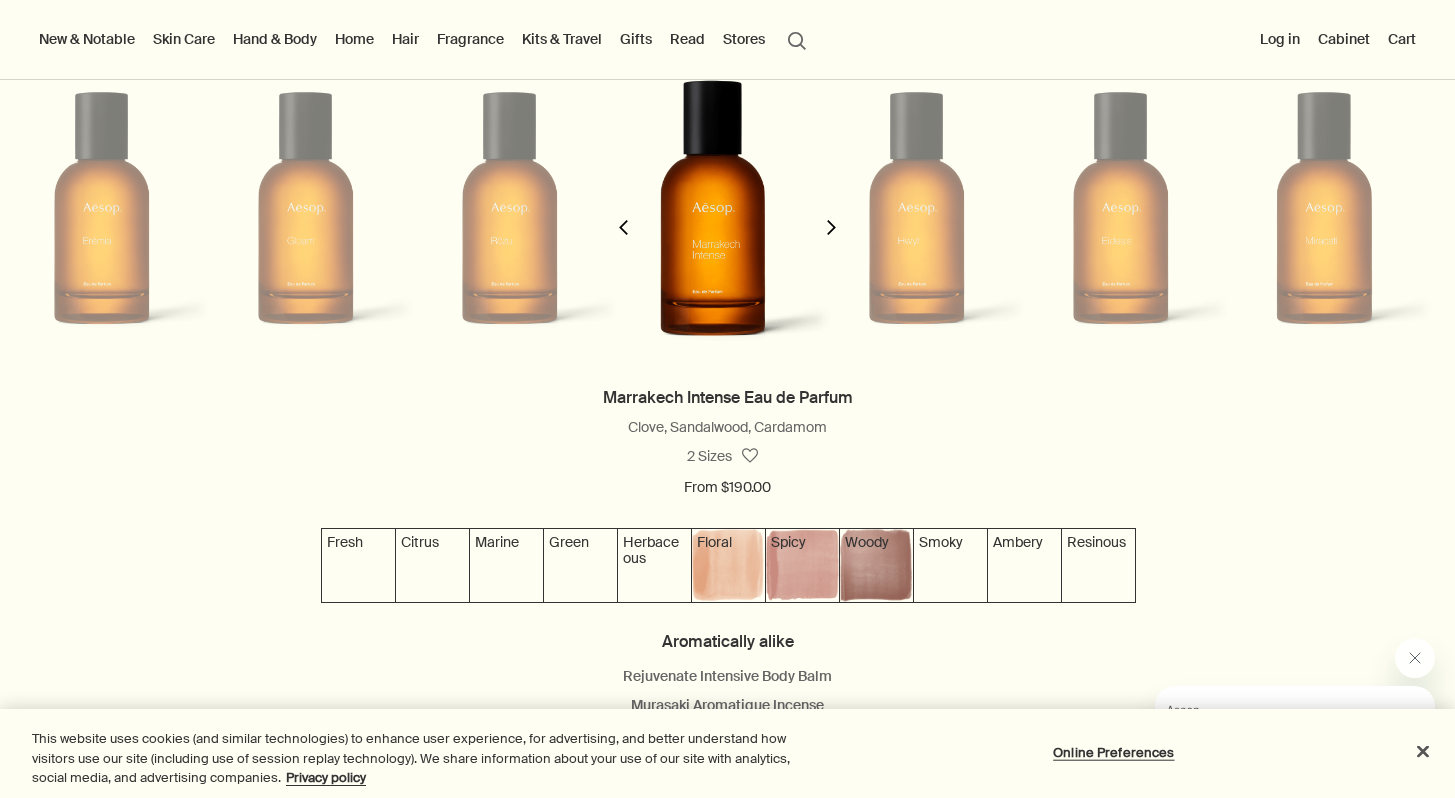 click at bounding box center [623, 227] 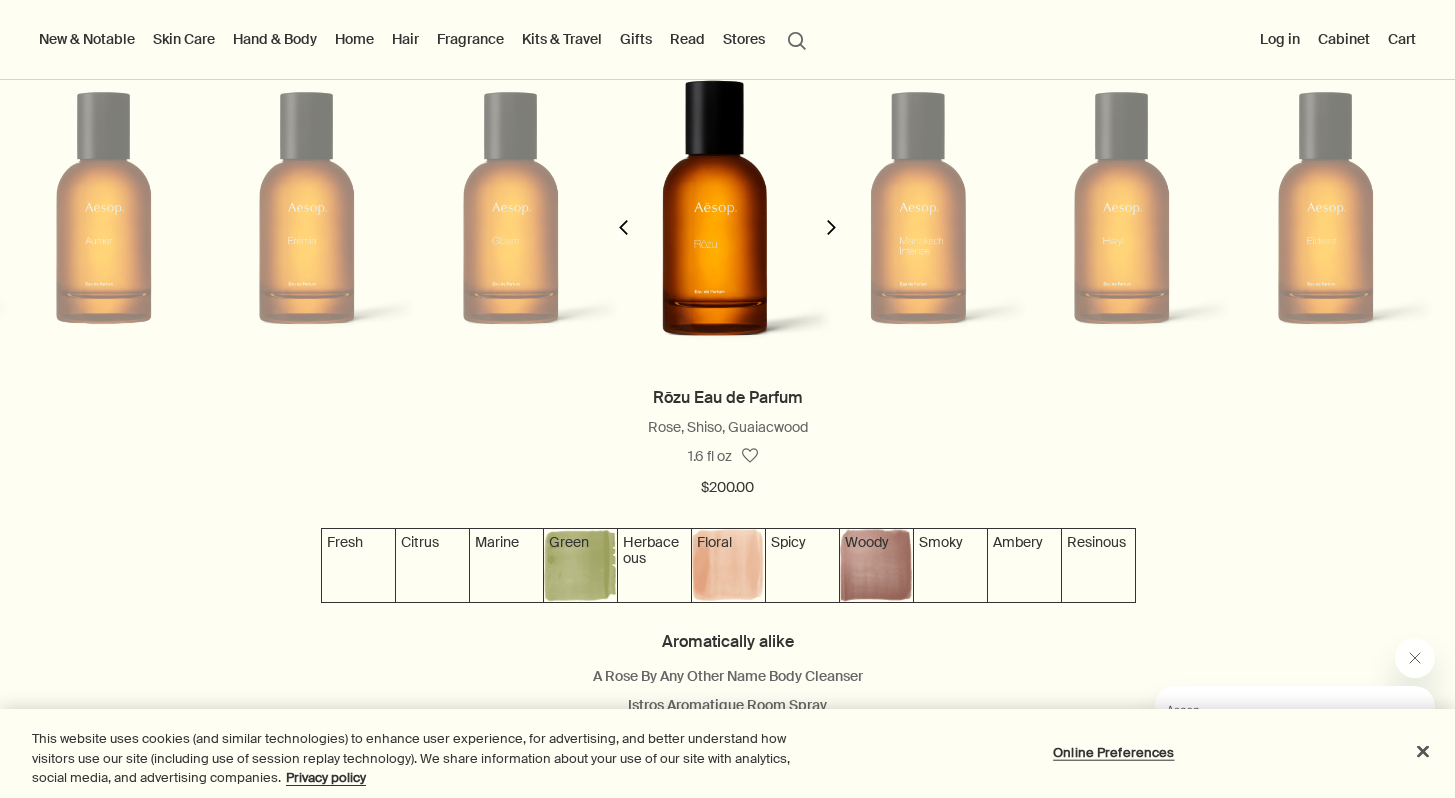 click at bounding box center [623, 227] 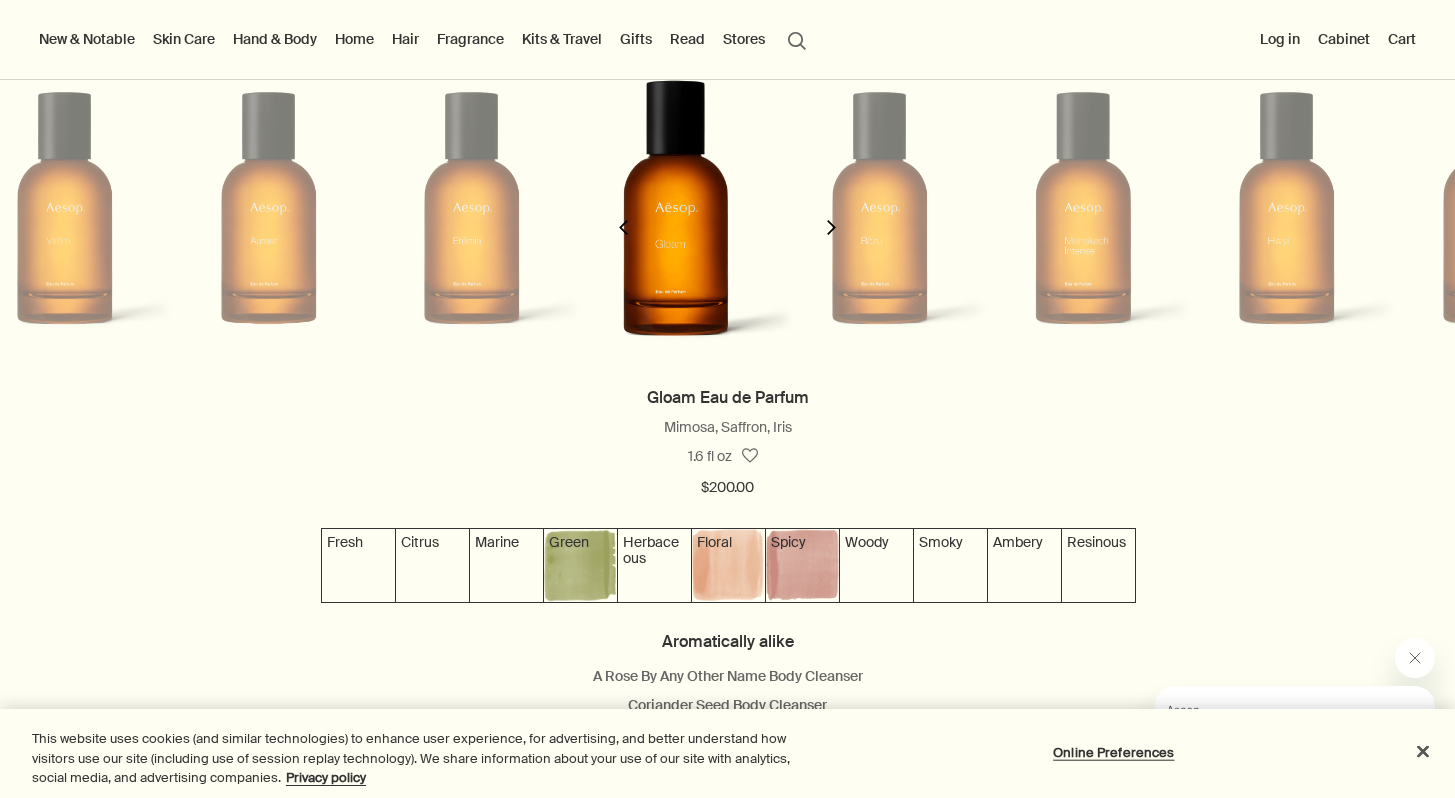 scroll, scrollTop: 0, scrollLeft: 1029, axis: horizontal 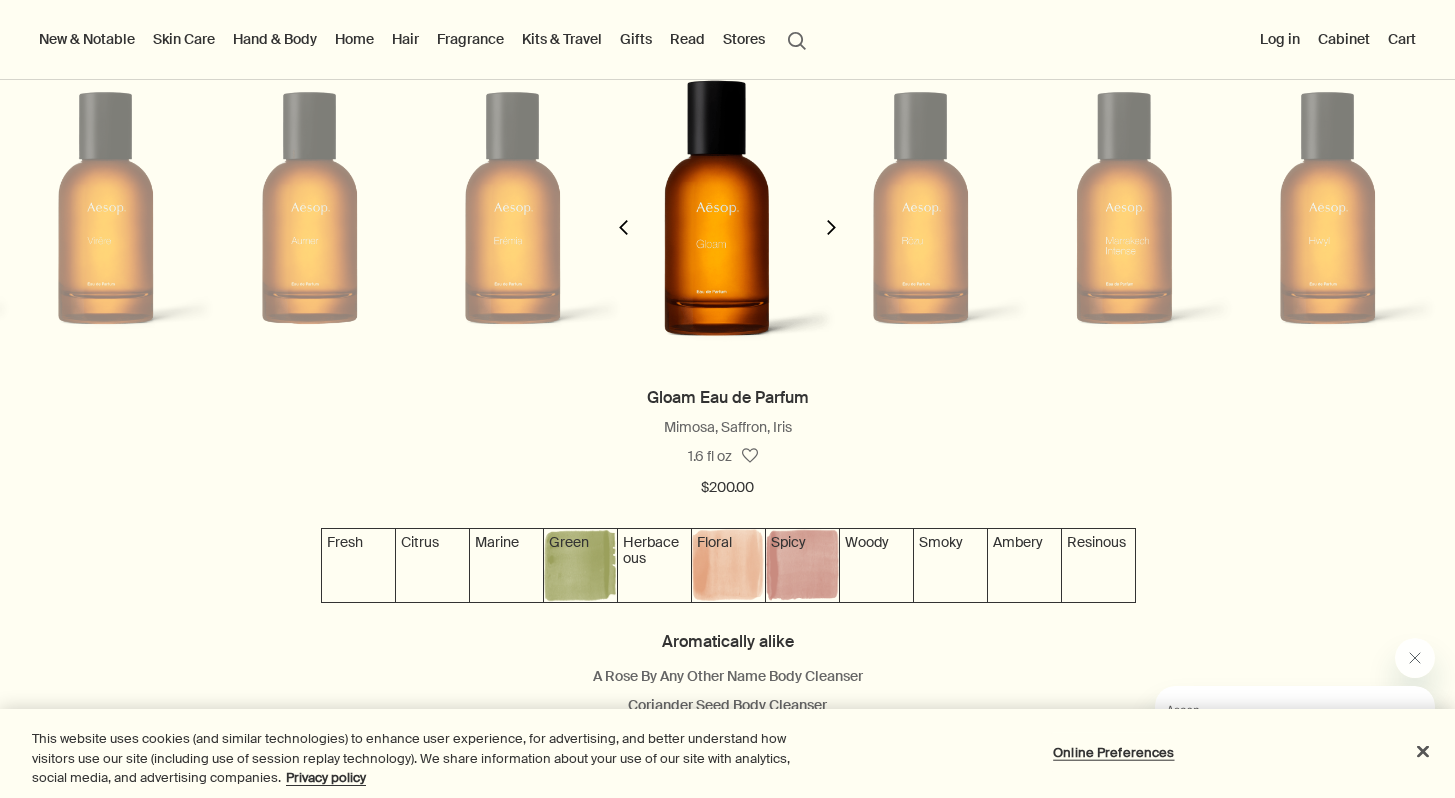 click at bounding box center (623, 227) 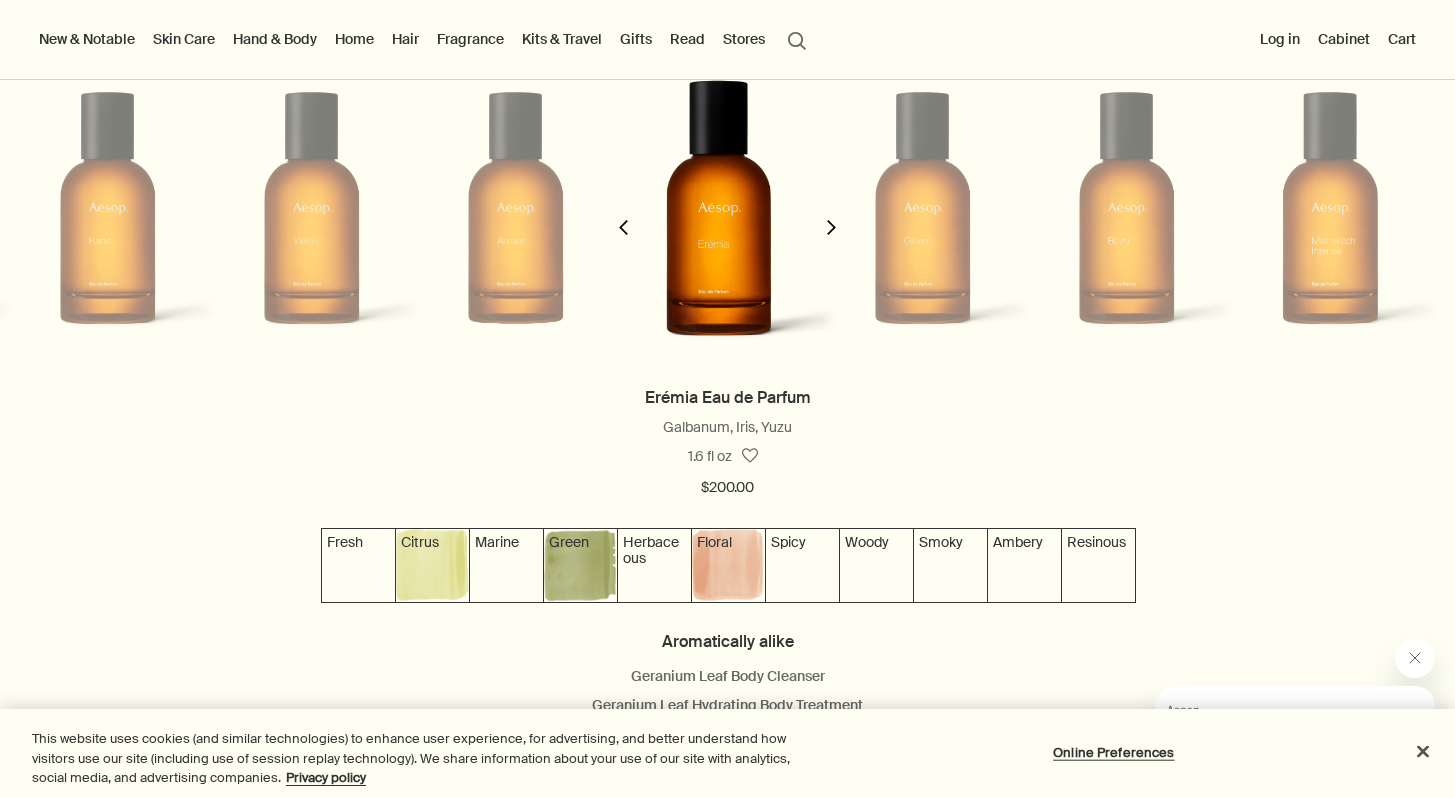 scroll, scrollTop: 0, scrollLeft: 823, axis: horizontal 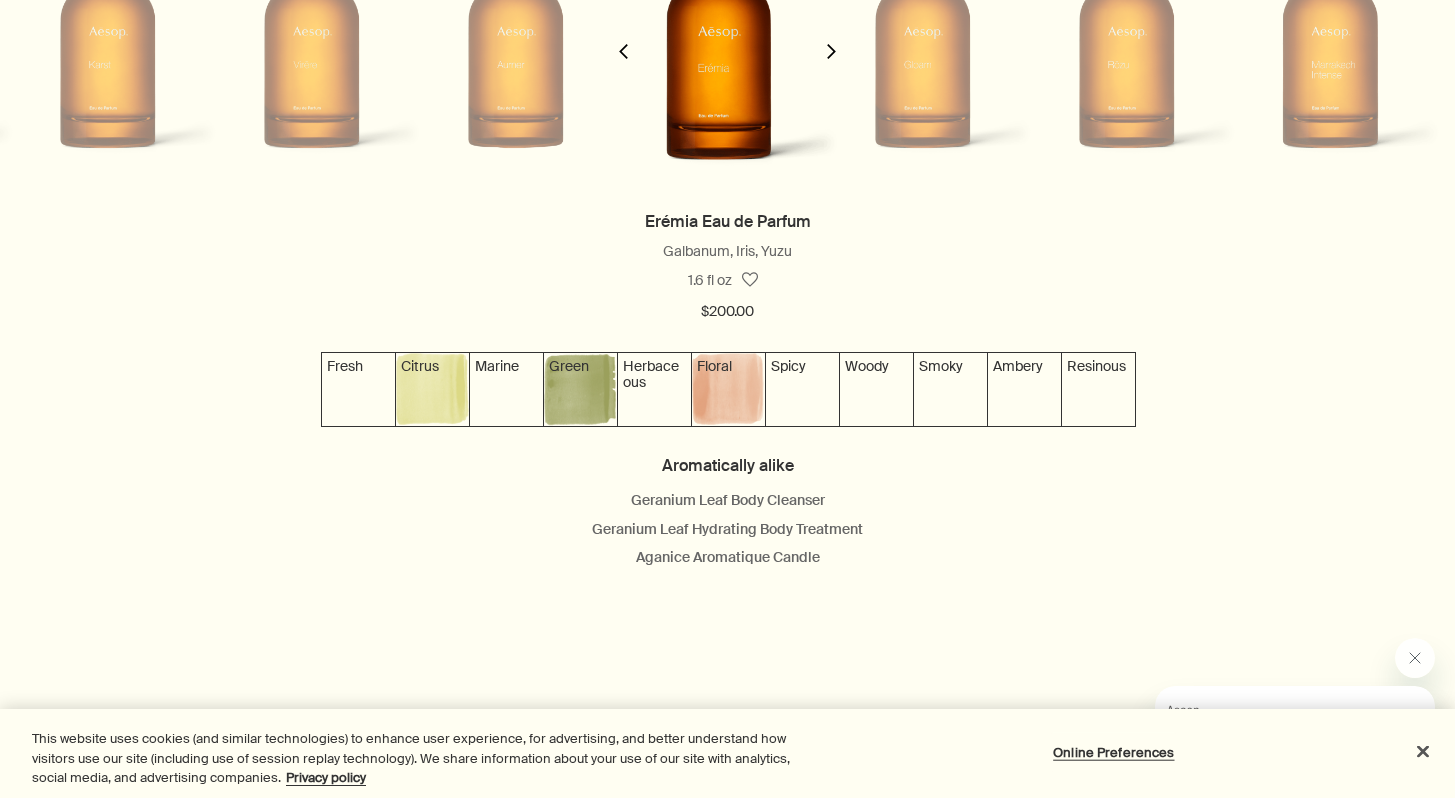 click at bounding box center [358, 389] 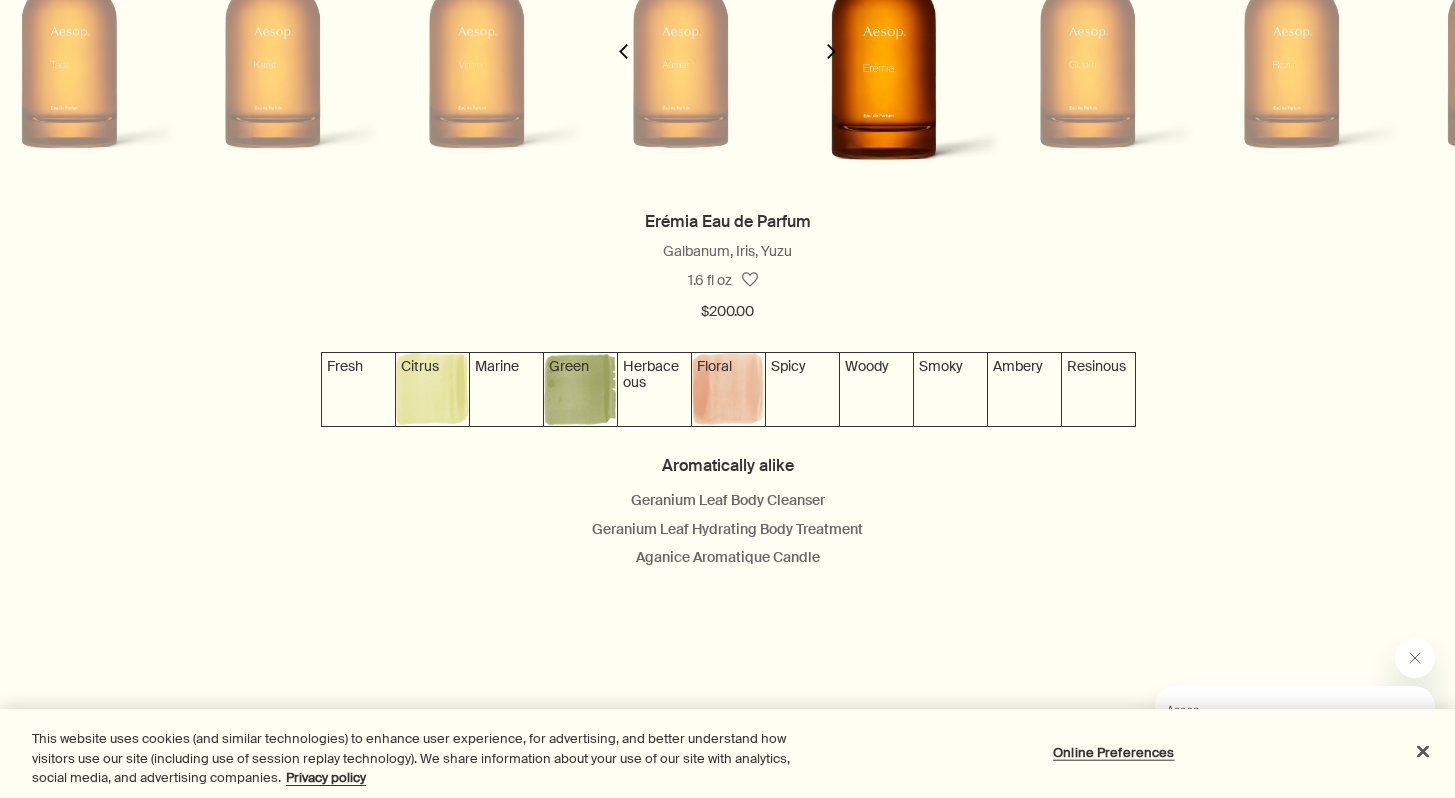 scroll, scrollTop: 0, scrollLeft: 617, axis: horizontal 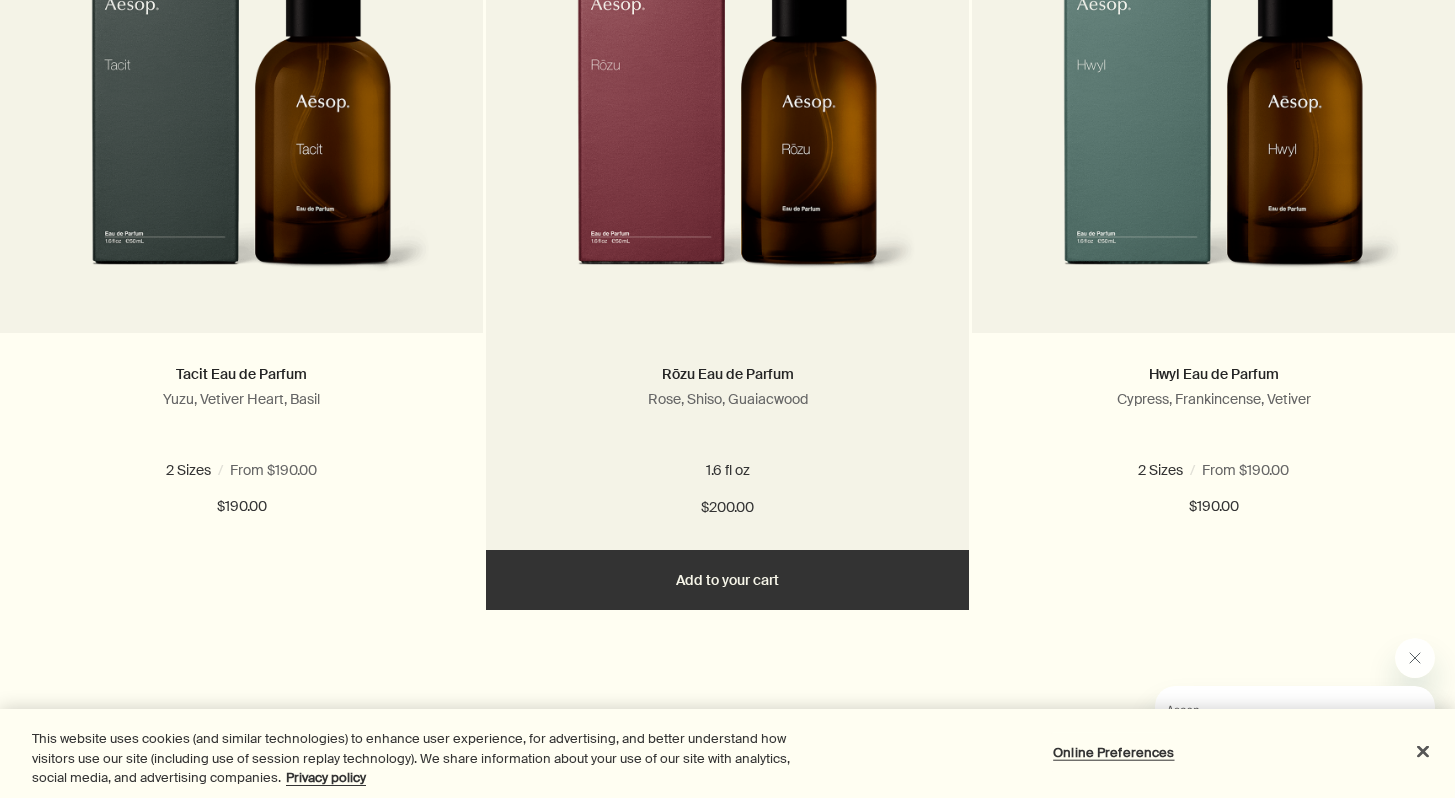 click at bounding box center [727, 118] 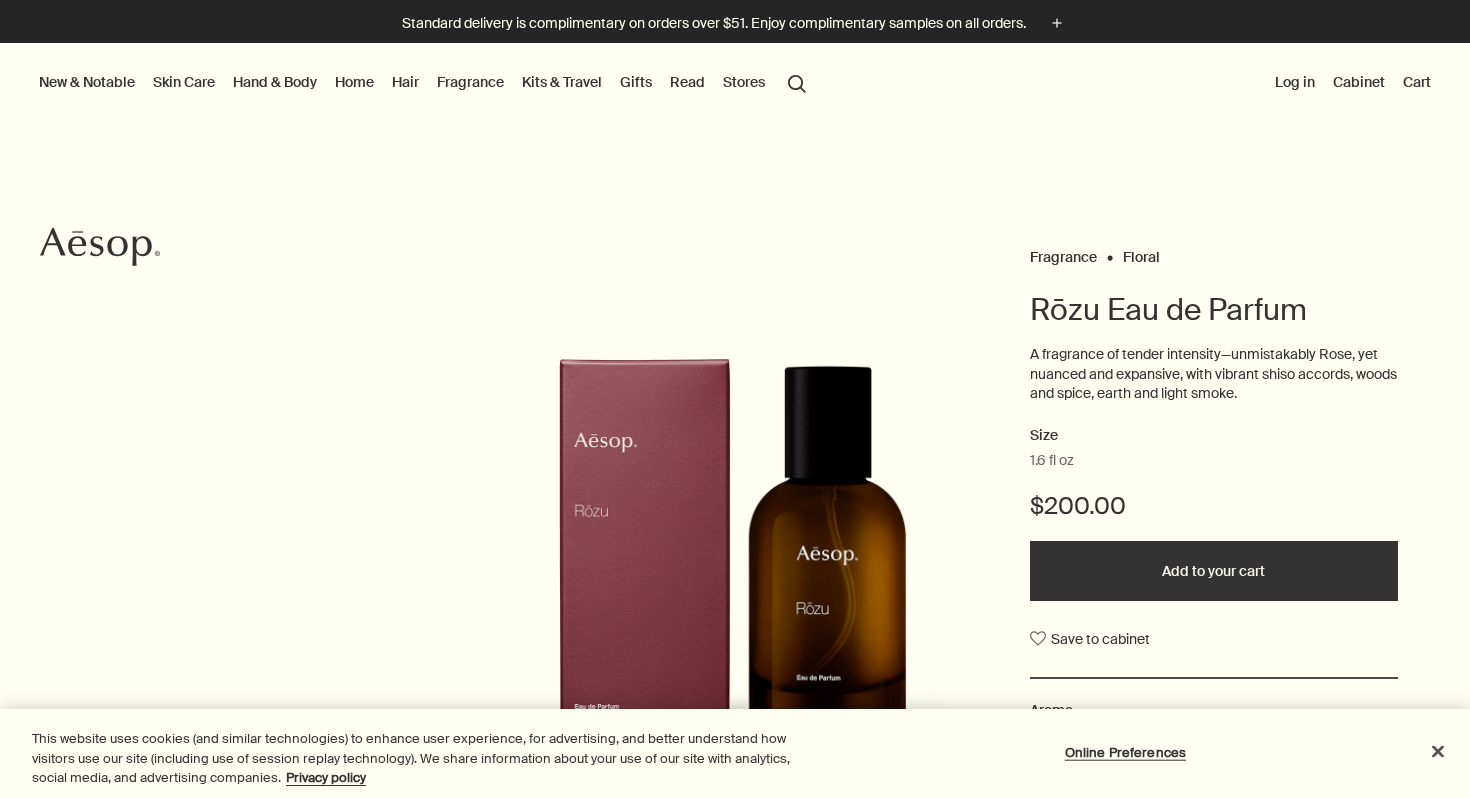 scroll, scrollTop: 0, scrollLeft: 0, axis: both 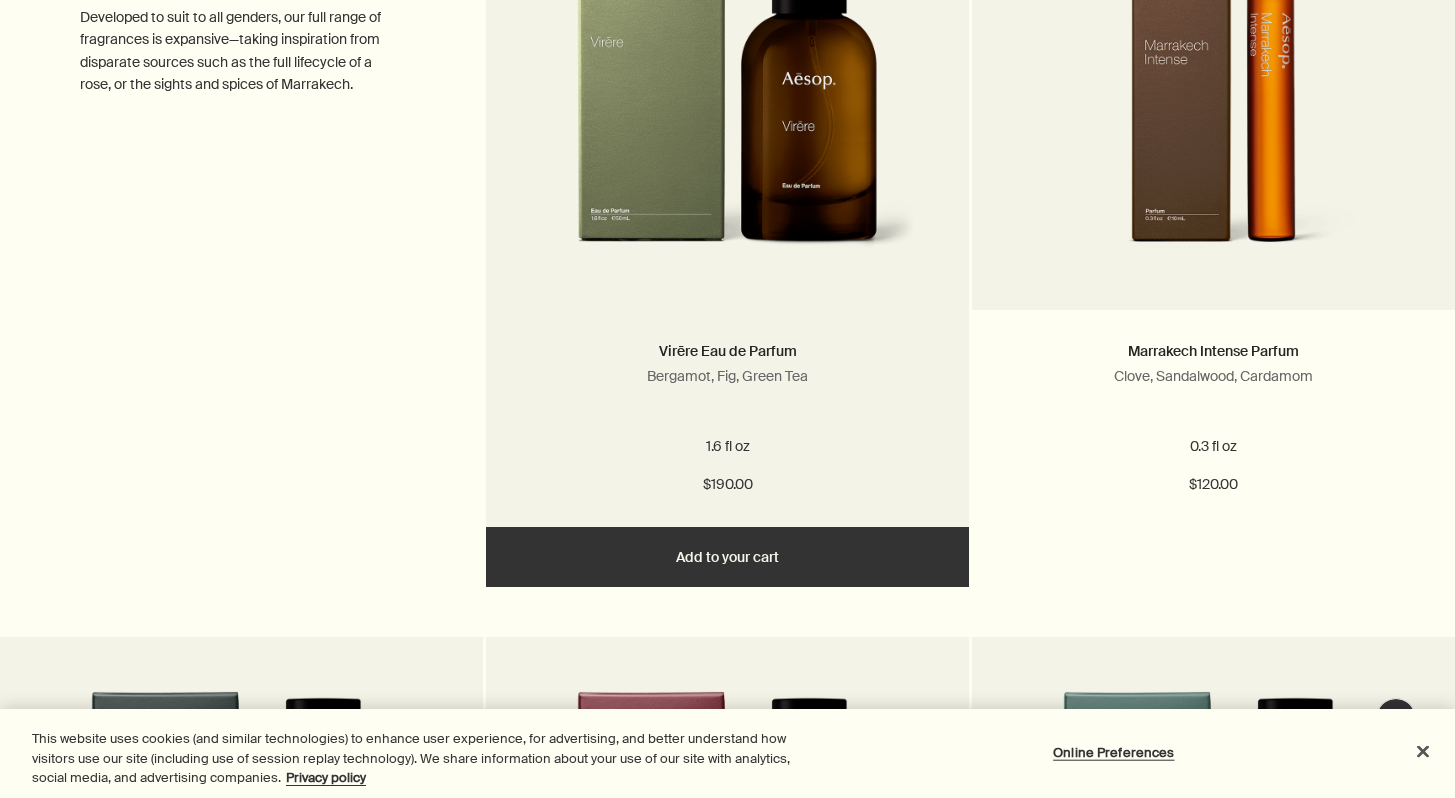 click on "Add Add to your cart" at bounding box center [727, 557] 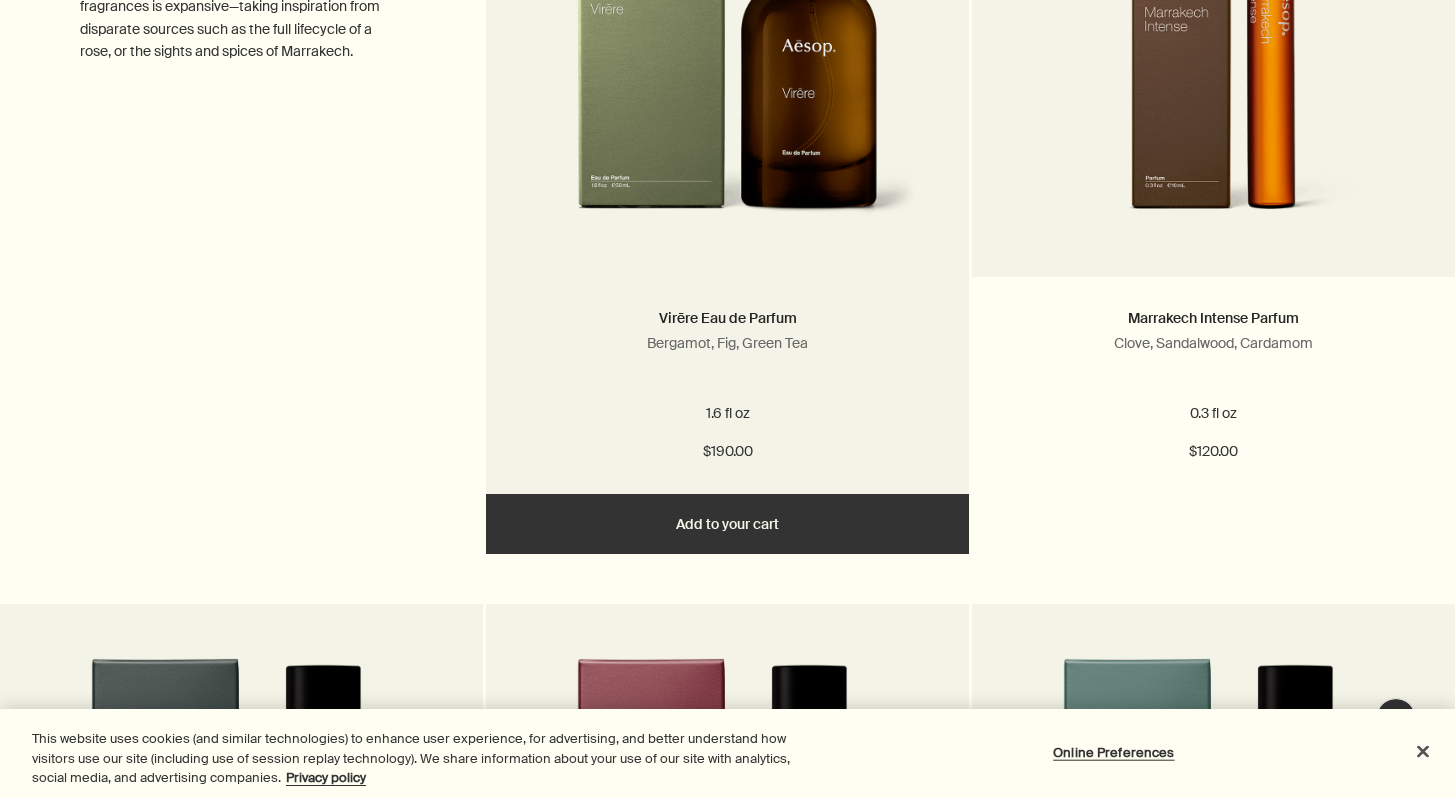 scroll, scrollTop: 5569, scrollLeft: 0, axis: vertical 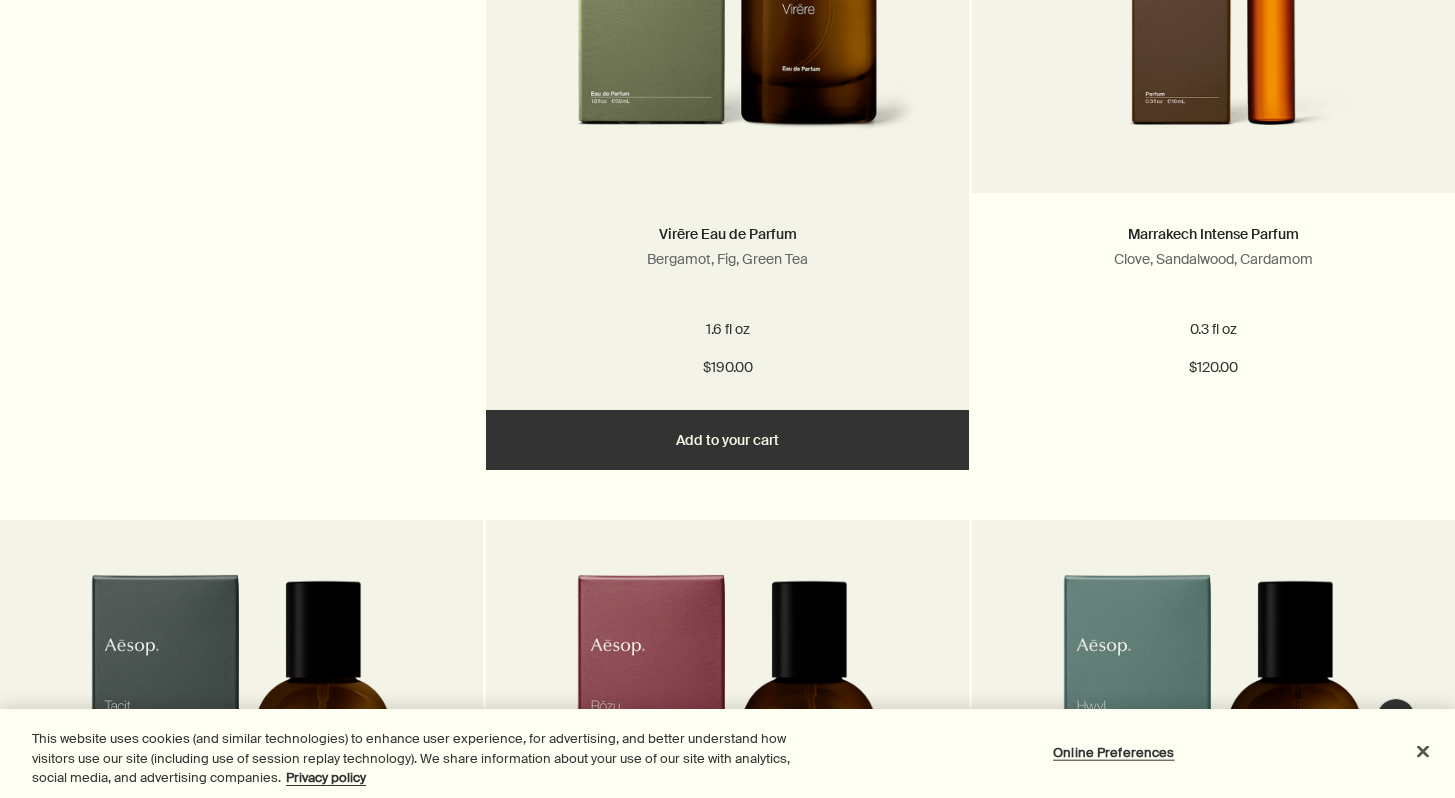 click on "Added Added to your cart Add Add to your cart" at bounding box center (727, 440) 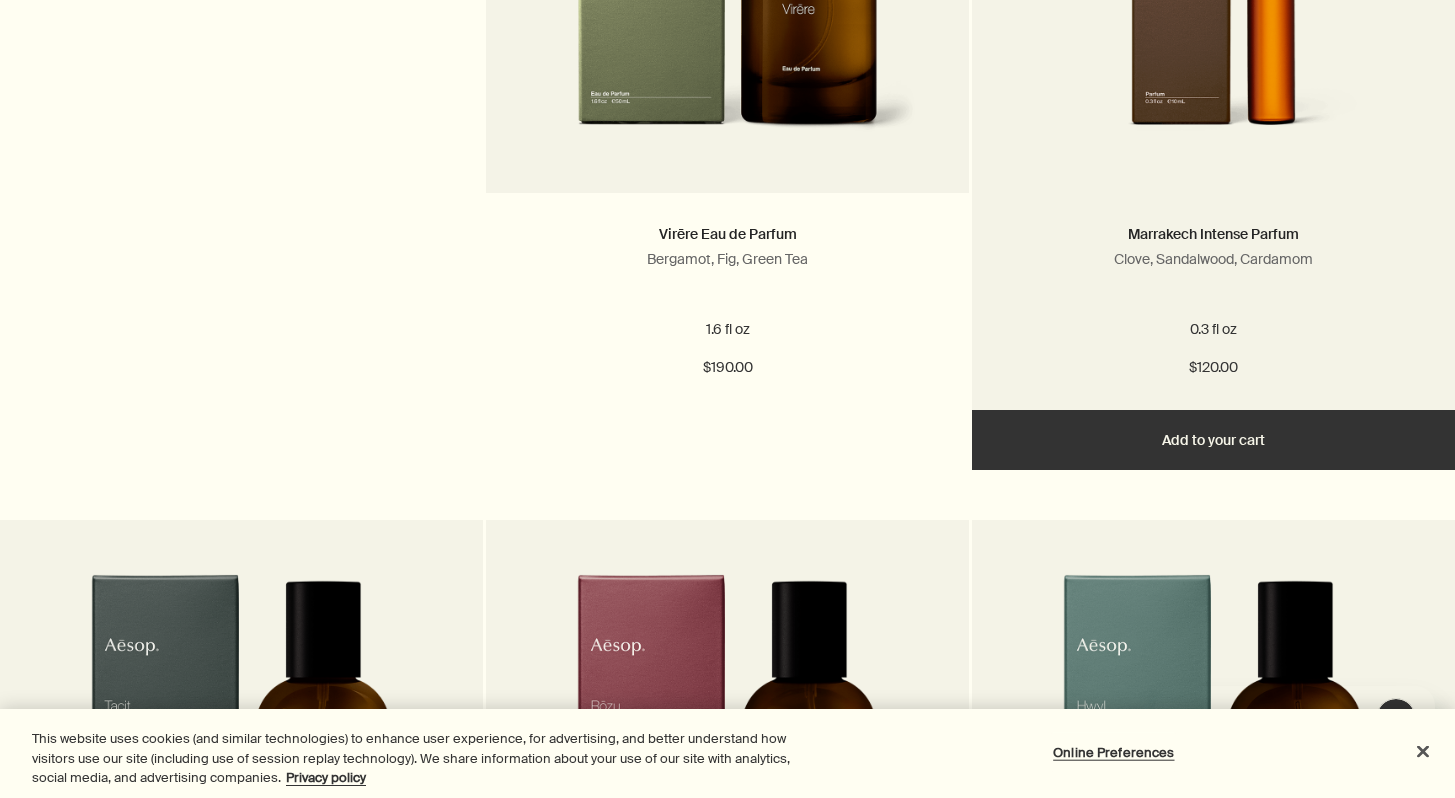 scroll, scrollTop: 0, scrollLeft: 0, axis: both 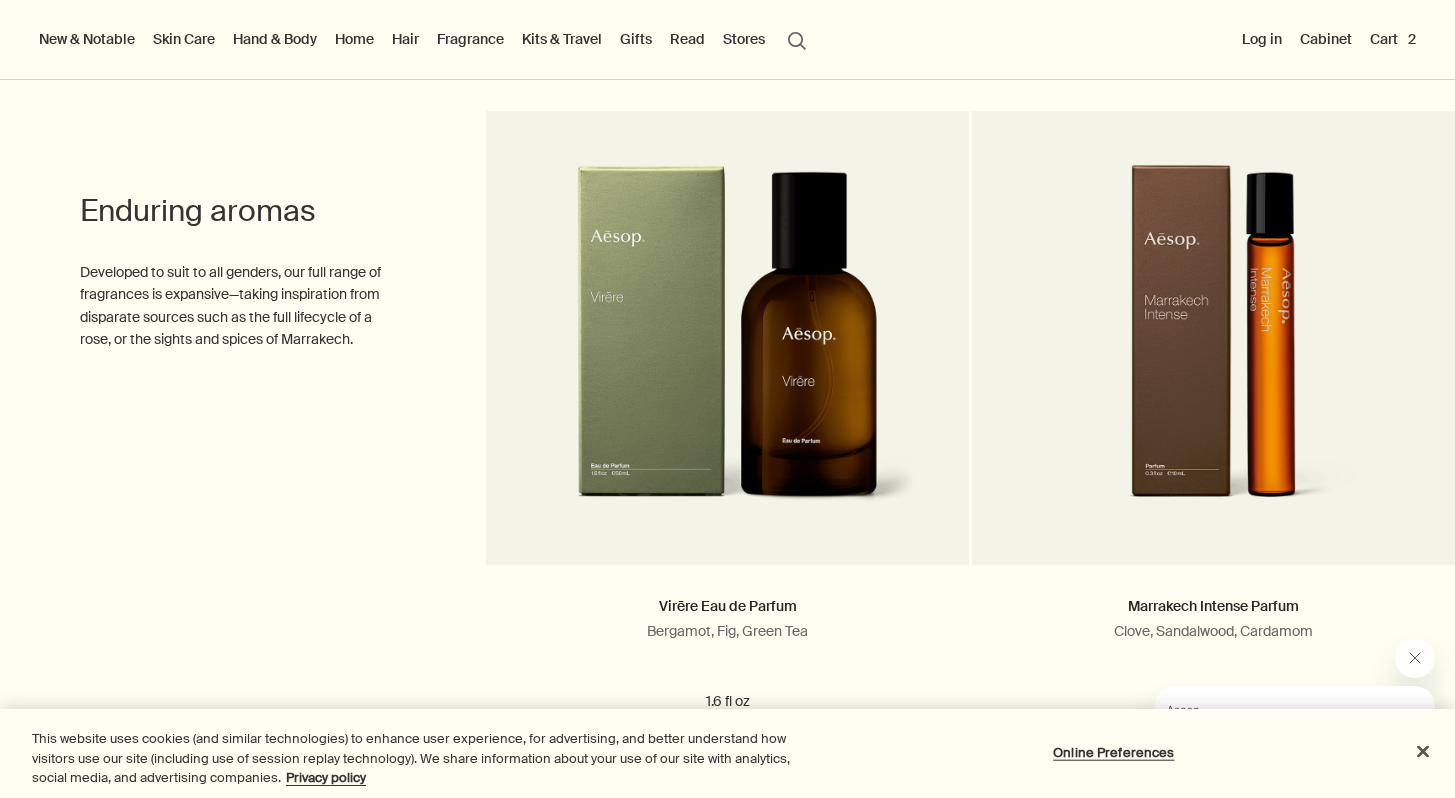 click on "Cart 2" at bounding box center [1393, 39] 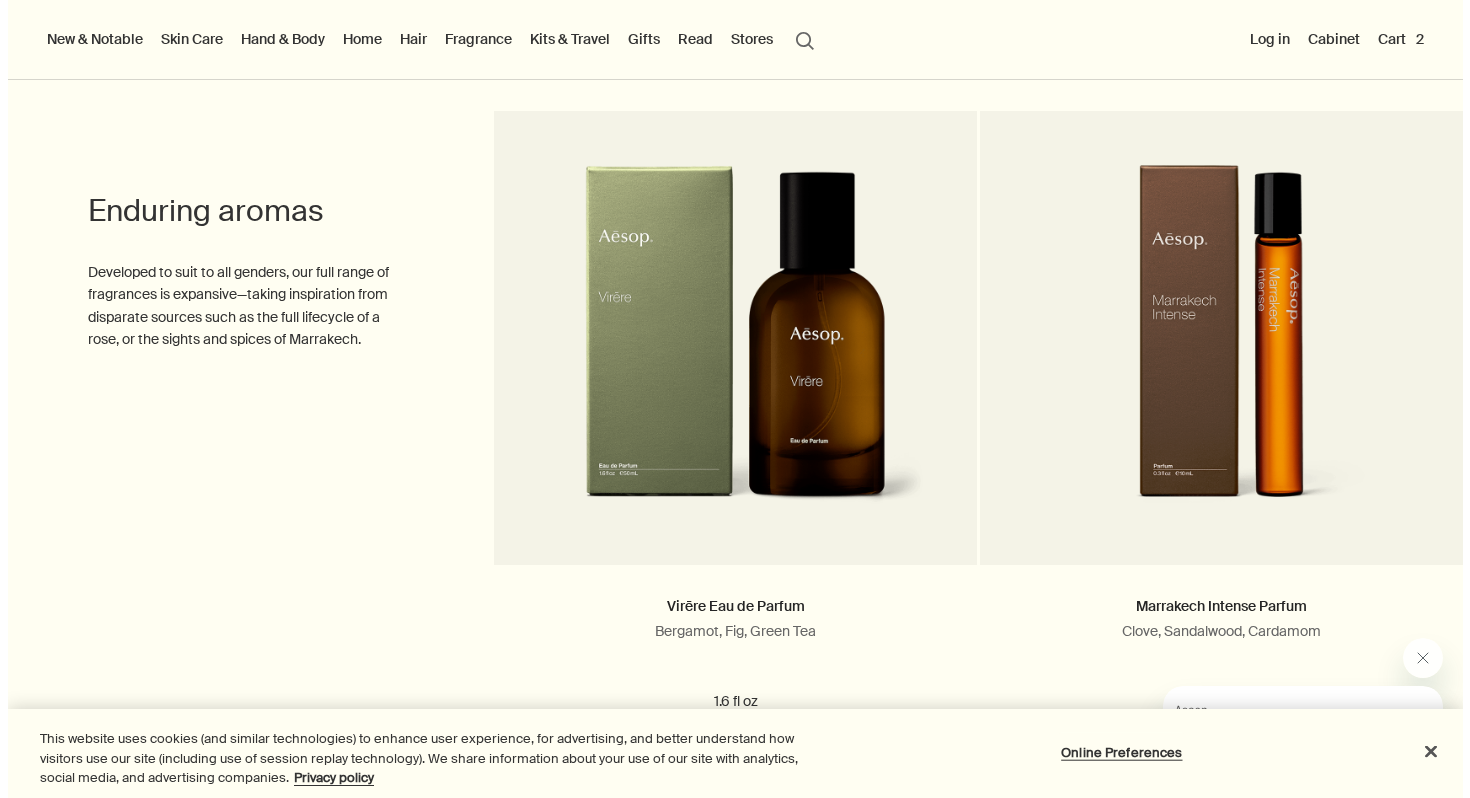 scroll, scrollTop: 0, scrollLeft: 0, axis: both 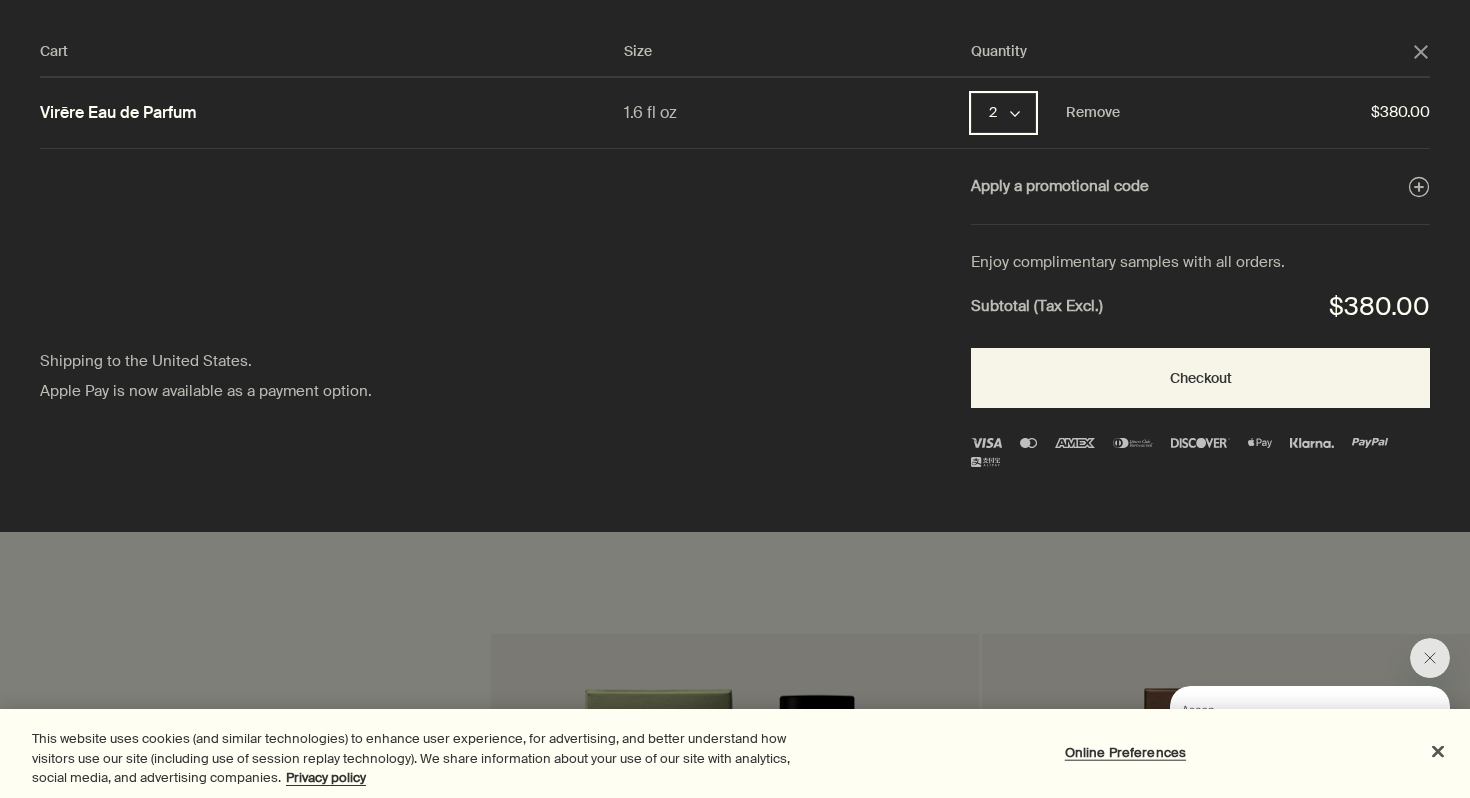 click on "chevron" at bounding box center [1015, 114] 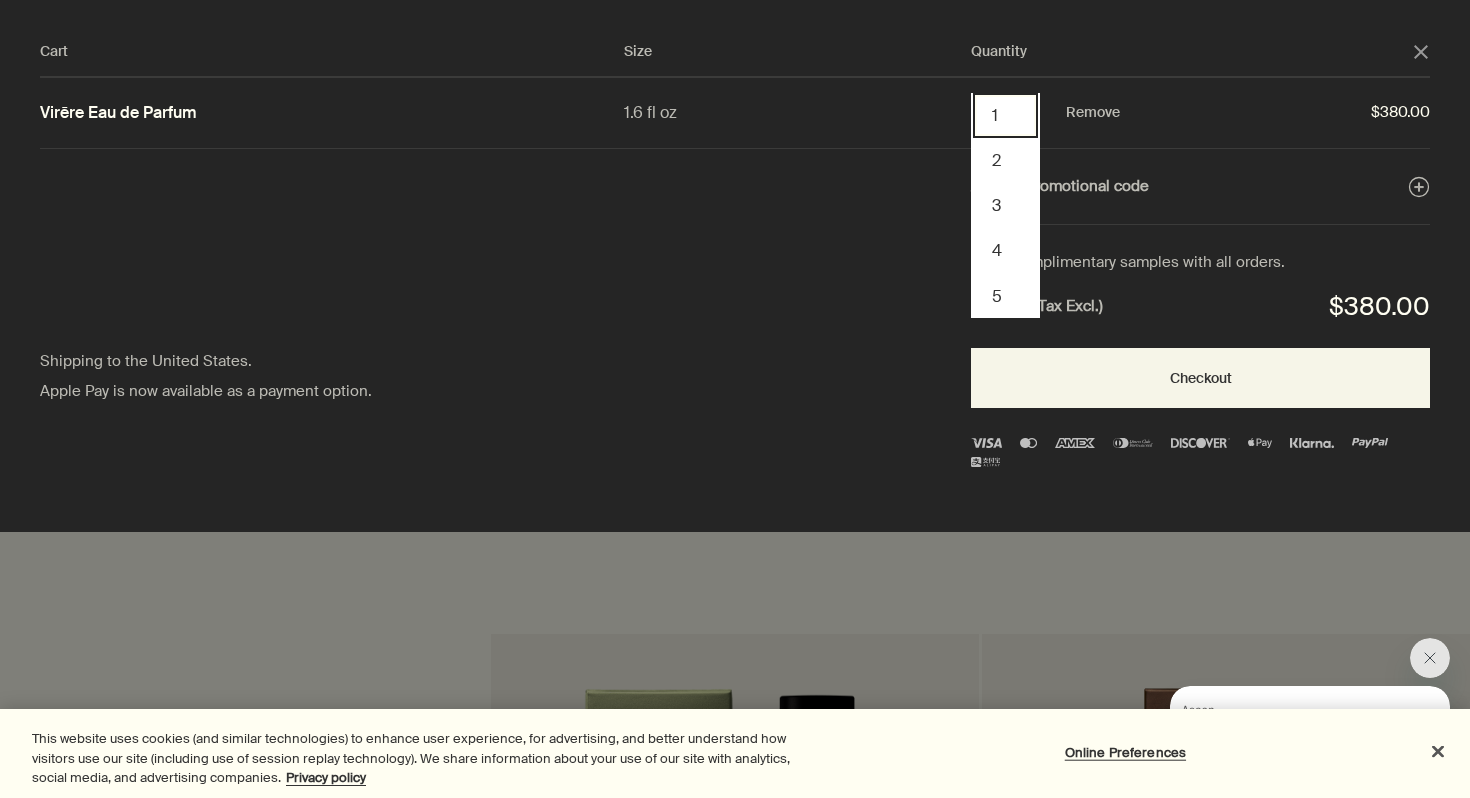 click on "1" at bounding box center (1005, 115) 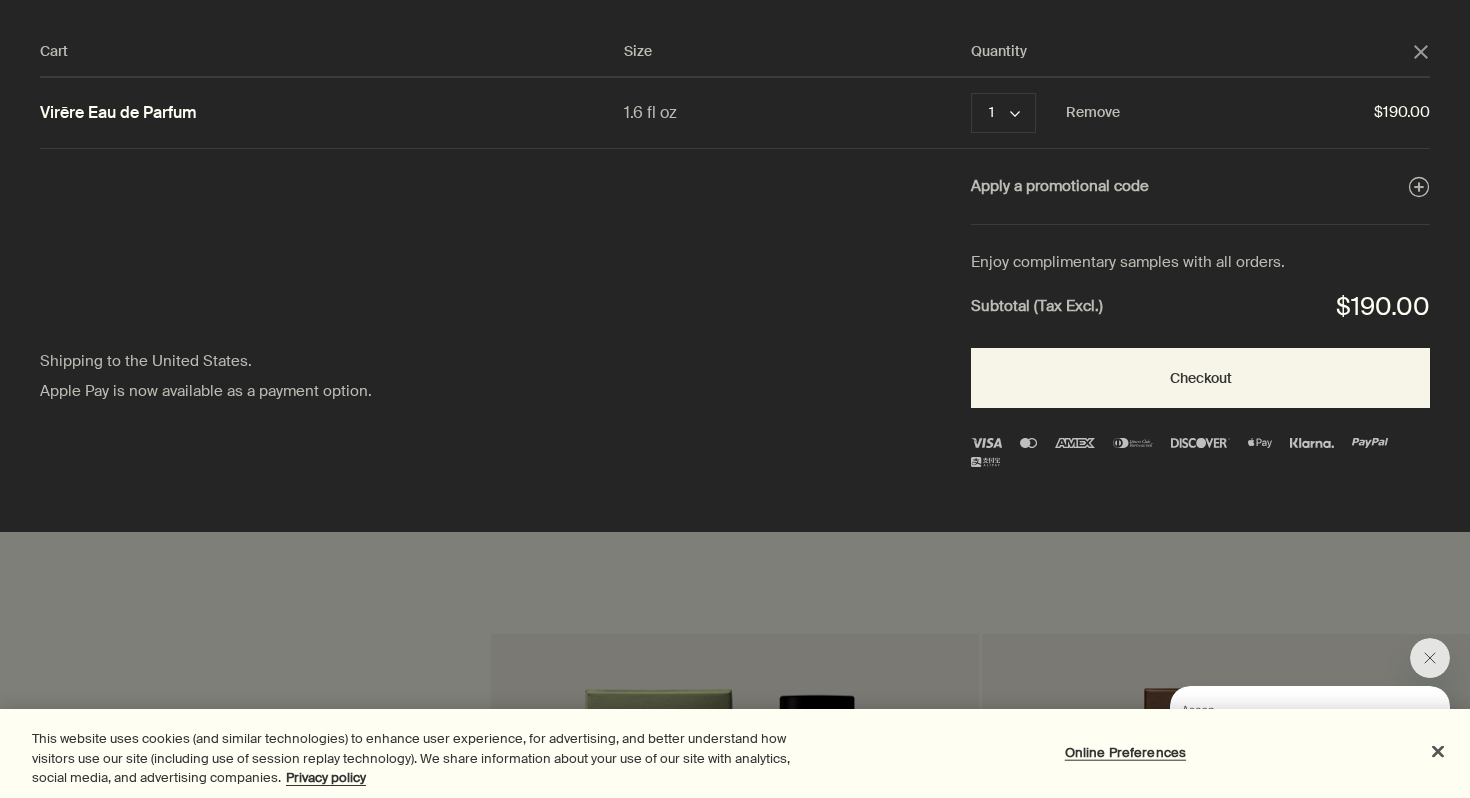 click at bounding box center (735, 399) 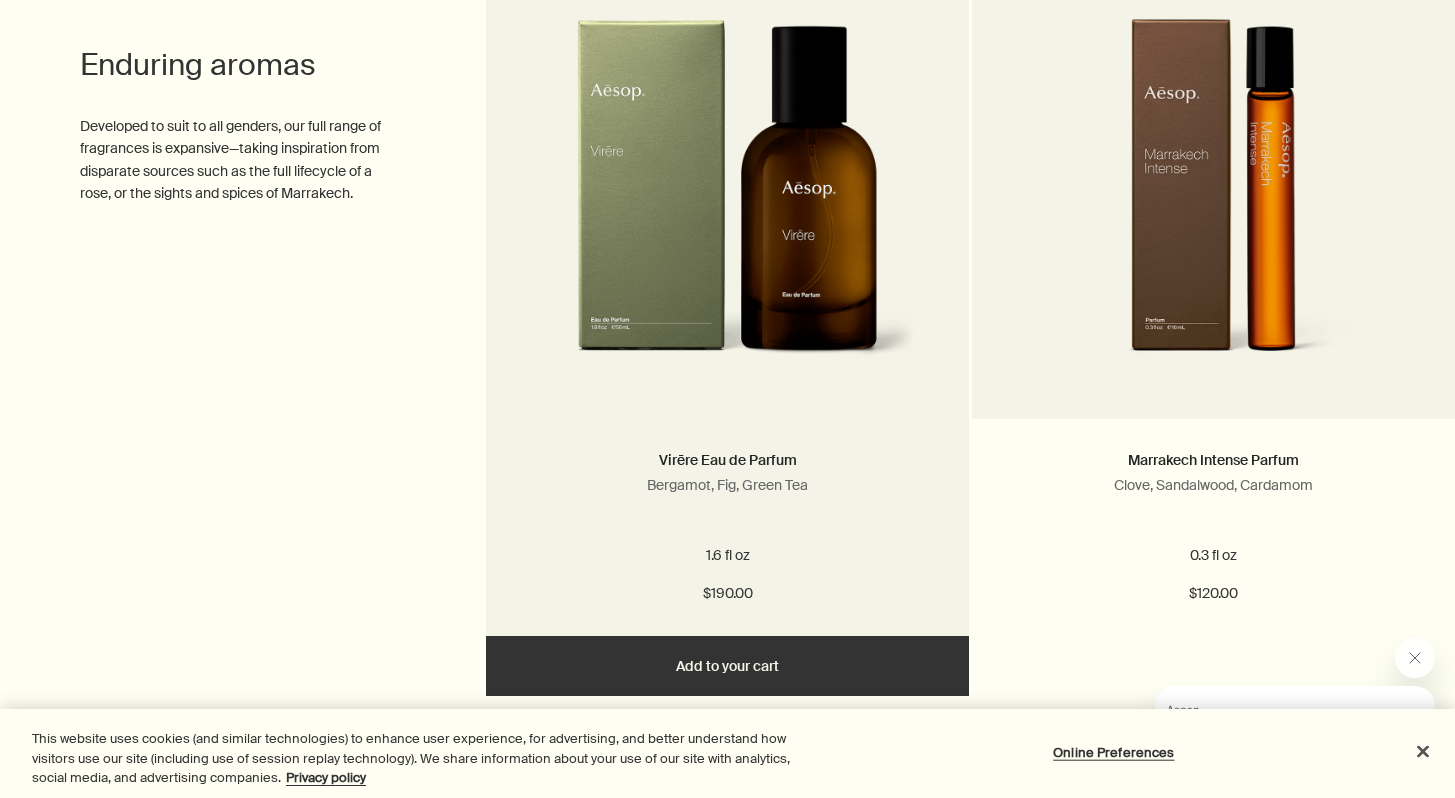 scroll, scrollTop: 5349, scrollLeft: 0, axis: vertical 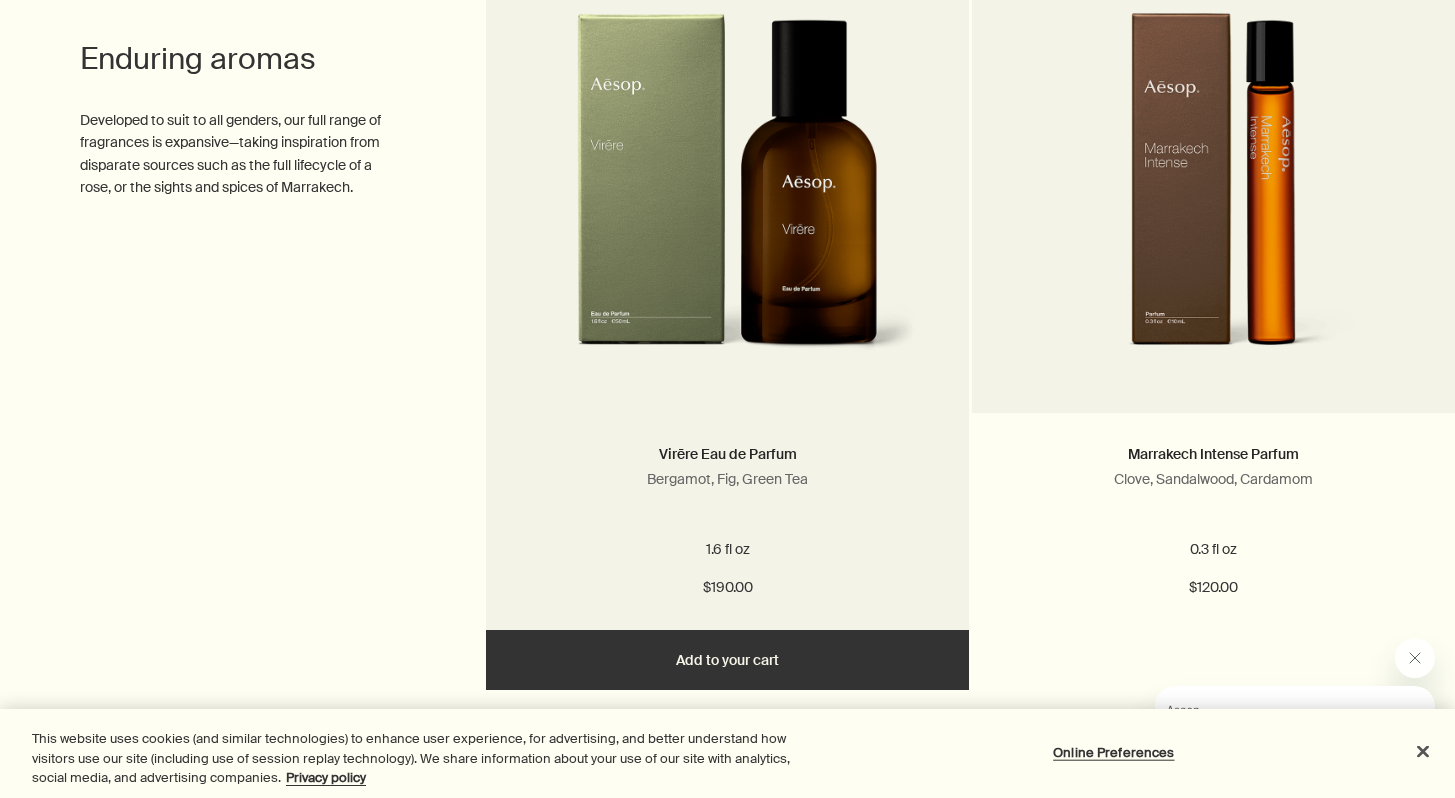 click at bounding box center (727, 198) 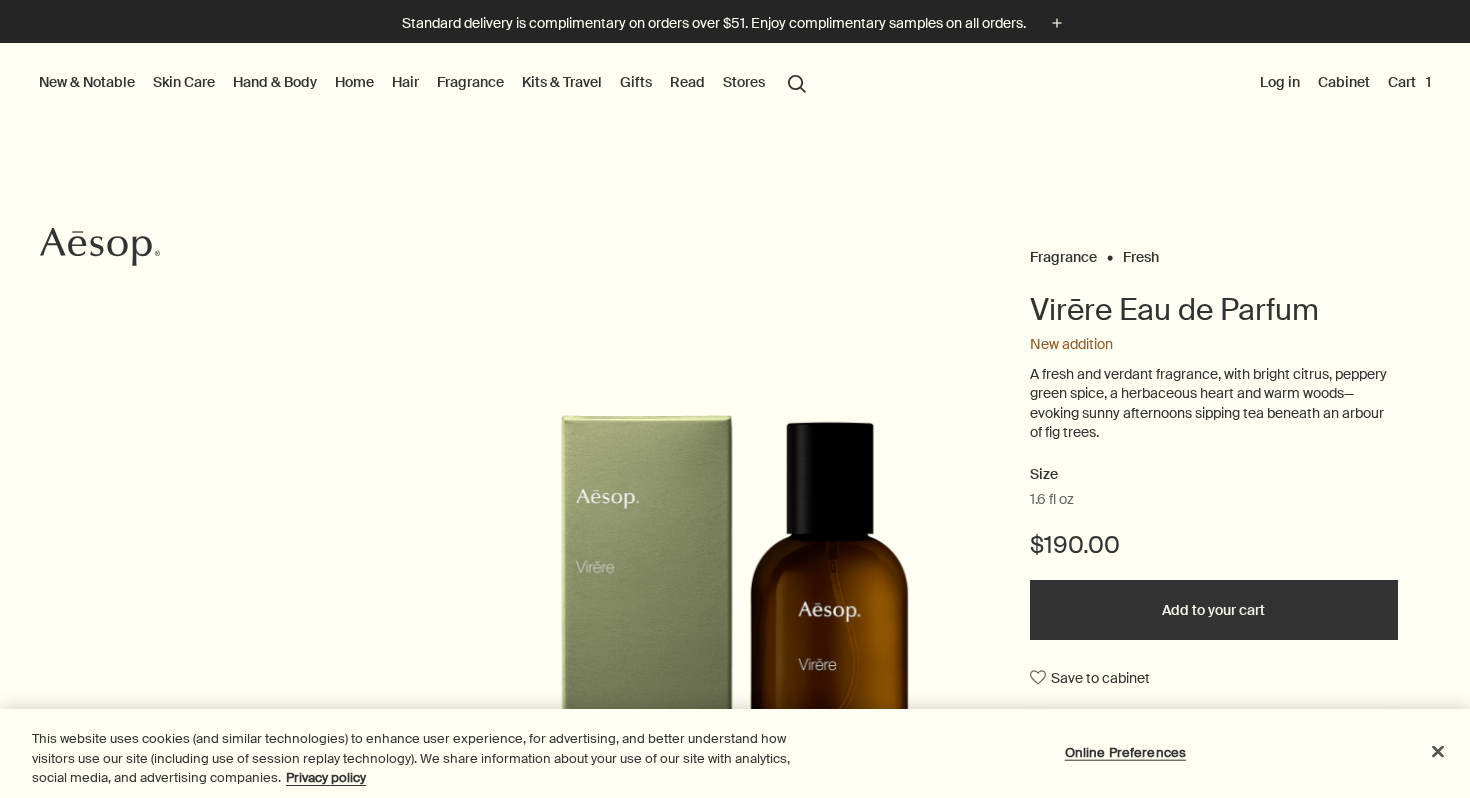 scroll, scrollTop: 0, scrollLeft: 0, axis: both 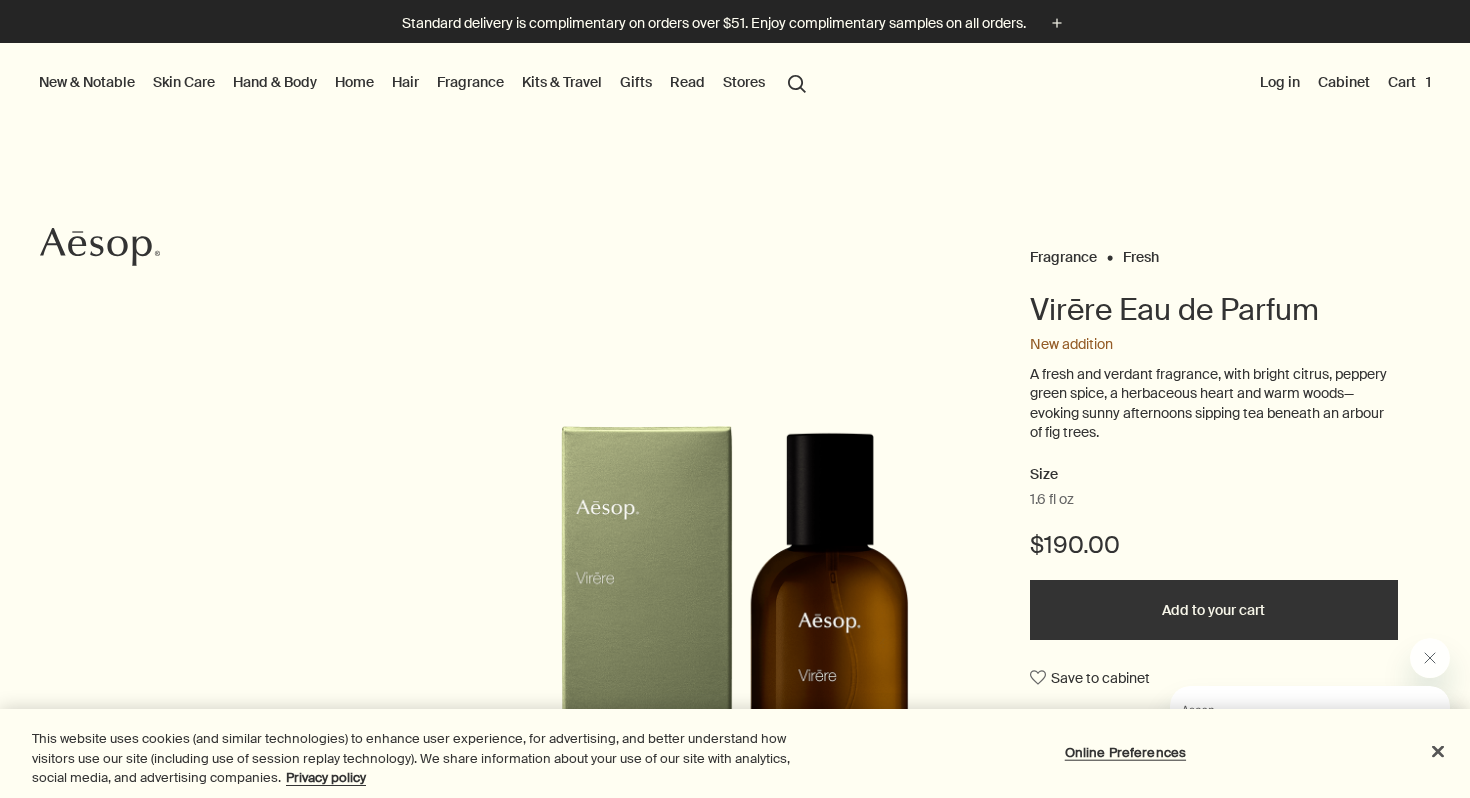 click on "Hand & Body" at bounding box center [275, 82] 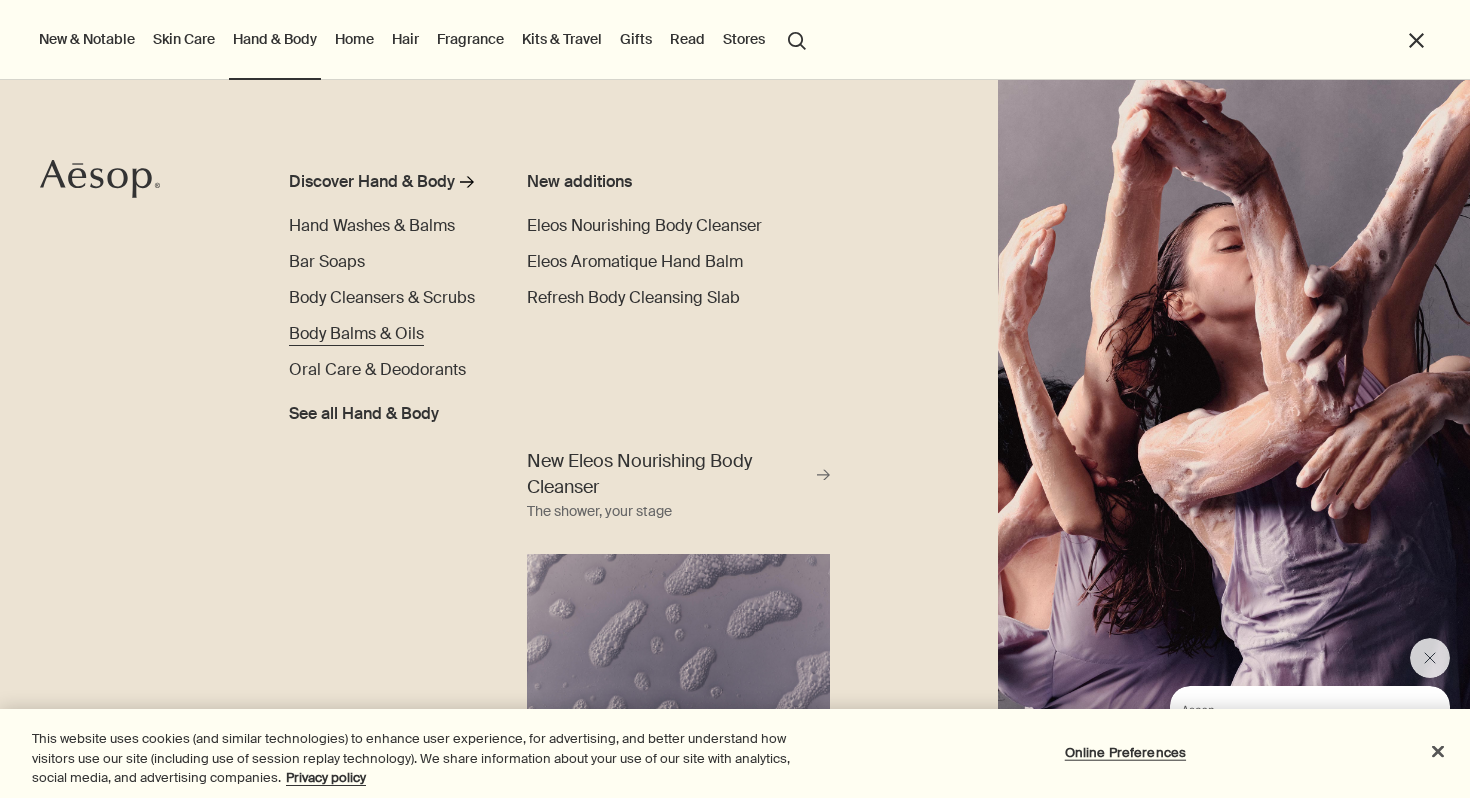 click on "Body Balms & Oils" at bounding box center (356, 333) 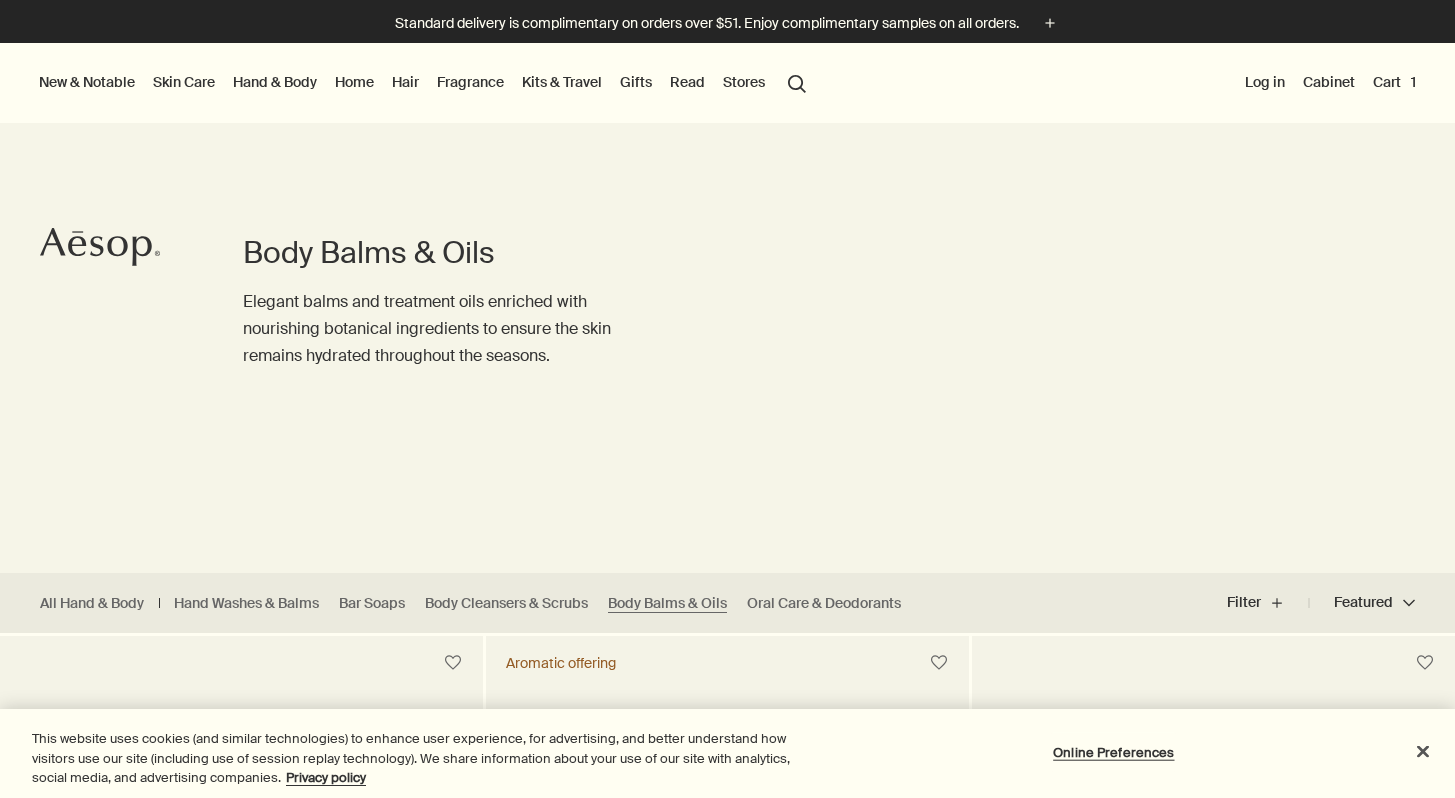 scroll, scrollTop: 0, scrollLeft: 0, axis: both 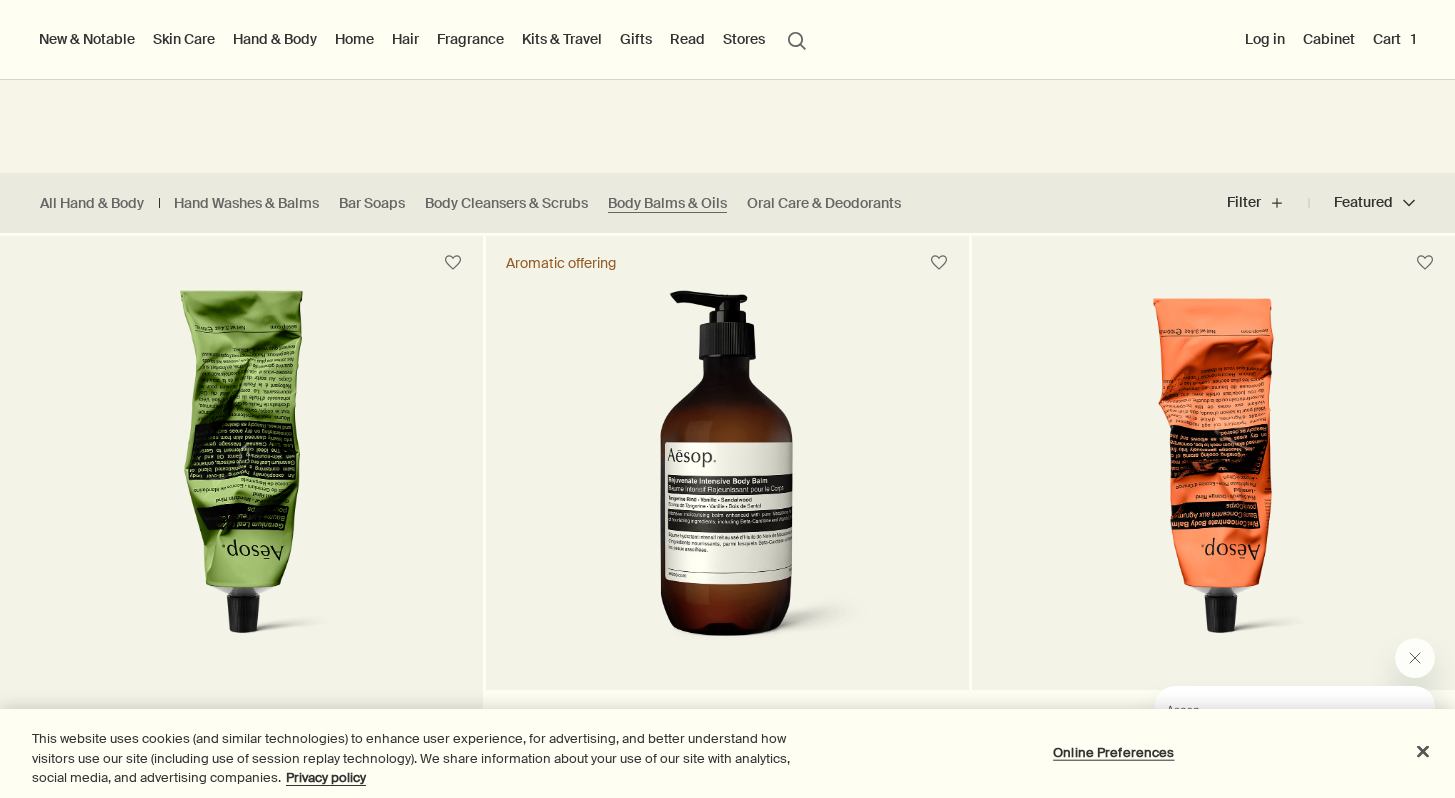 click at bounding box center (241, 475) 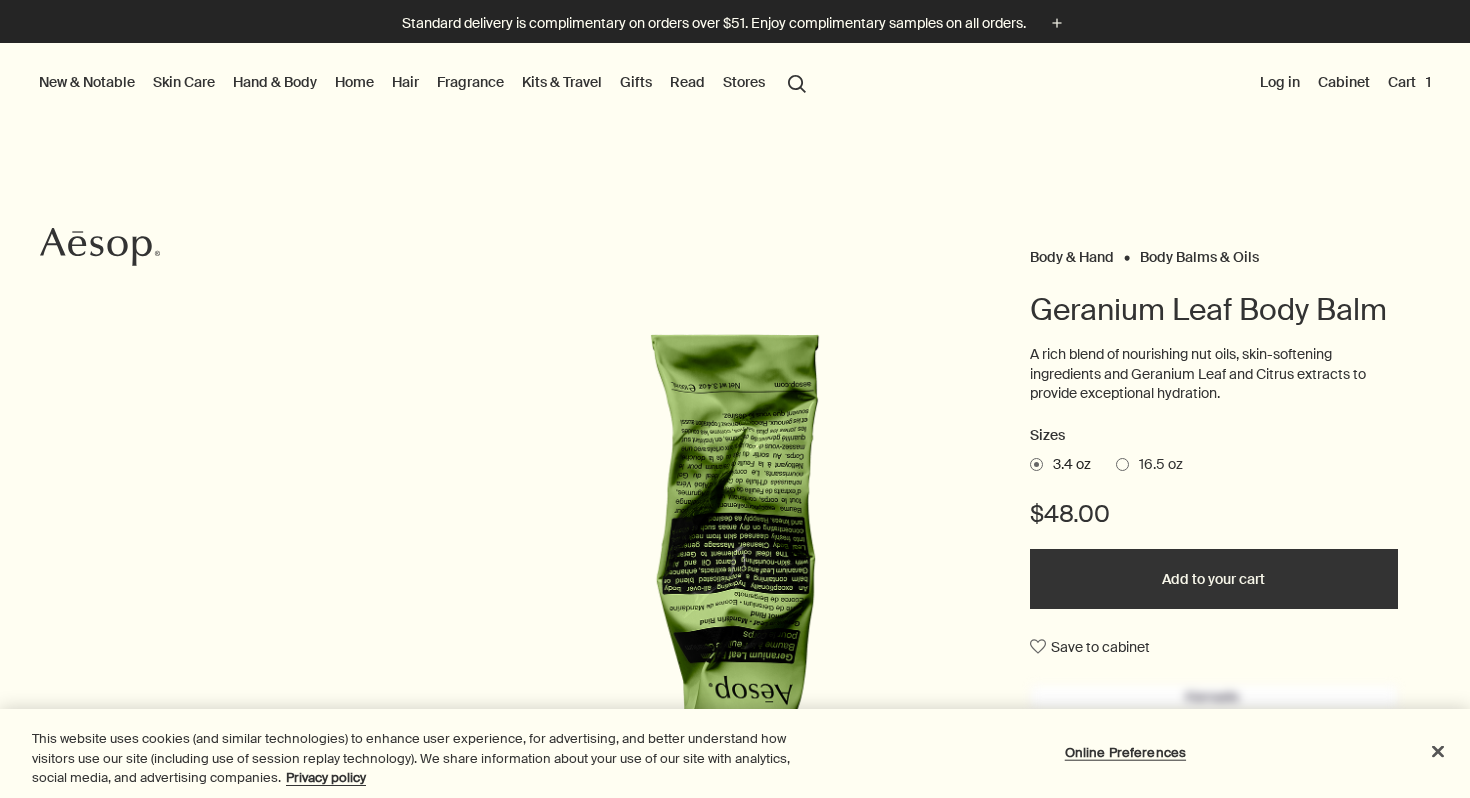 scroll, scrollTop: 0, scrollLeft: 0, axis: both 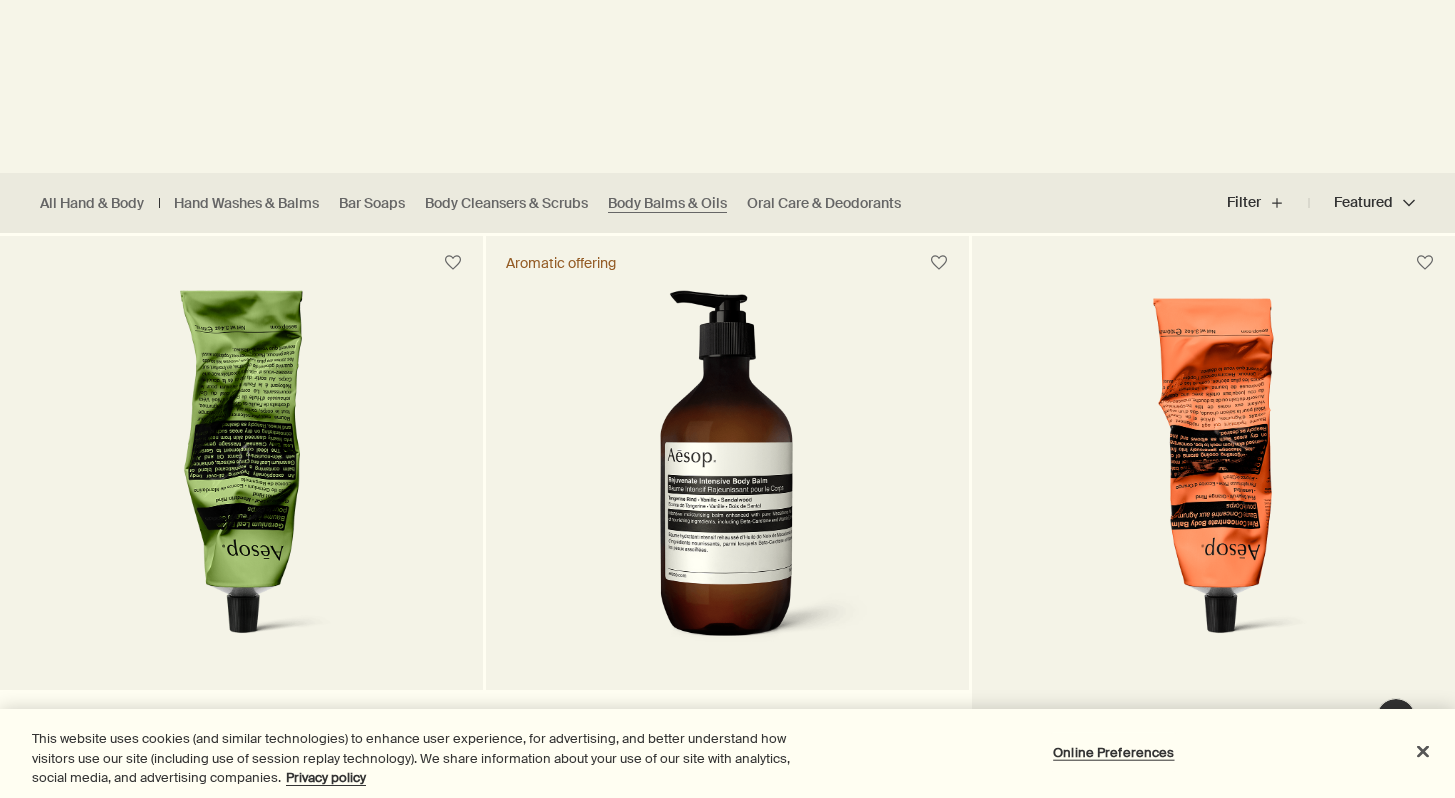 click at bounding box center (1213, 475) 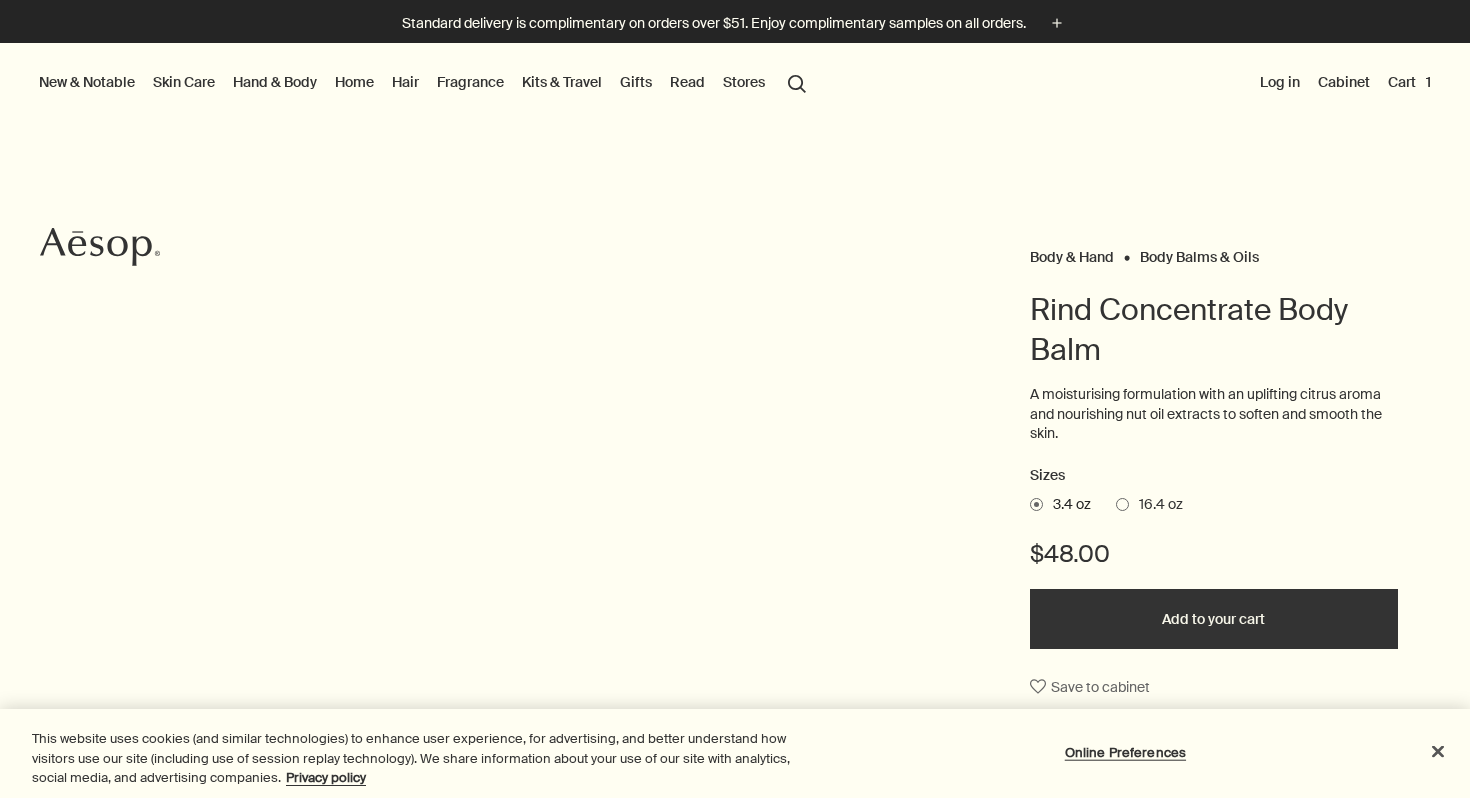 scroll, scrollTop: 0, scrollLeft: 0, axis: both 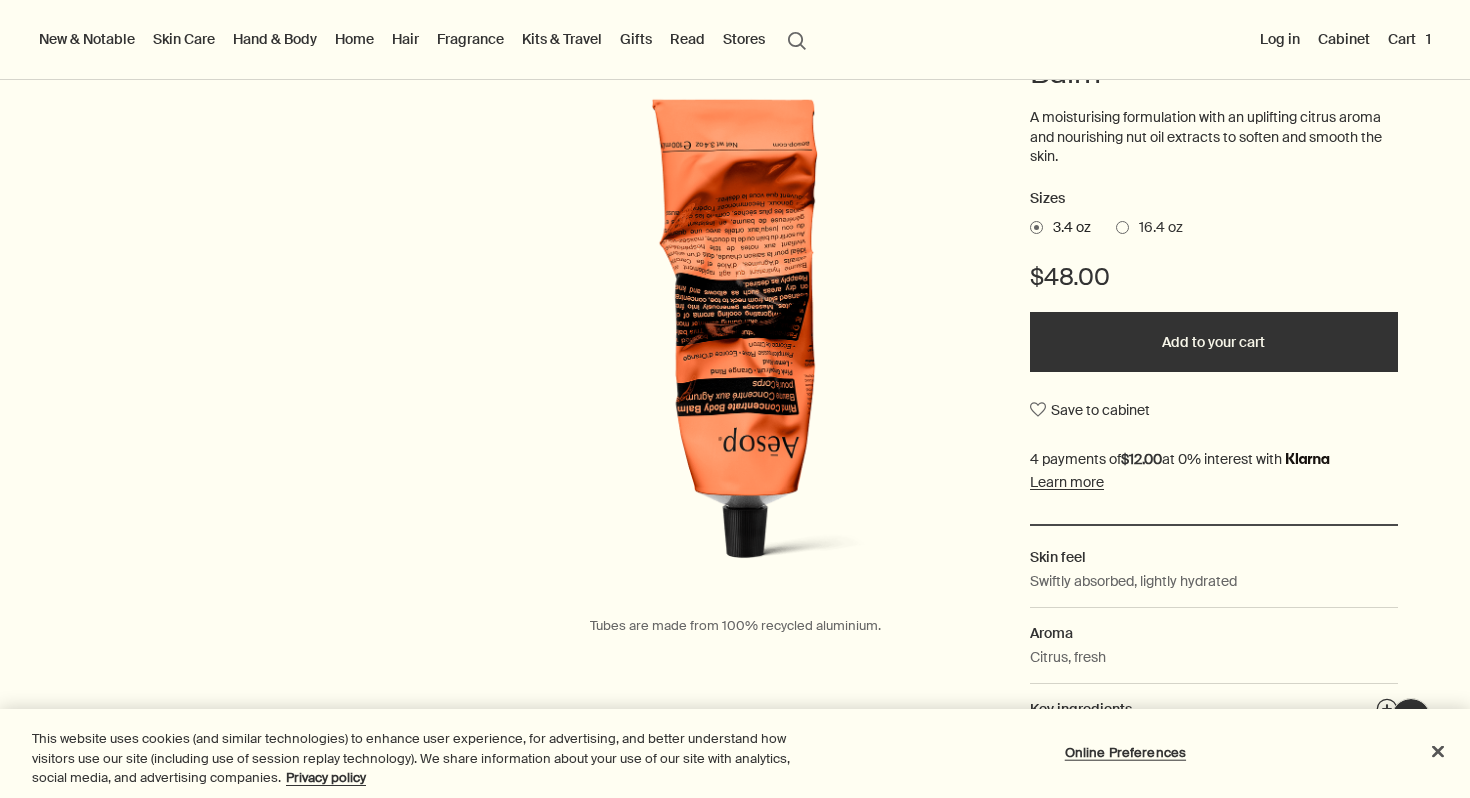 click at bounding box center (1122, 227) 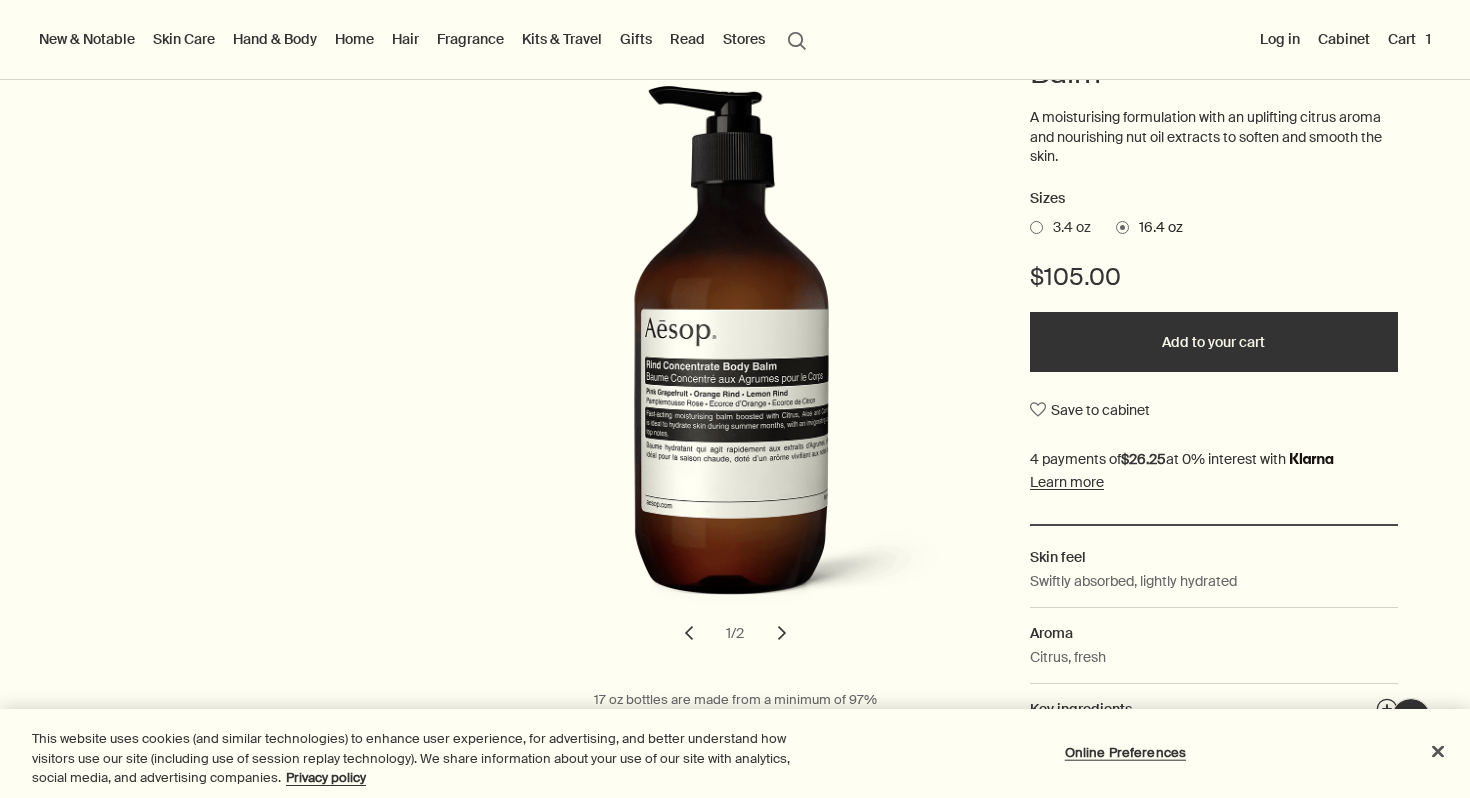 click at bounding box center (1036, 227) 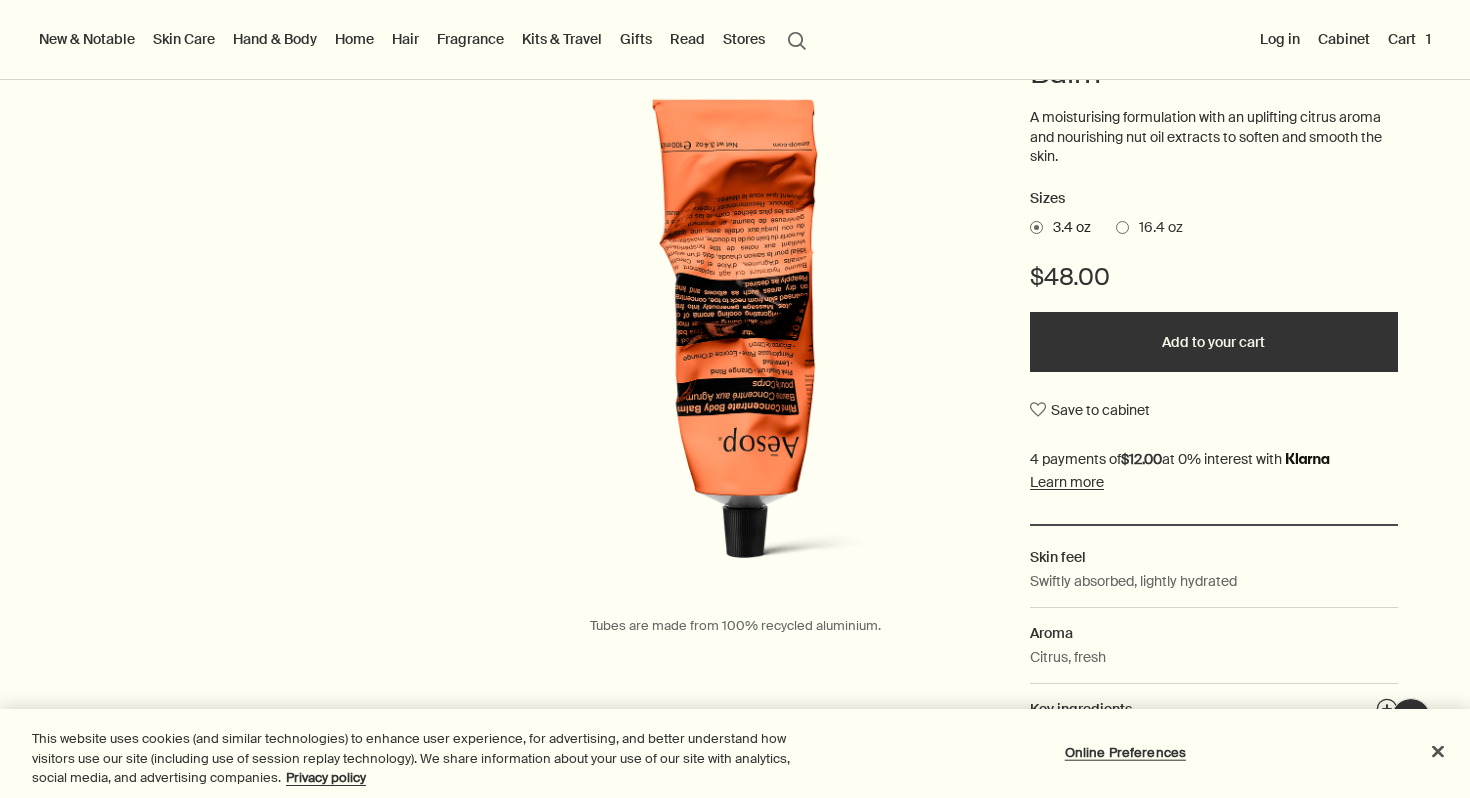 click on "Add to your cart" at bounding box center (1214, 342) 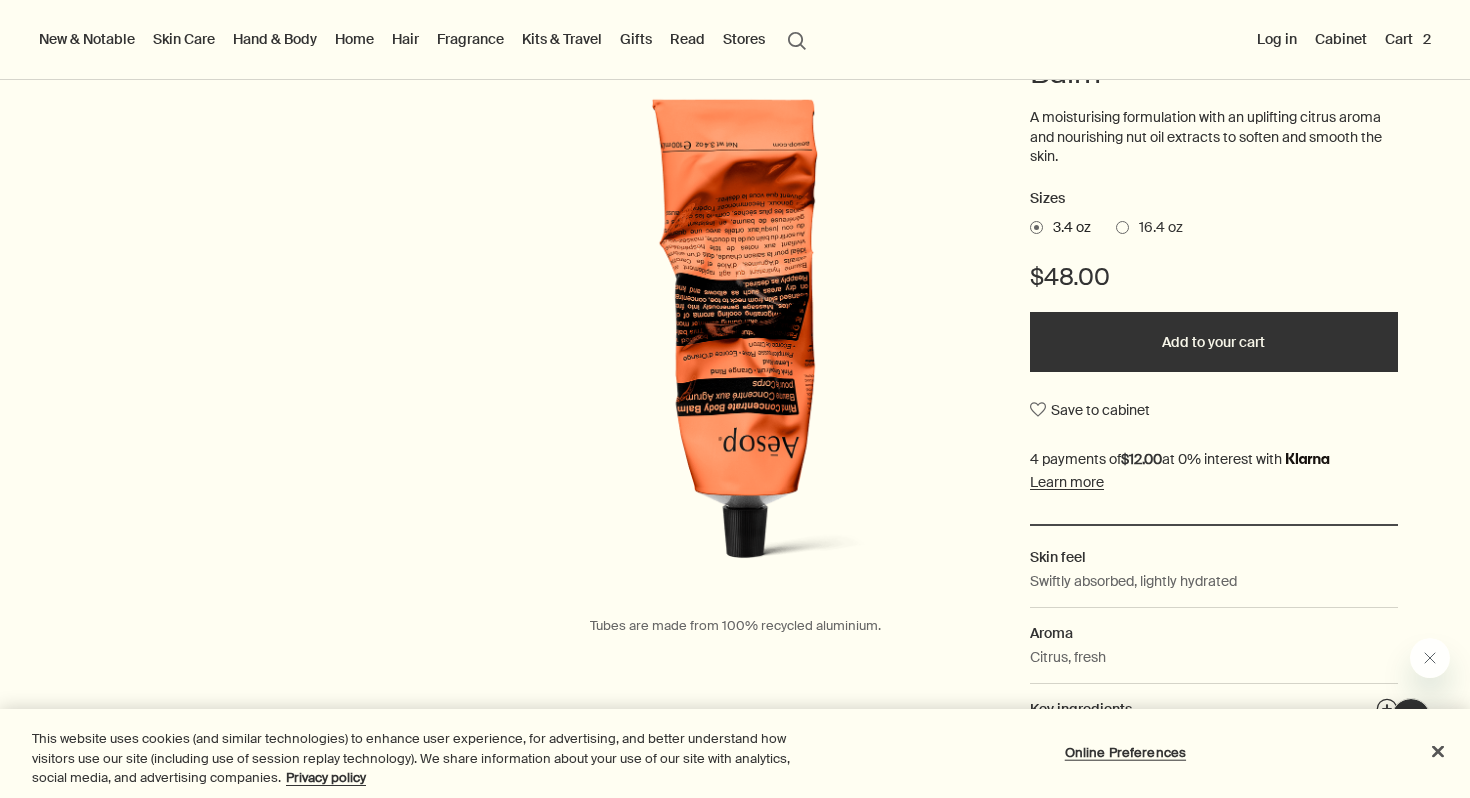 scroll, scrollTop: 0, scrollLeft: 0, axis: both 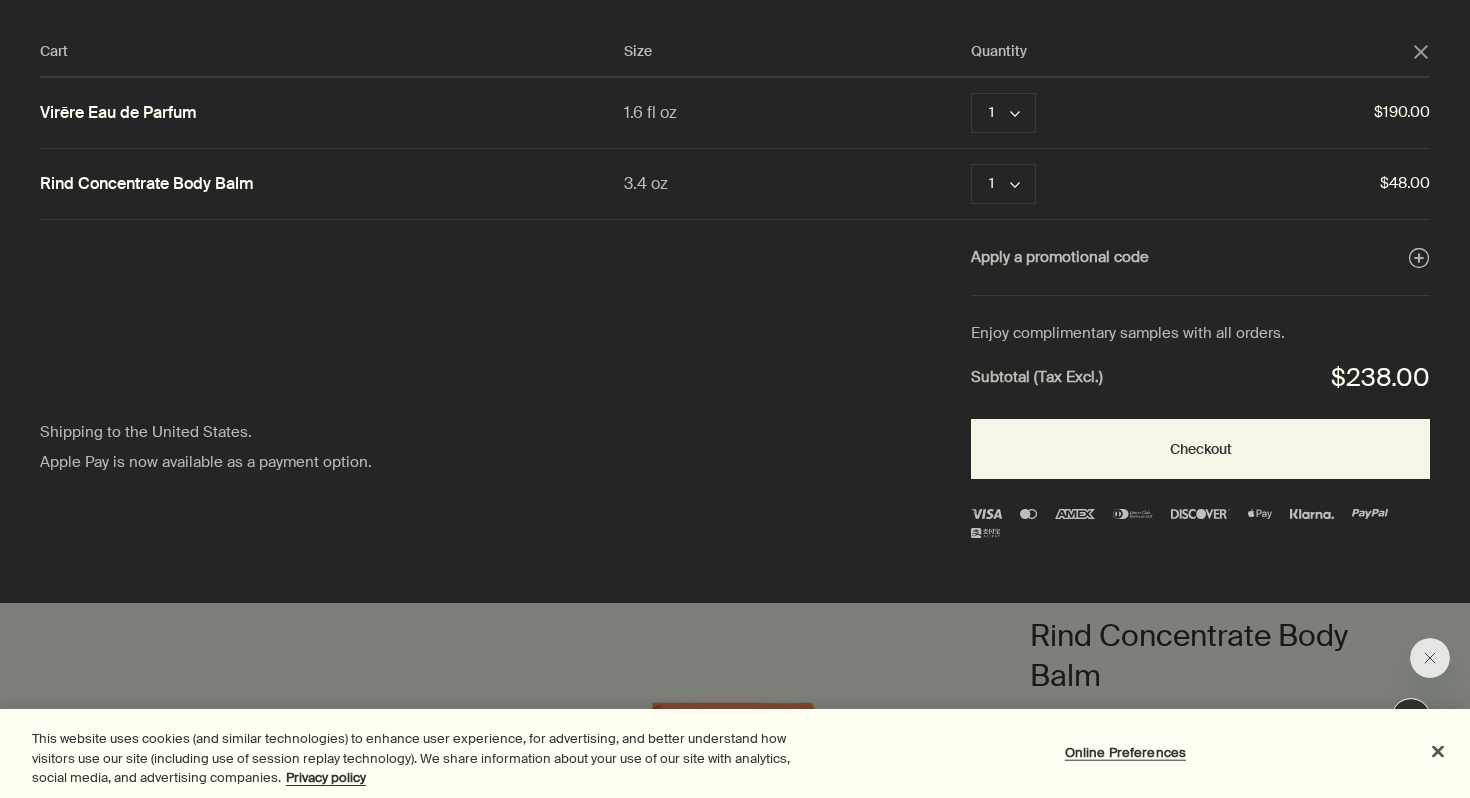 click on "close" at bounding box center (1421, 52) 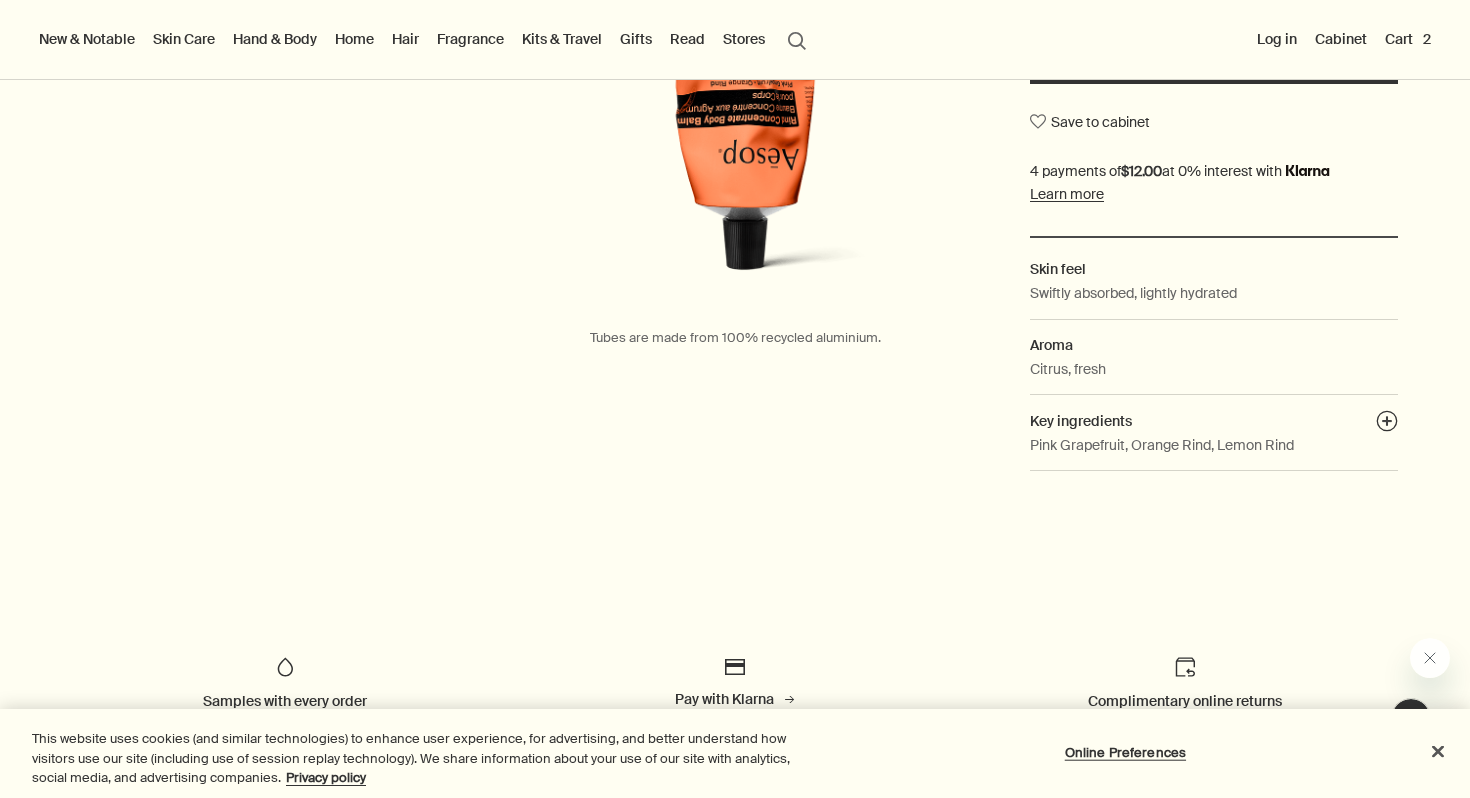 scroll, scrollTop: 568, scrollLeft: 0, axis: vertical 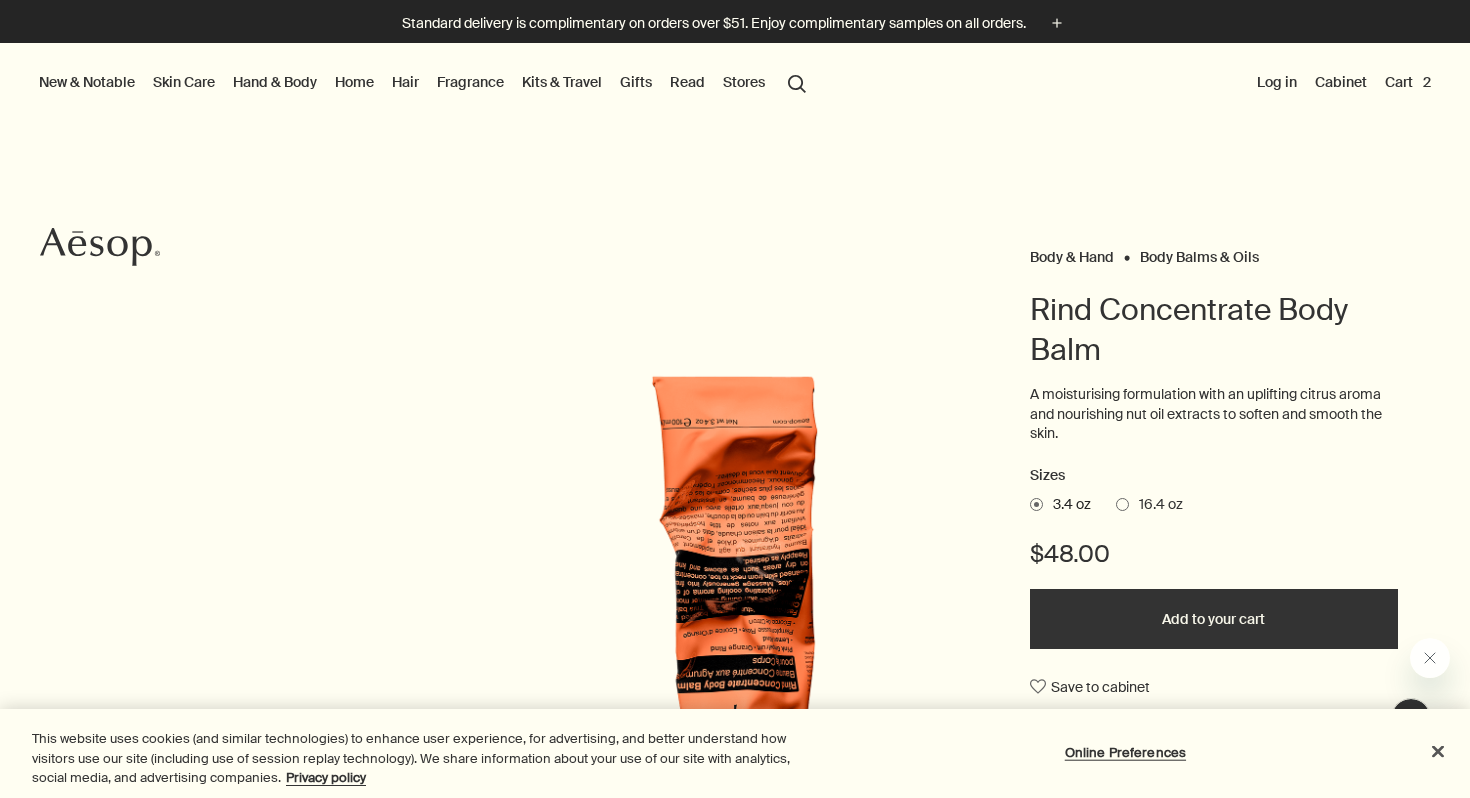 click on "Hair" at bounding box center (405, 82) 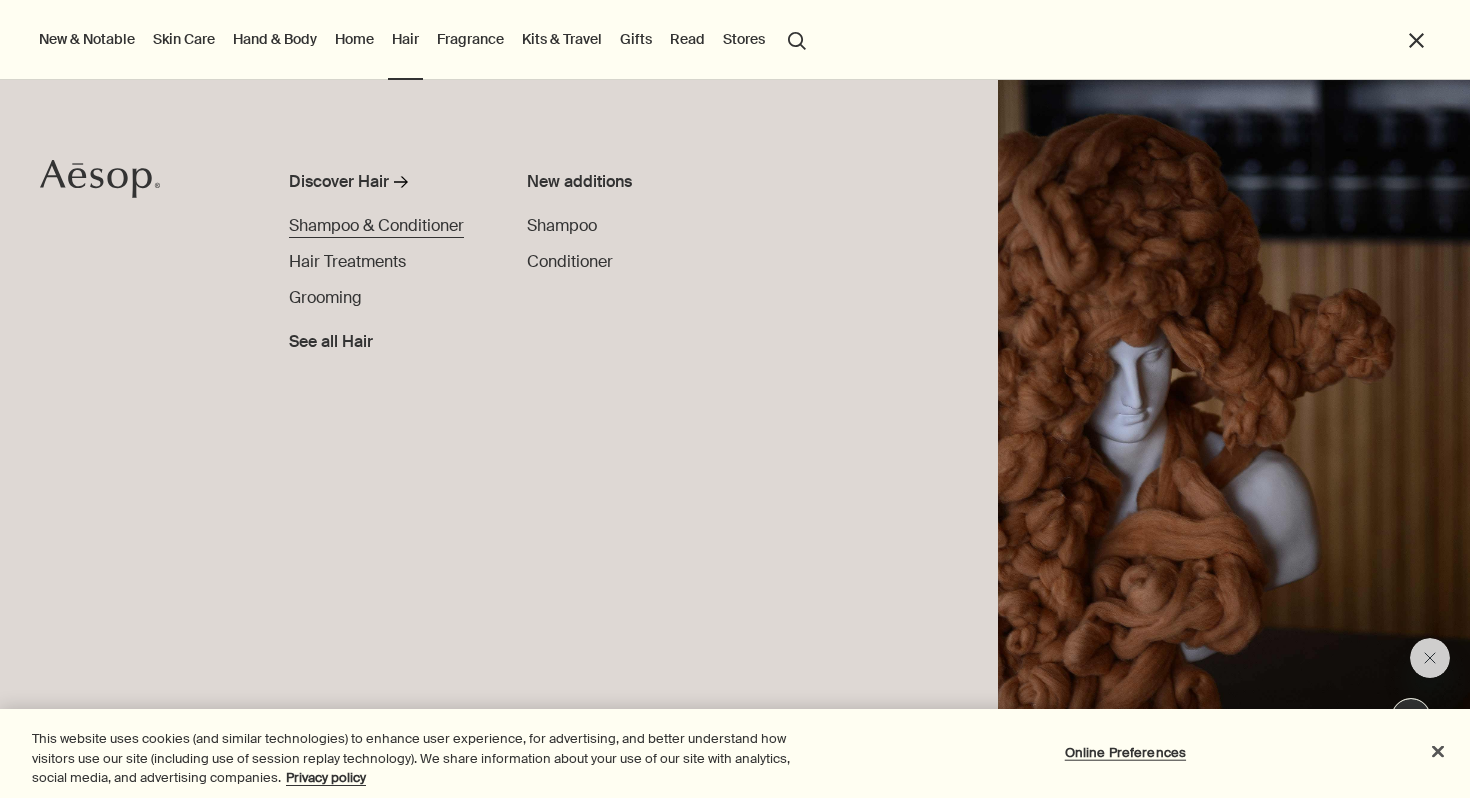 click on "Shampoo & Conditioner" at bounding box center [376, 225] 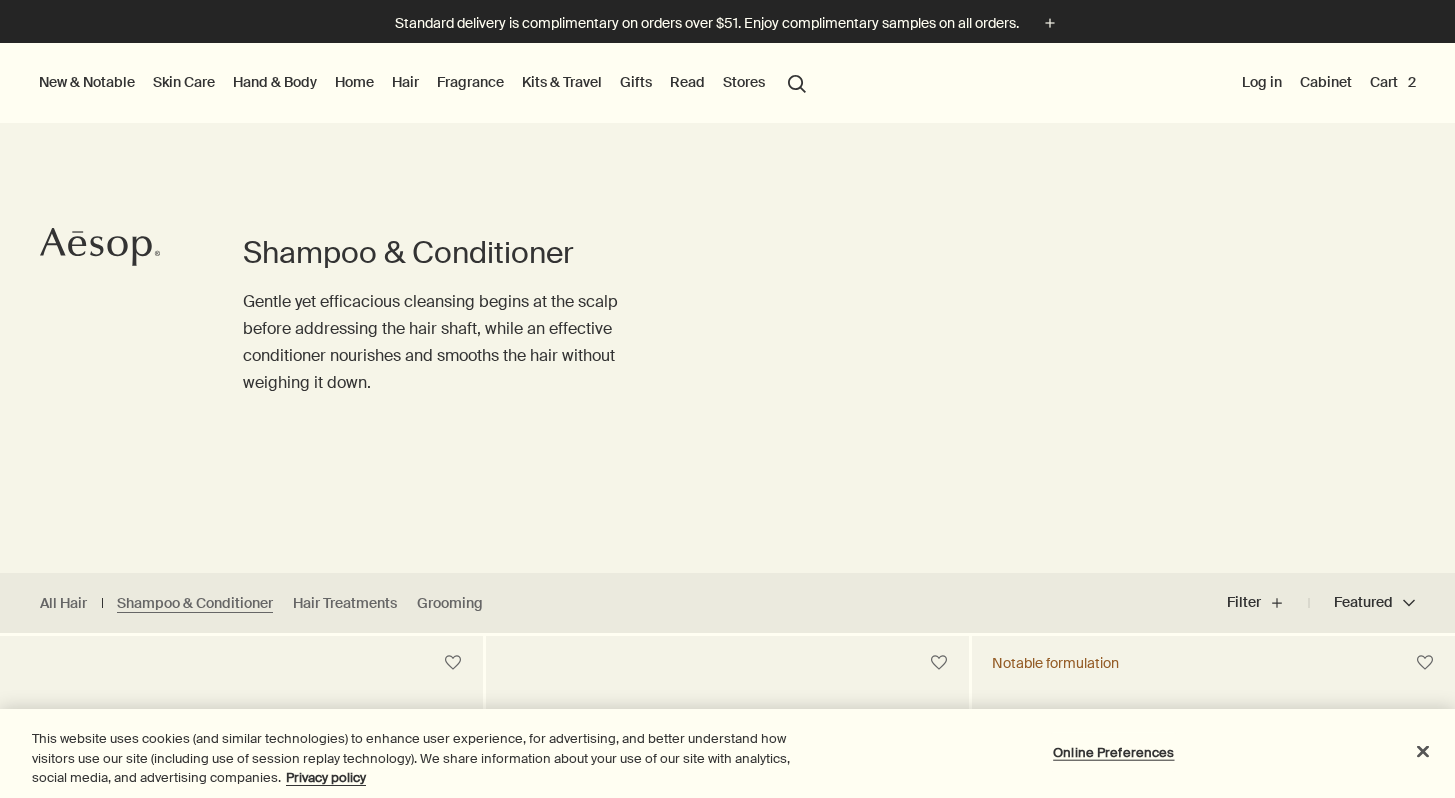 scroll, scrollTop: 0, scrollLeft: 0, axis: both 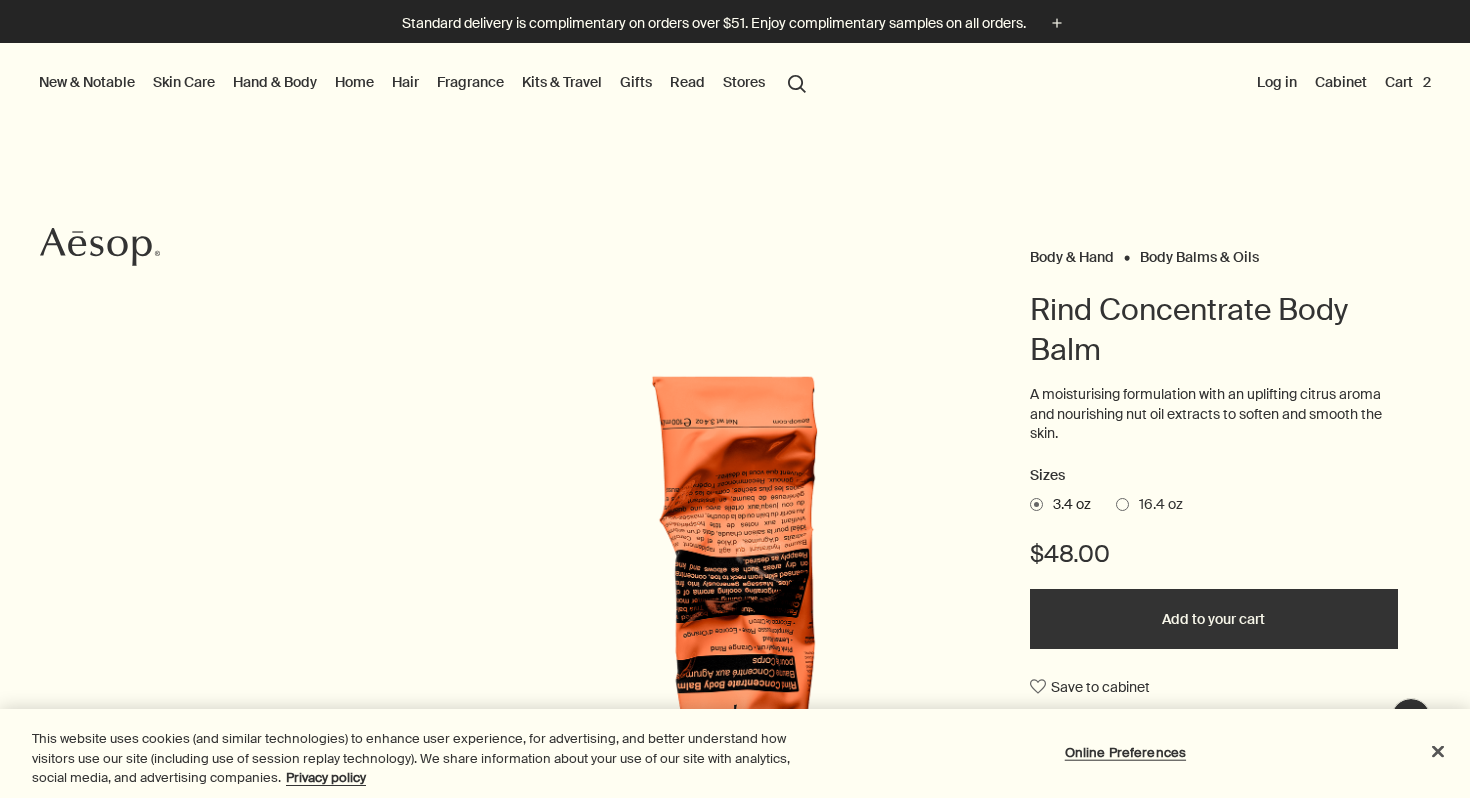 click on "Hand & Body" at bounding box center (275, 82) 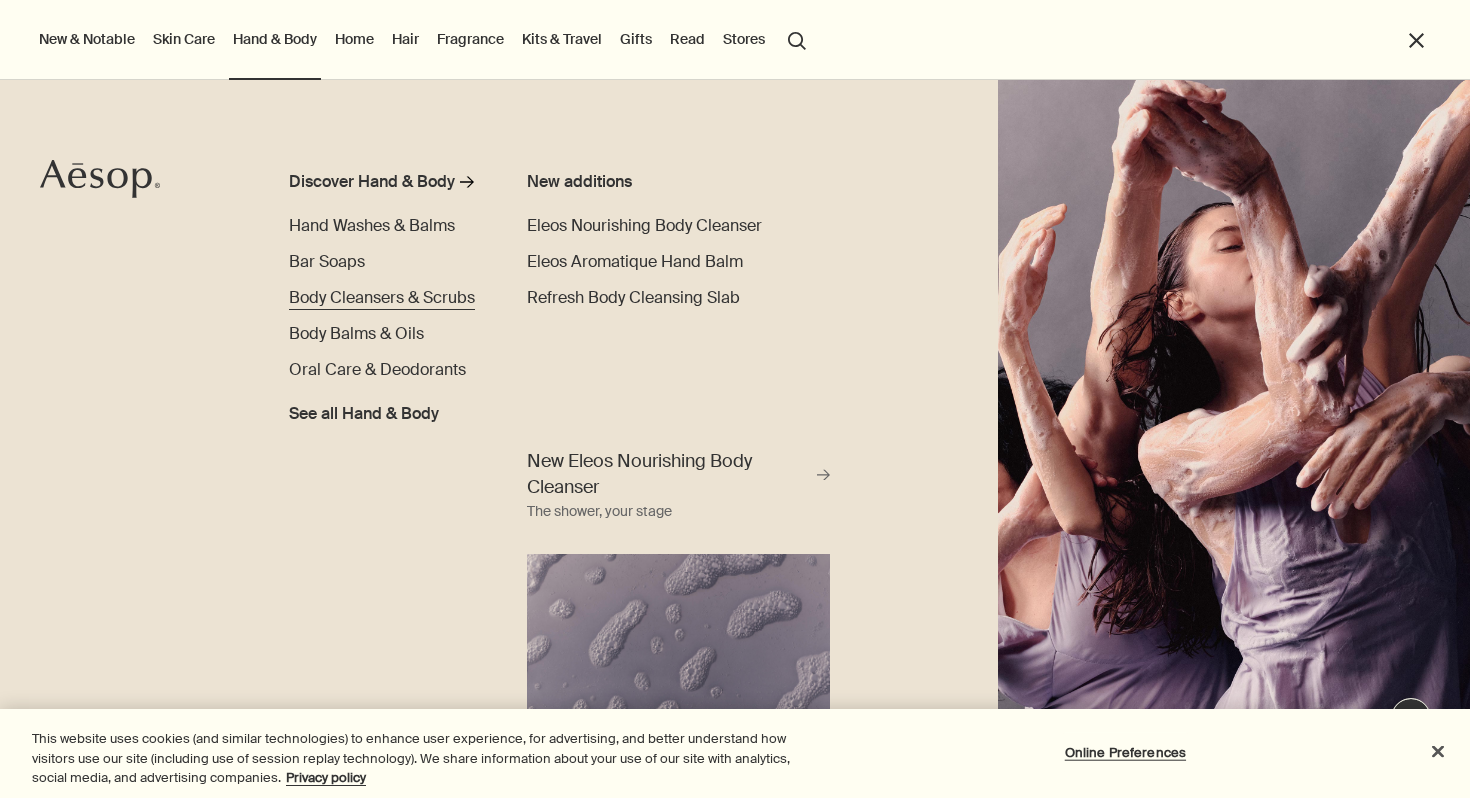 click on "Body Cleansers & Scrubs" at bounding box center (382, 297) 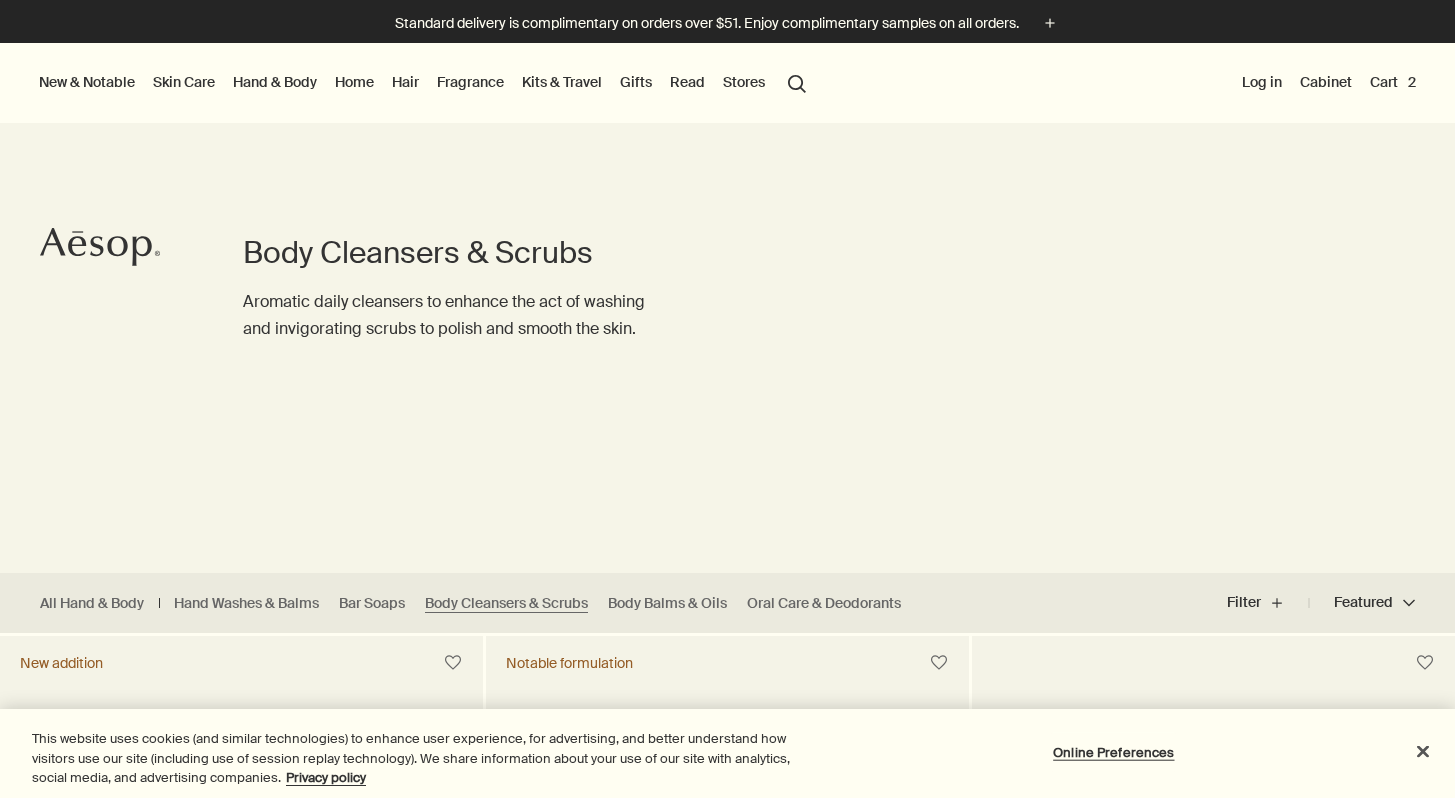 scroll, scrollTop: 0, scrollLeft: 0, axis: both 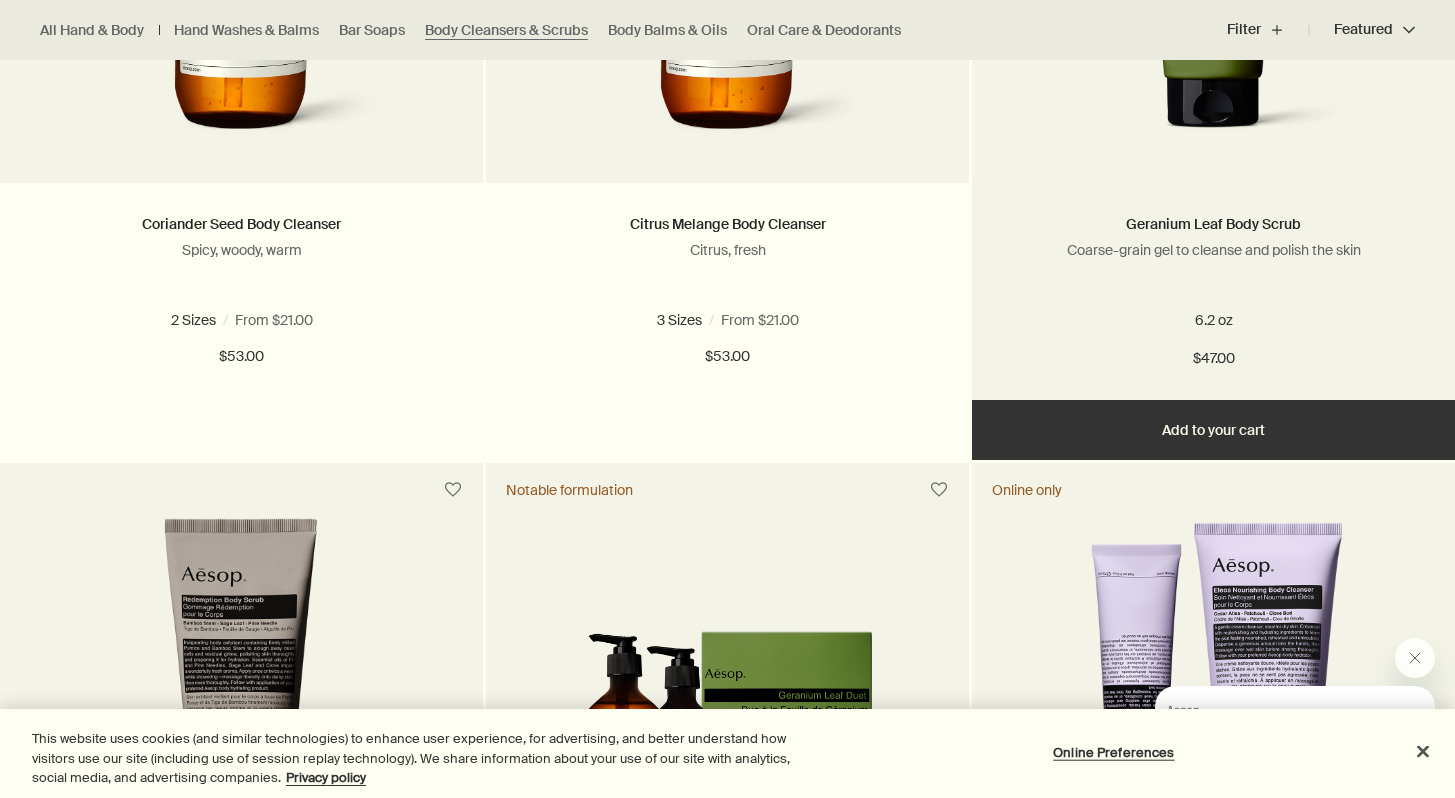 click on "Add Add to your cart" at bounding box center (1213, 430) 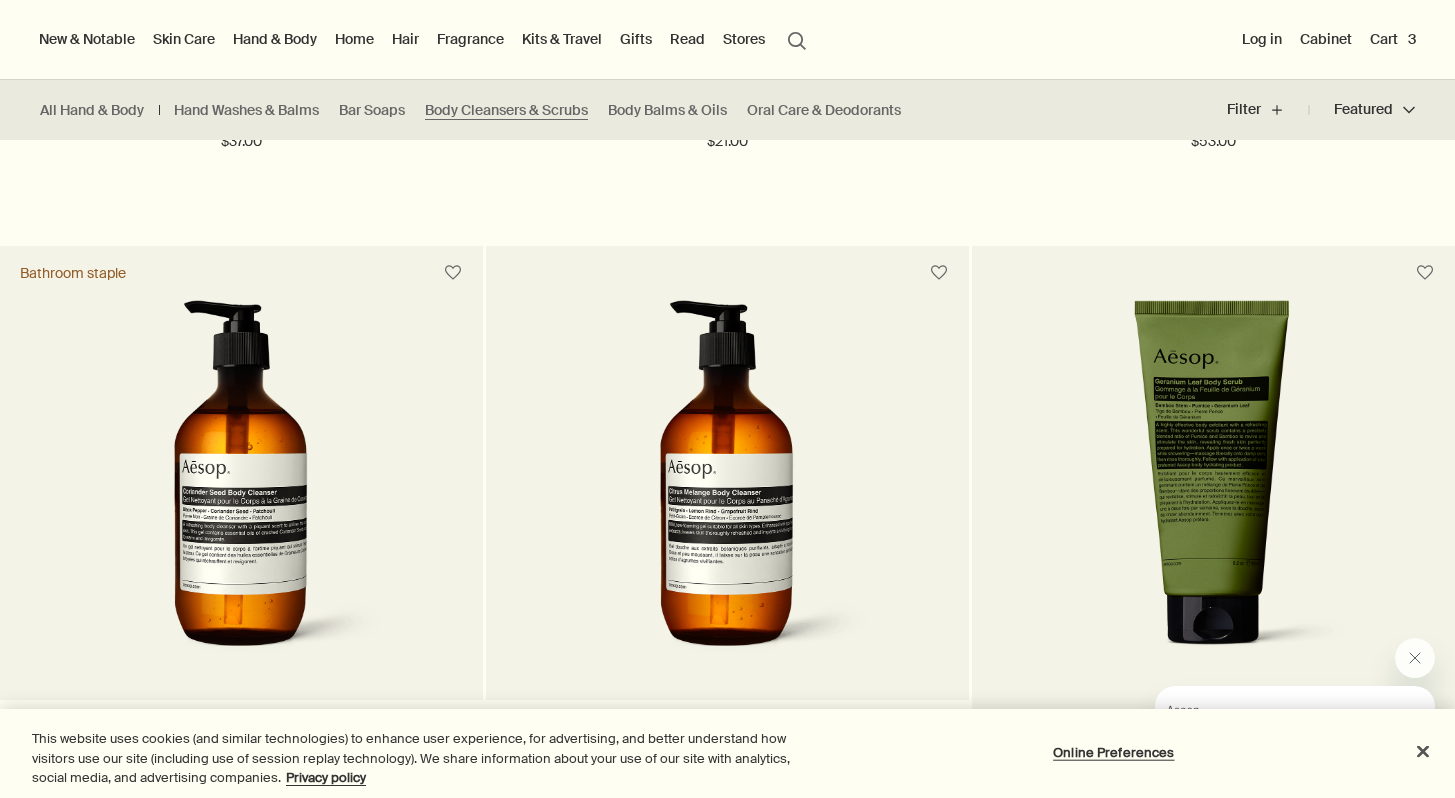 scroll, scrollTop: 1119, scrollLeft: 0, axis: vertical 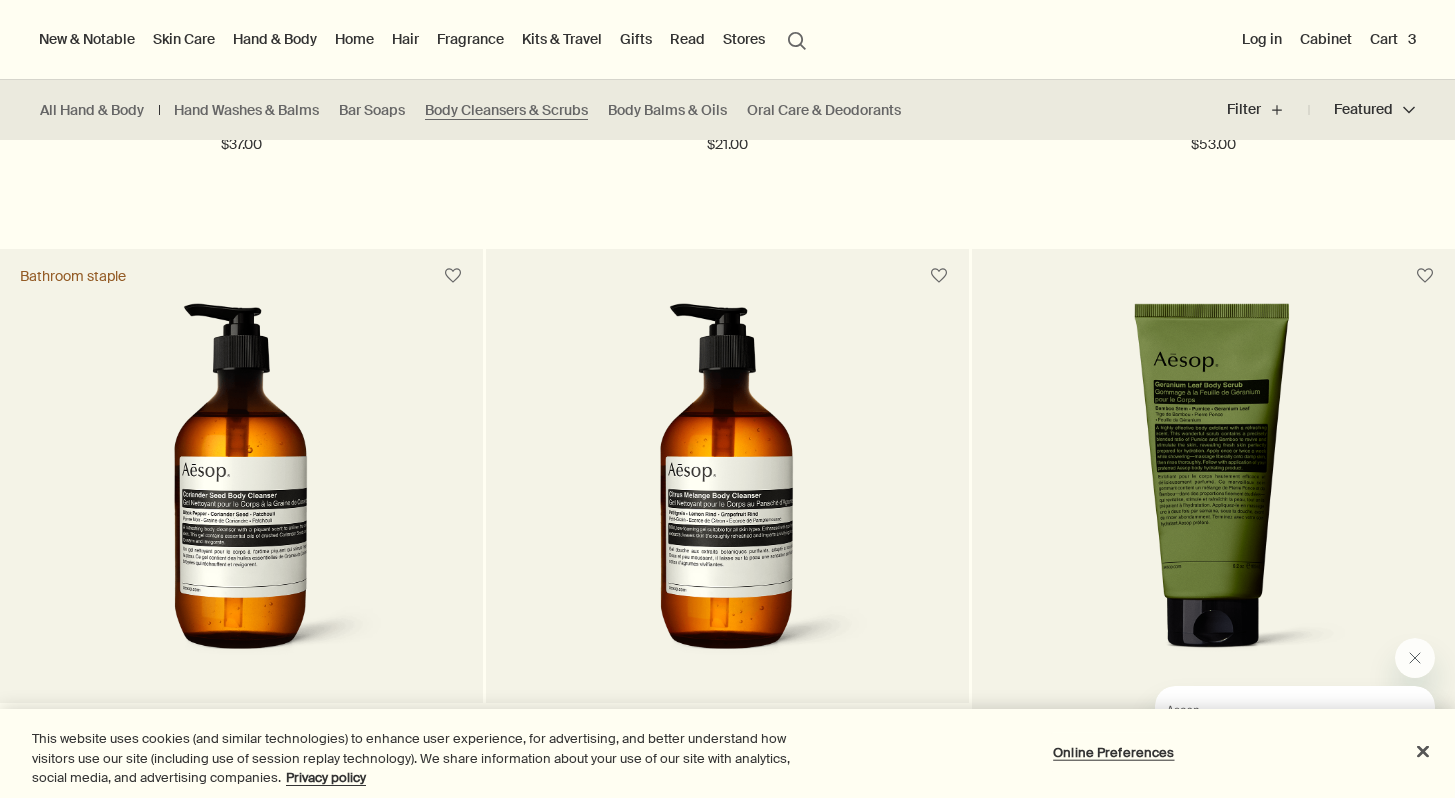 click at bounding box center (1214, 488) 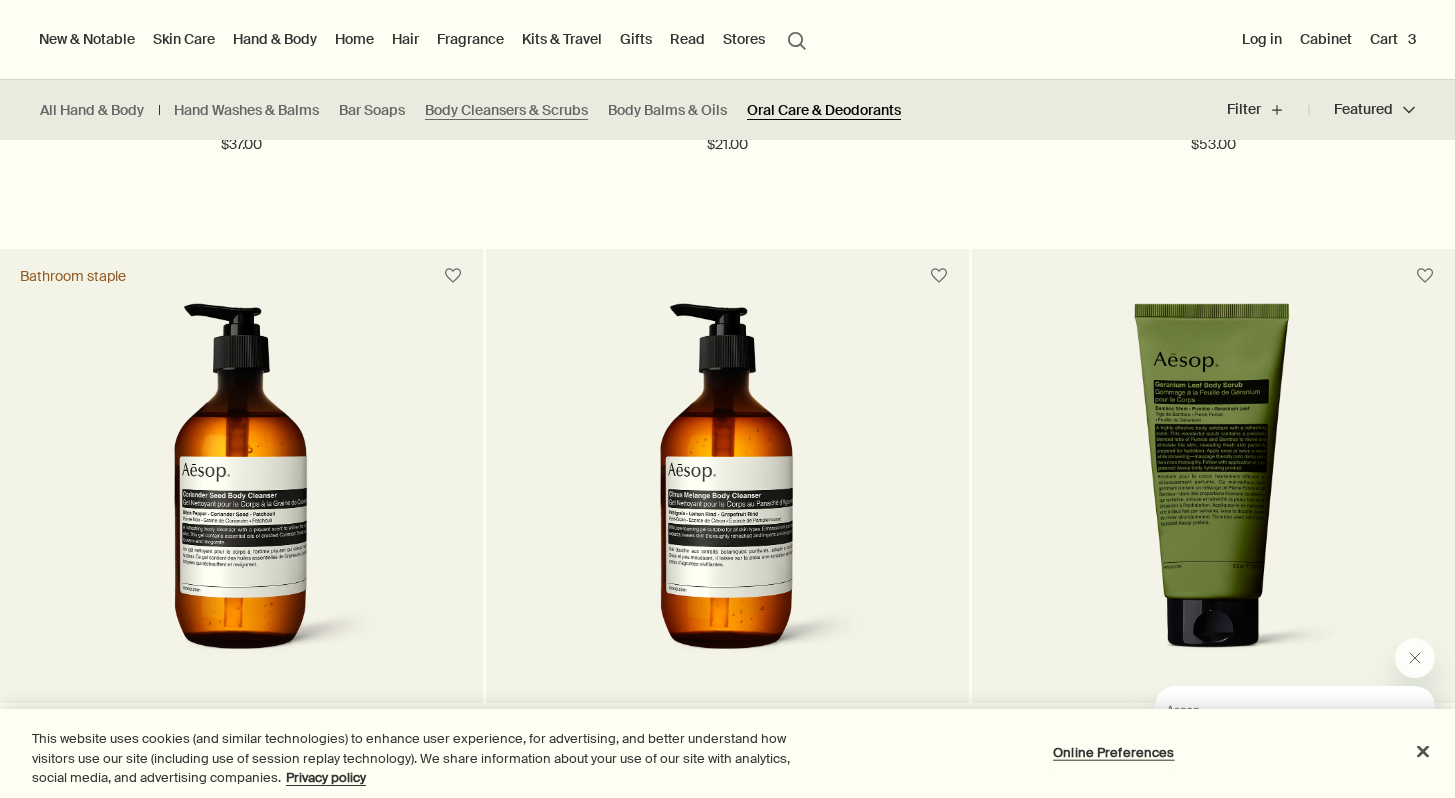 click on "Oral Care & Deodorants" at bounding box center [824, 110] 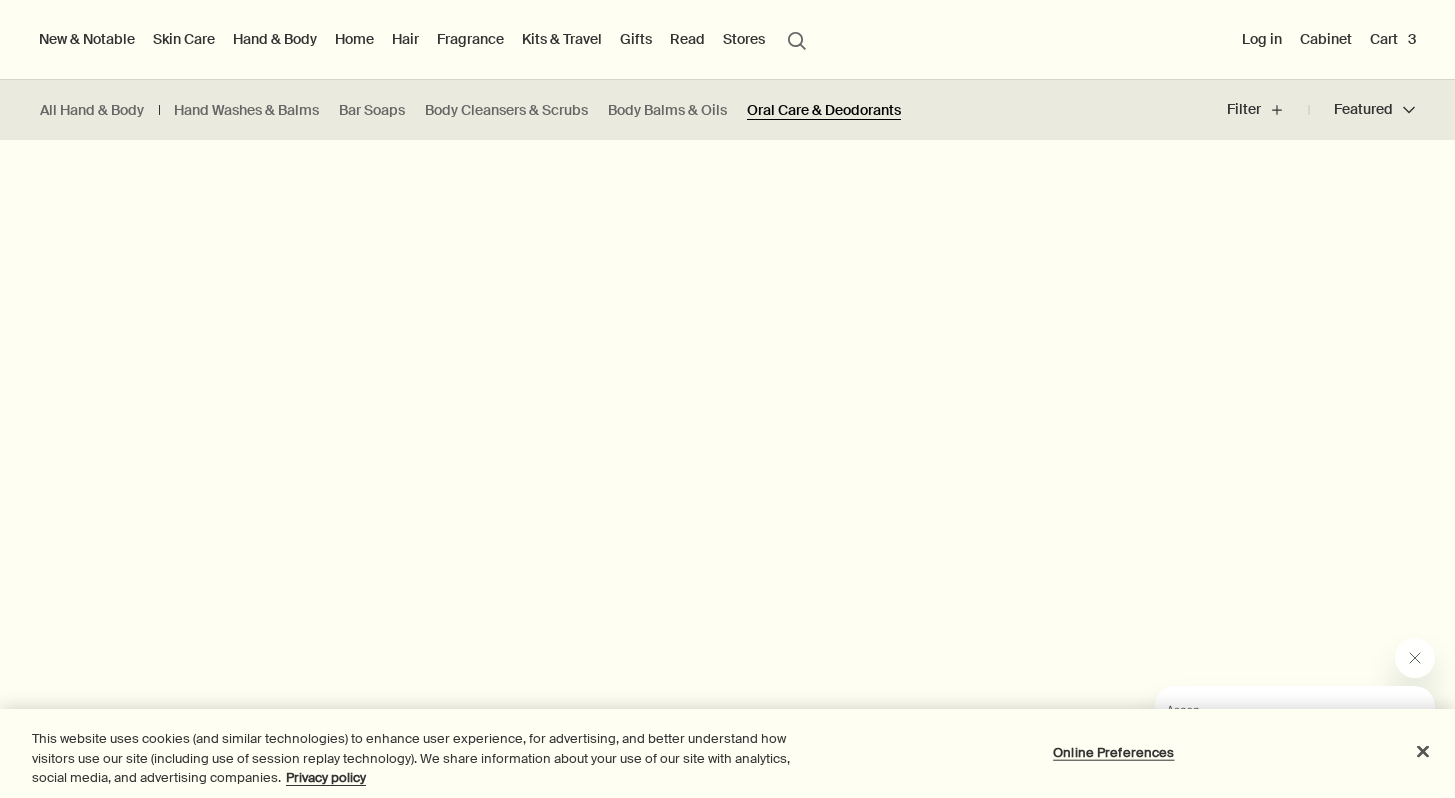 scroll, scrollTop: 1036, scrollLeft: 0, axis: vertical 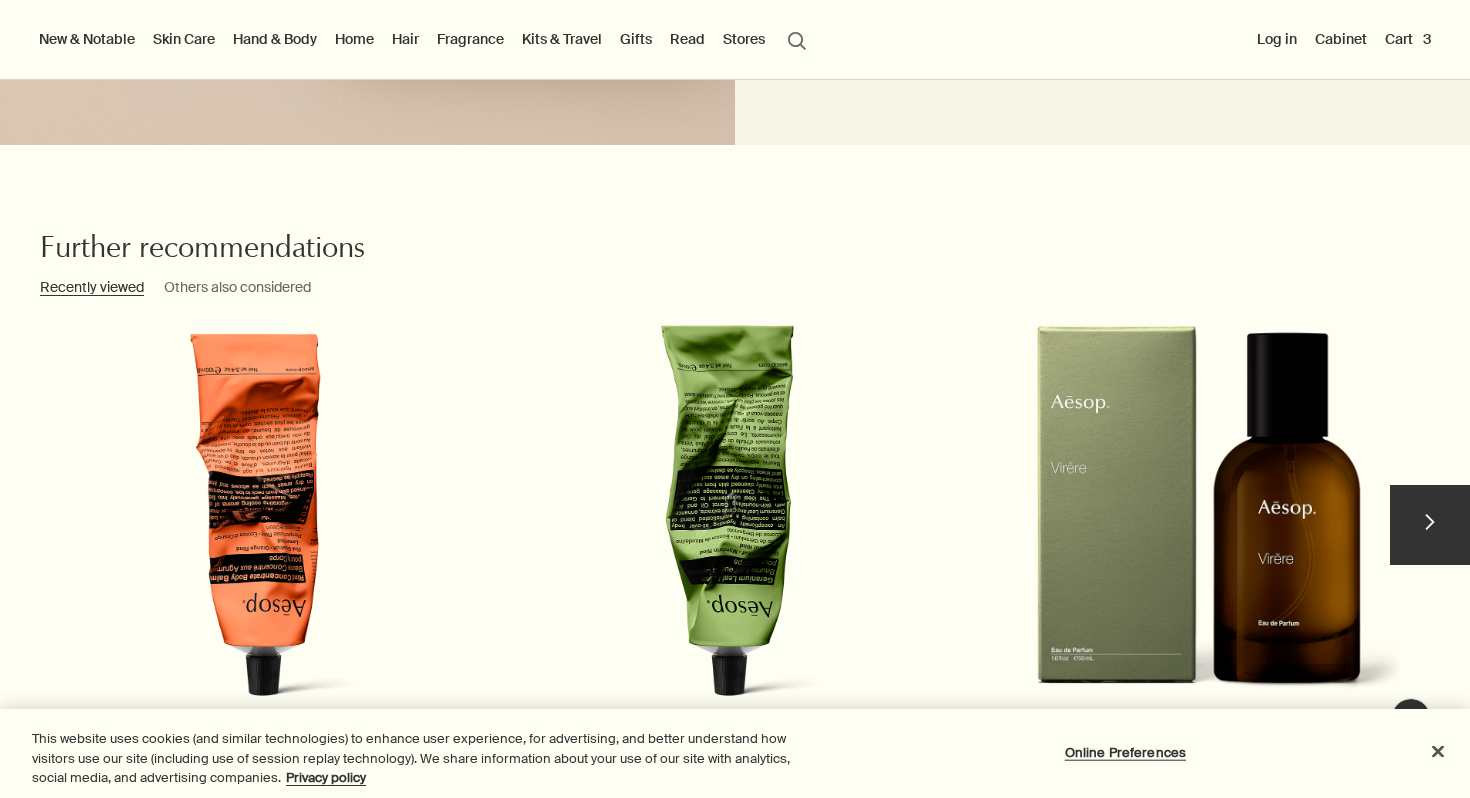 click on "chevron" at bounding box center [1430, 525] 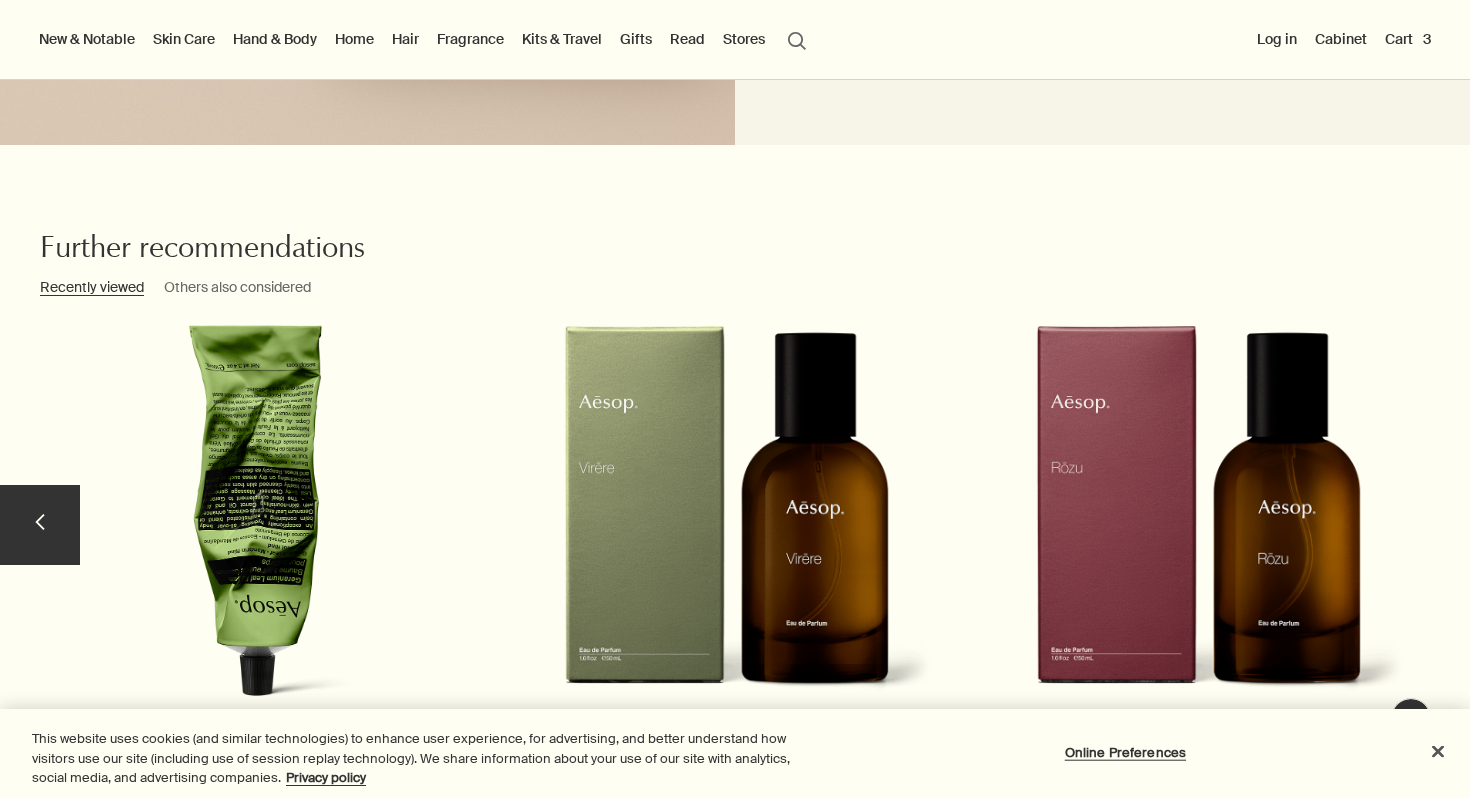click on "Rōzu Eau de Parfum
For normal to dry skin" at bounding box center [1199, 556] 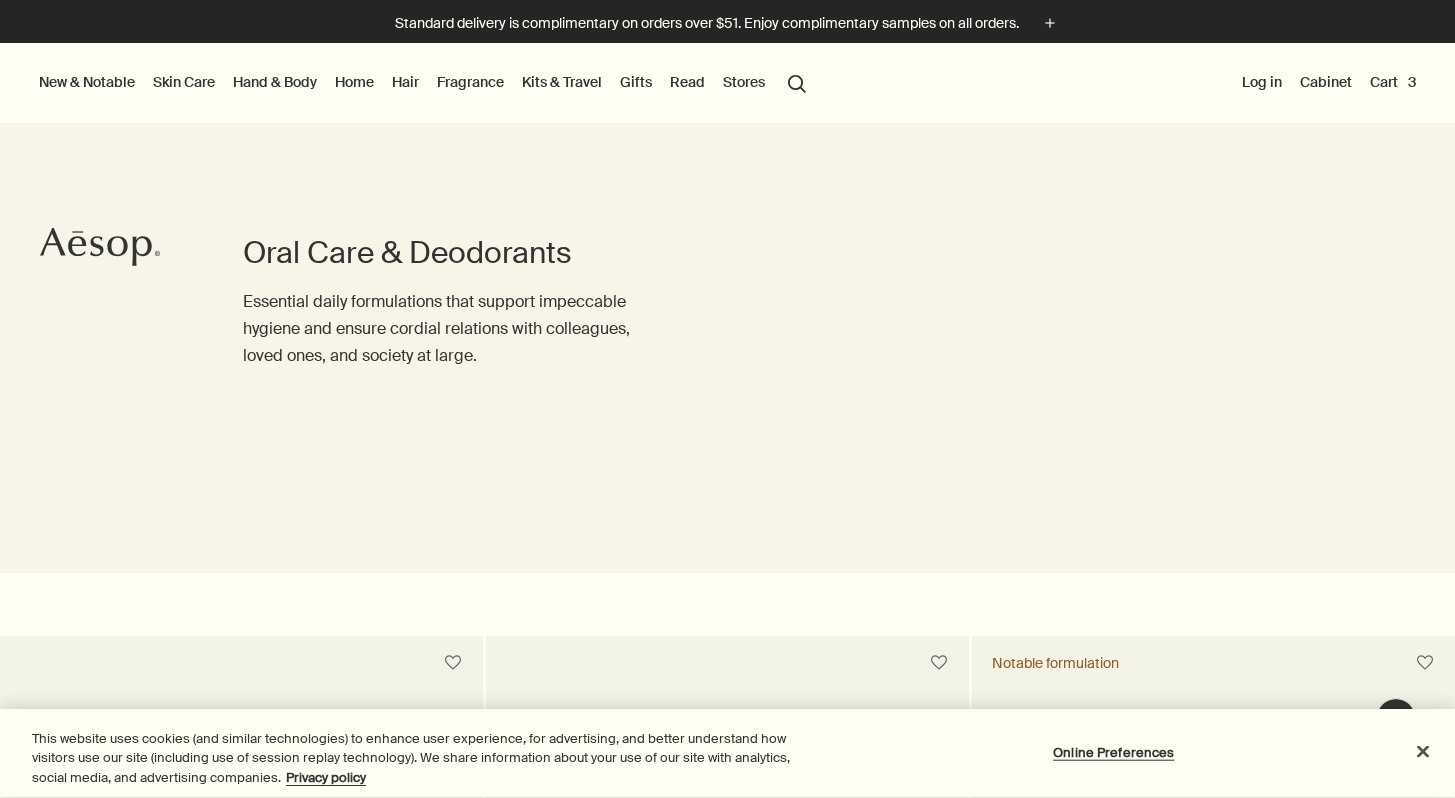 scroll, scrollTop: 895, scrollLeft: 0, axis: vertical 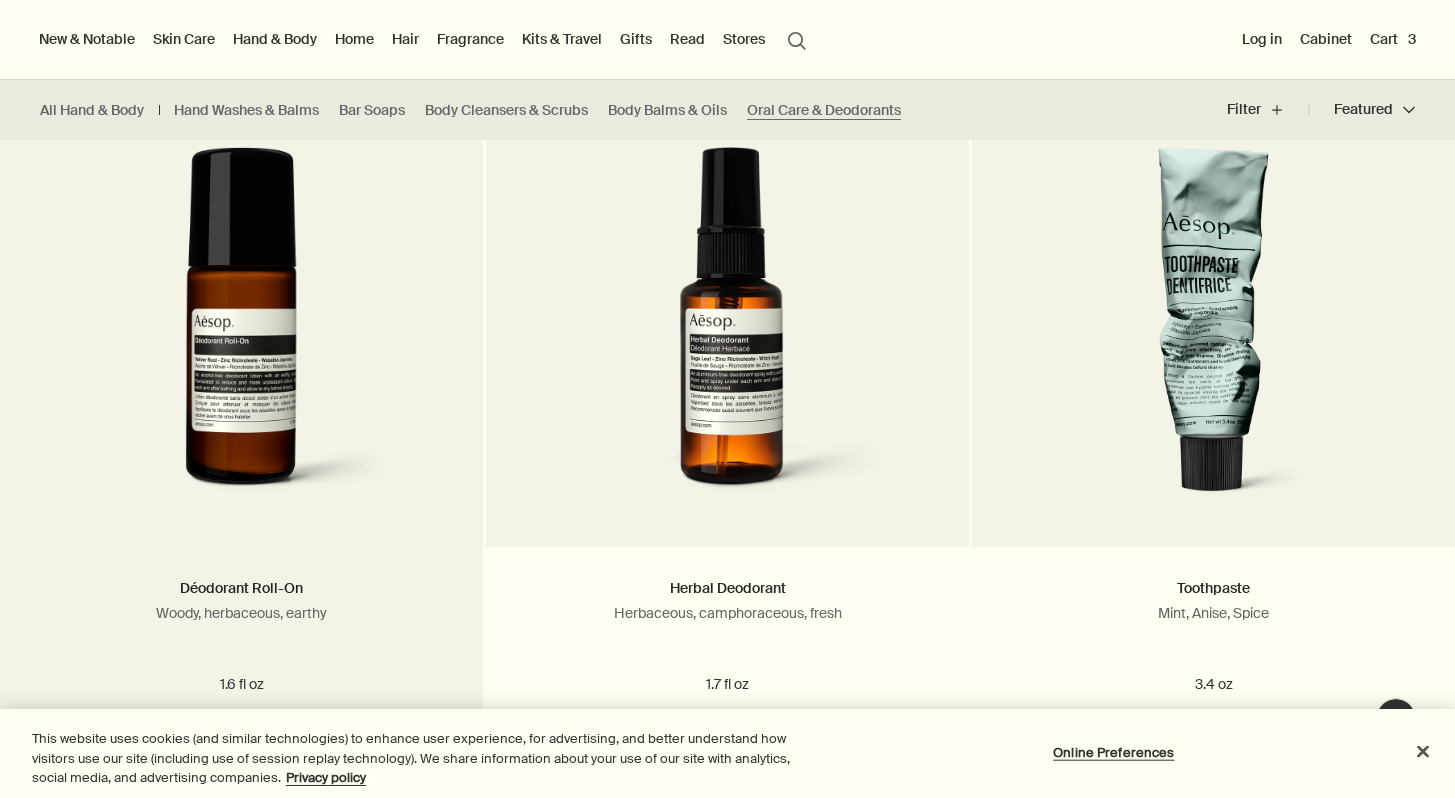 click at bounding box center [242, 332] 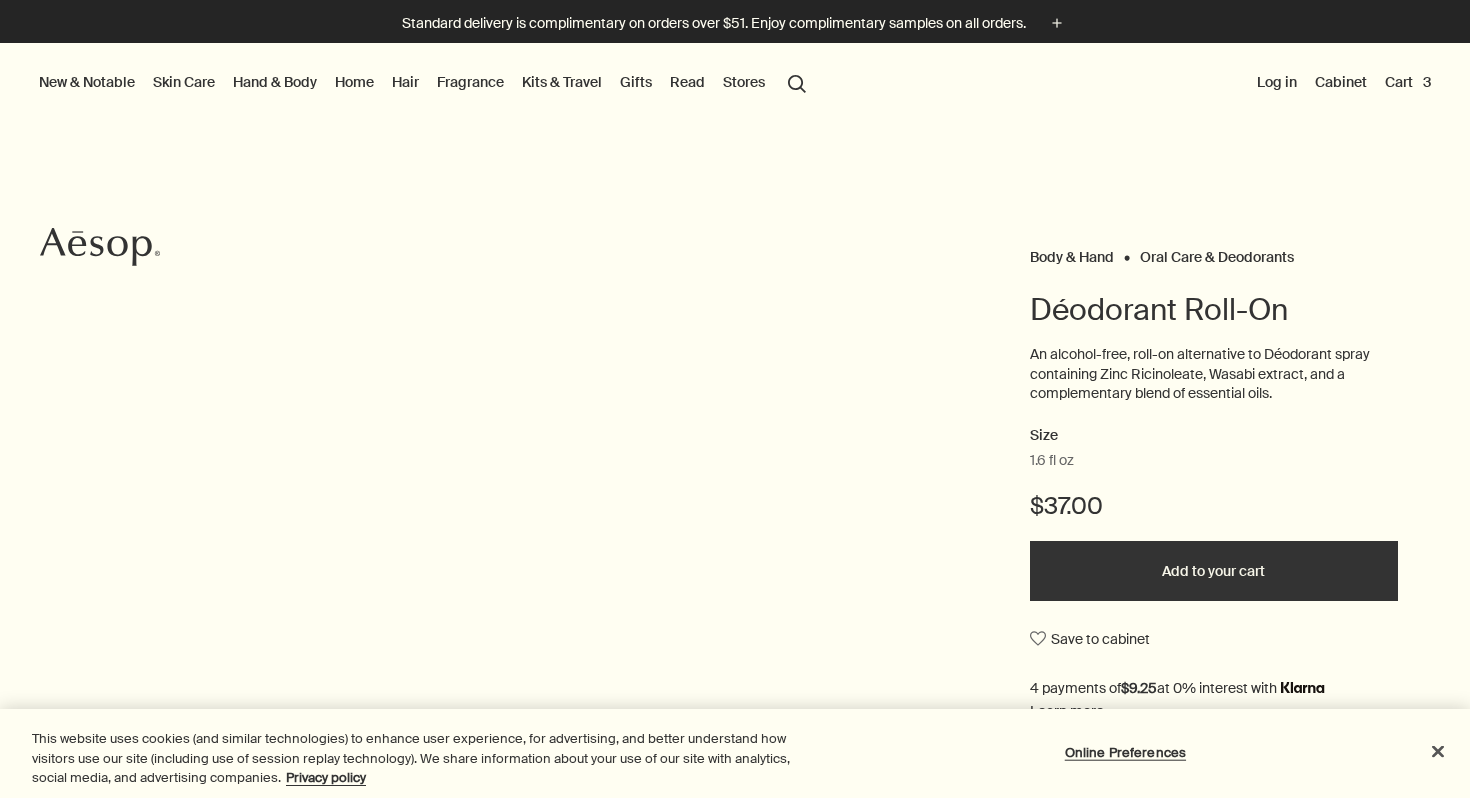scroll, scrollTop: 0, scrollLeft: 0, axis: both 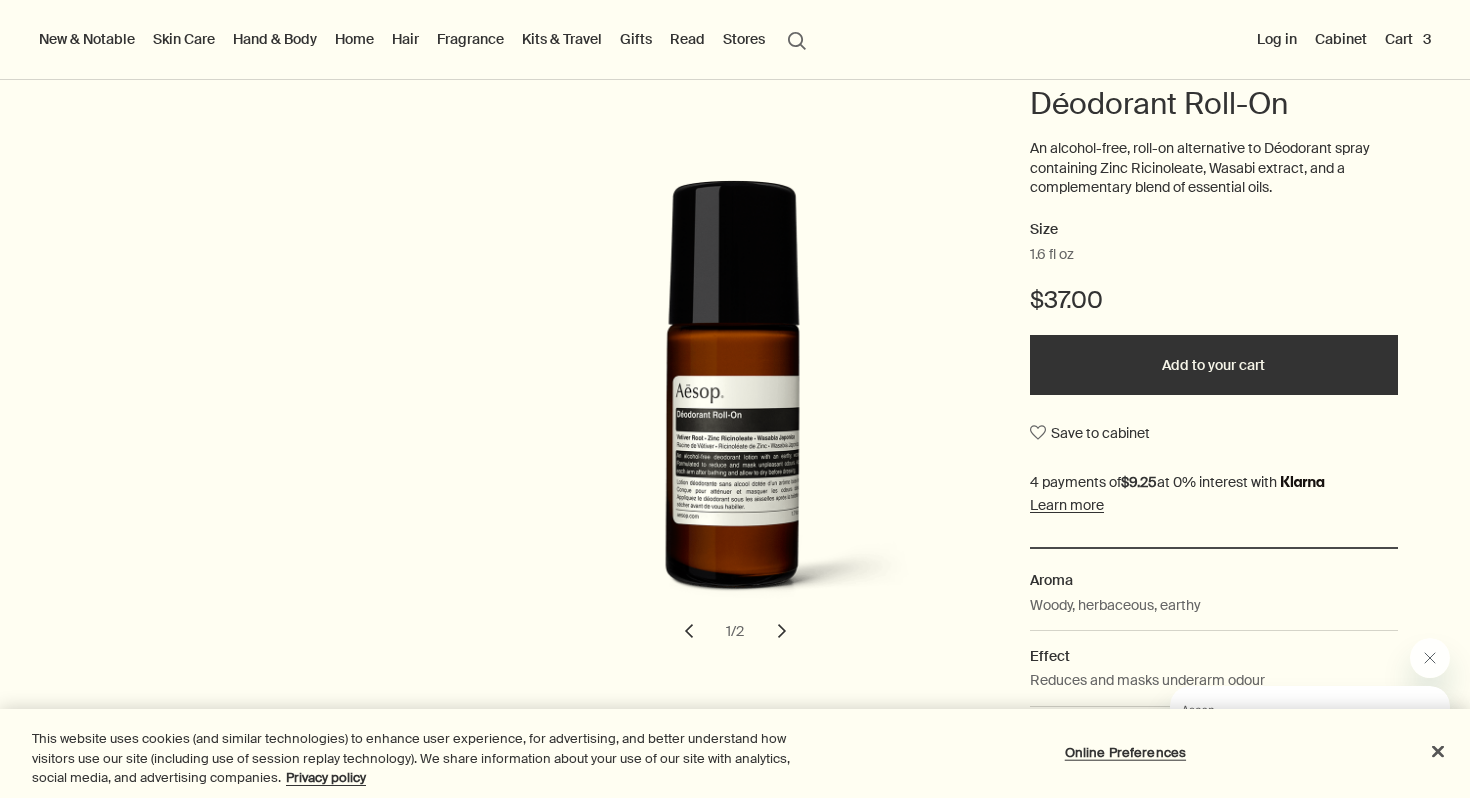 click on "Add to your cart" at bounding box center [1214, 365] 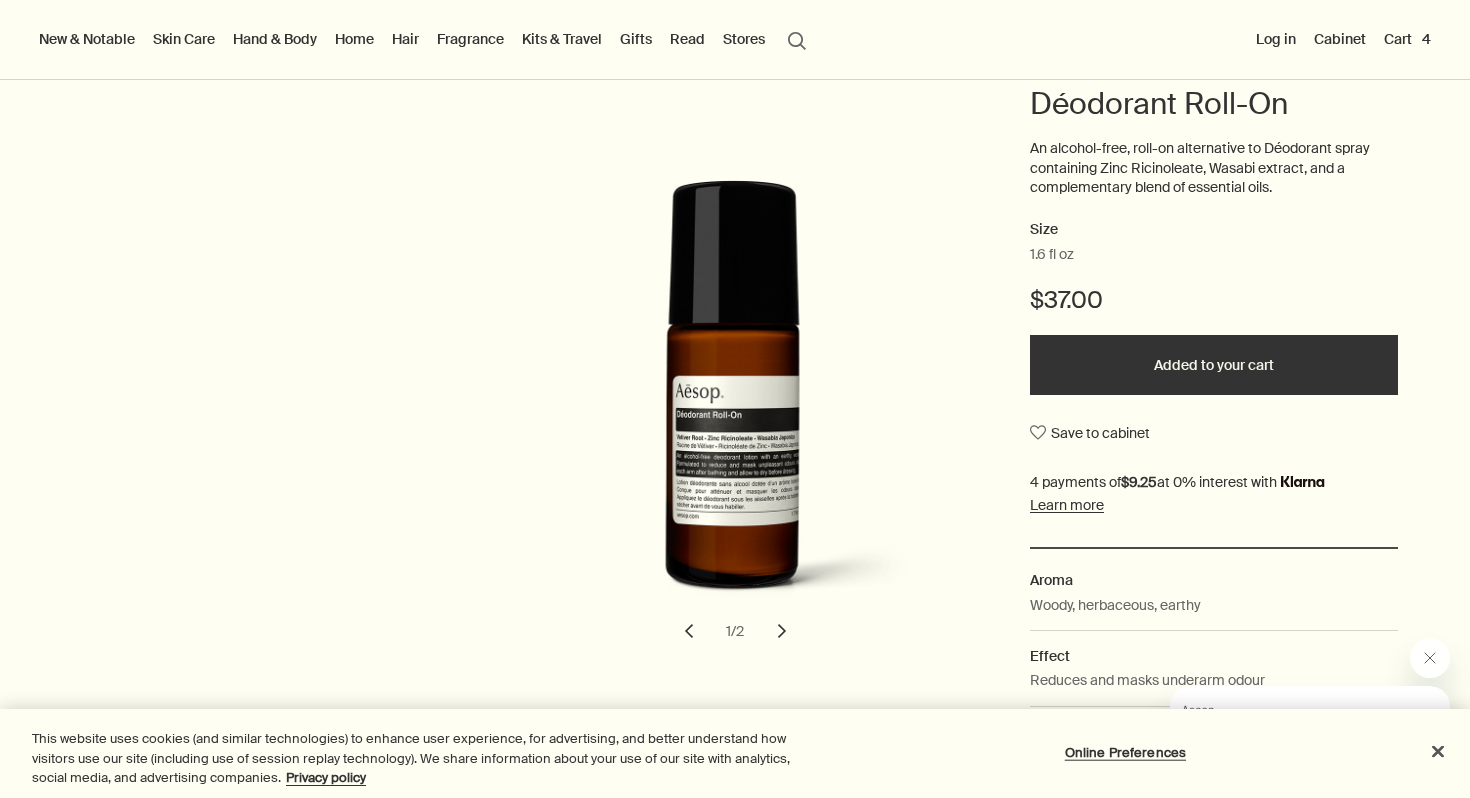 click on "Cart 4" at bounding box center (1407, 39) 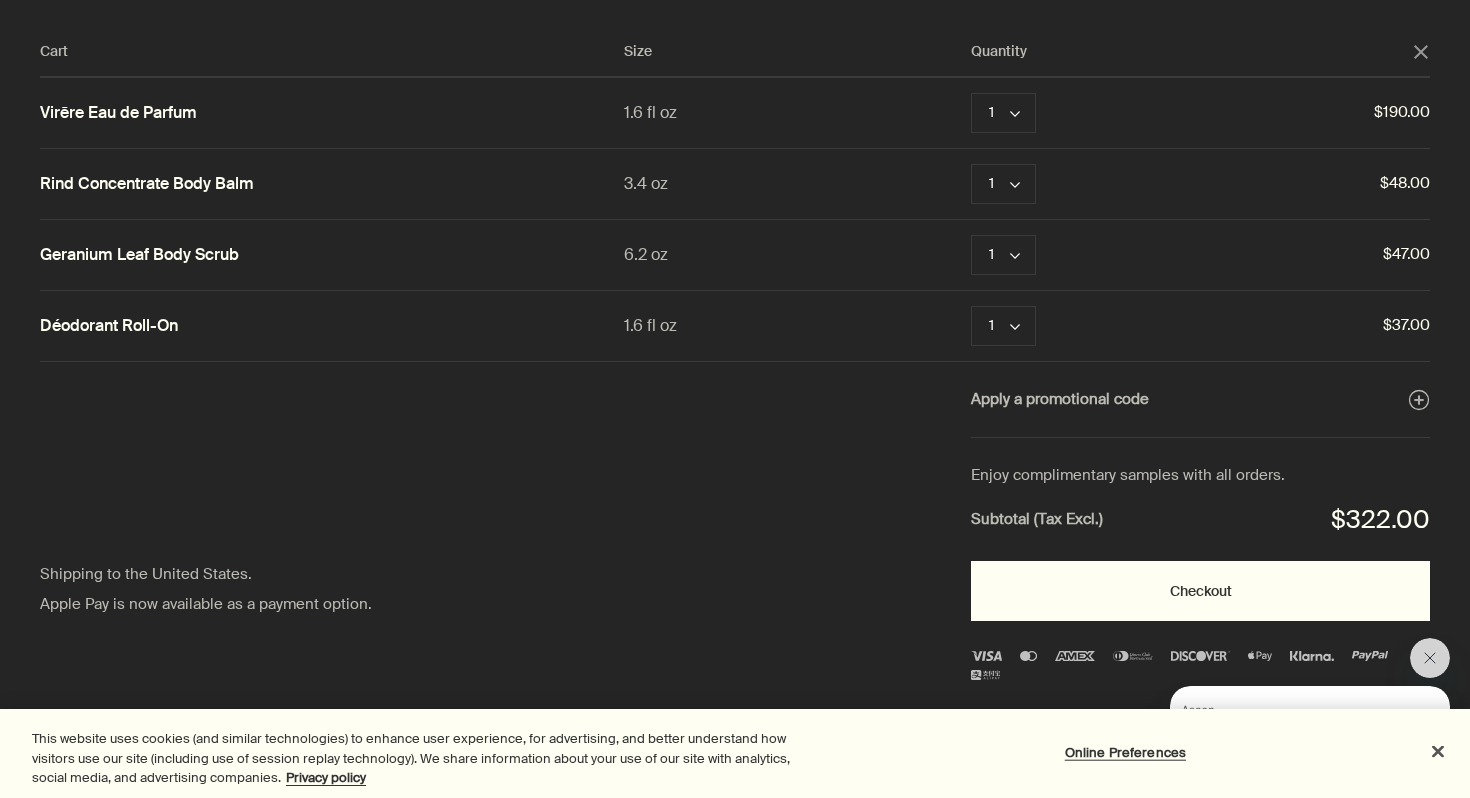 click on "Checkout" at bounding box center [1200, 591] 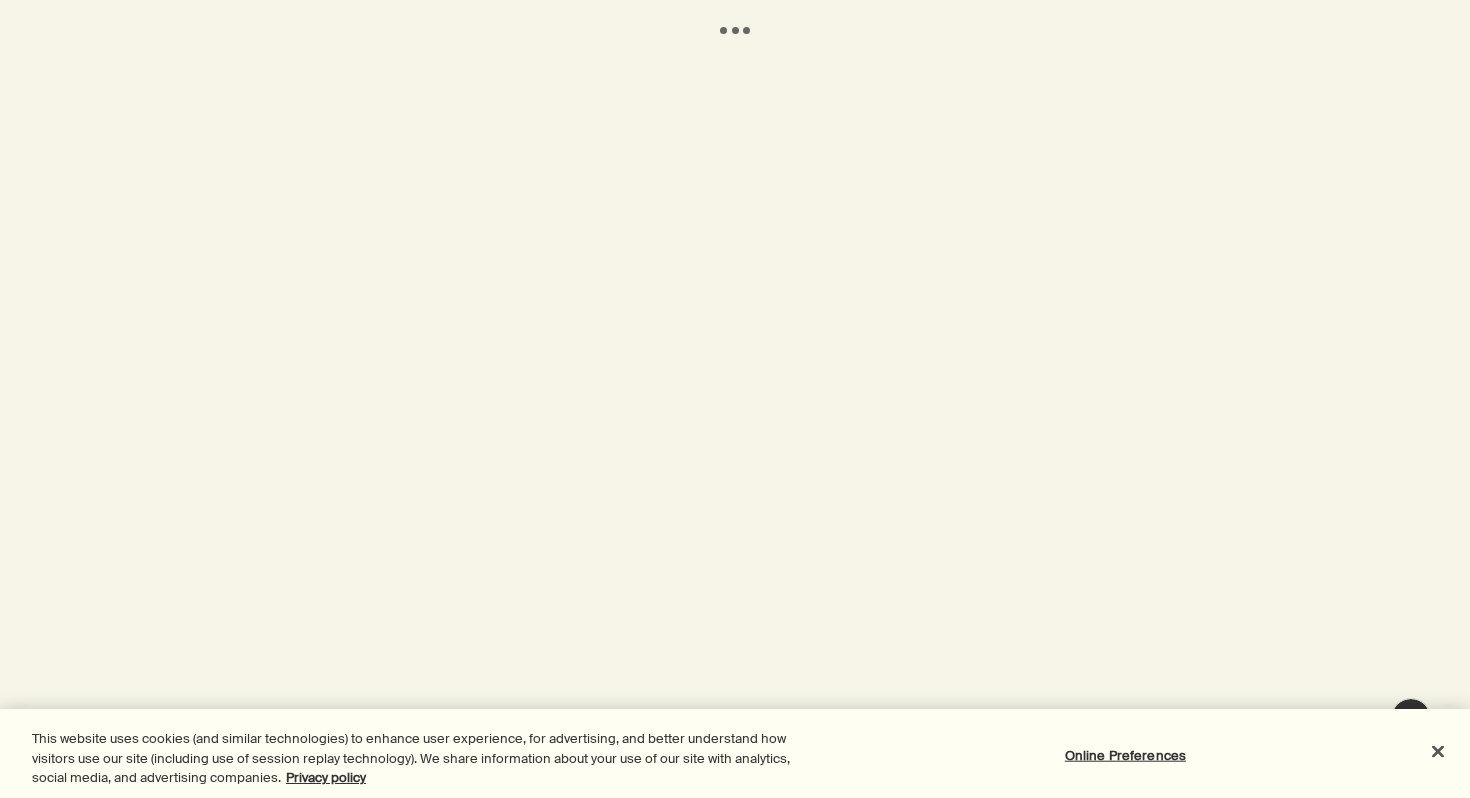 scroll, scrollTop: 0, scrollLeft: 0, axis: both 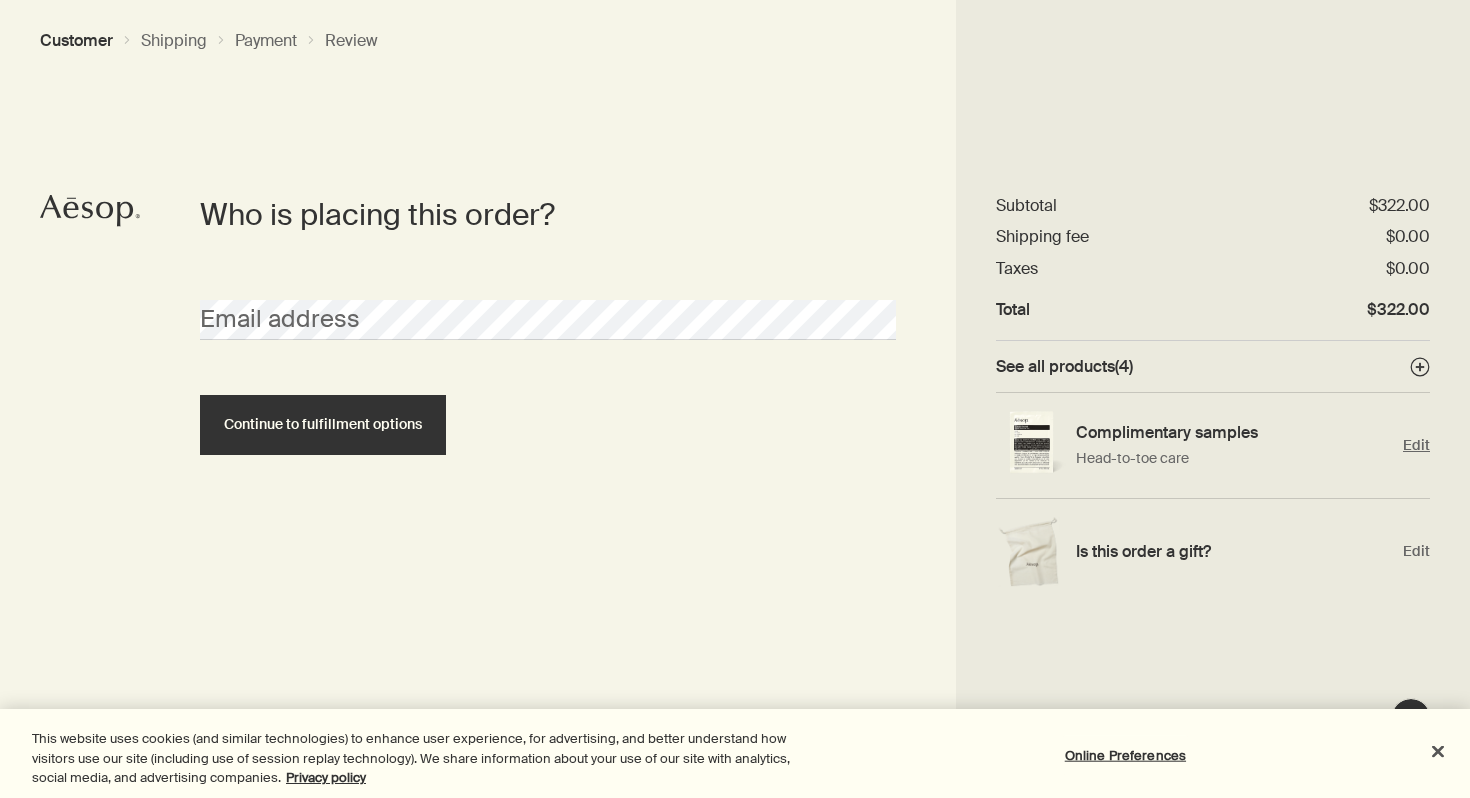 click on "Edit" at bounding box center (1416, 445) 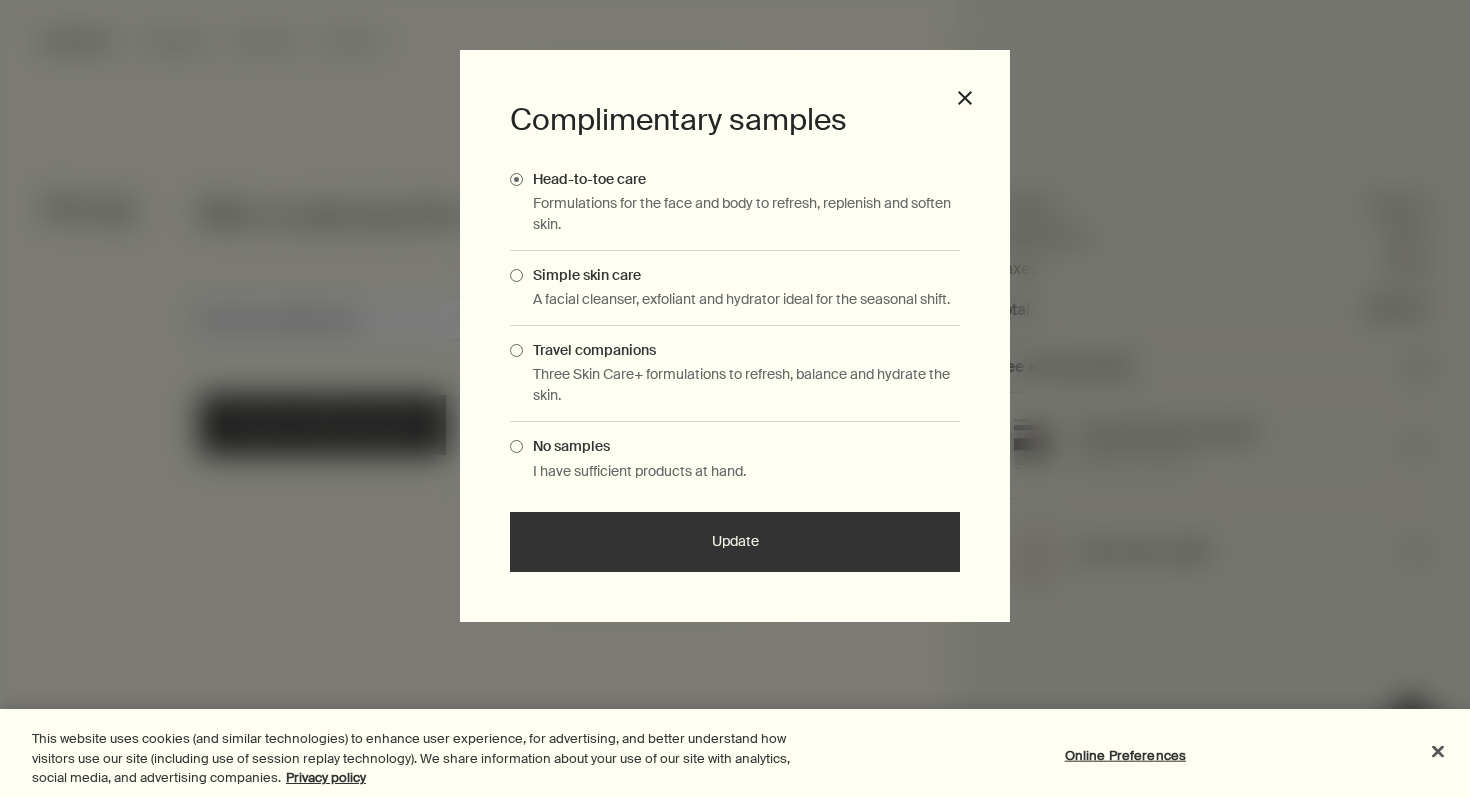 click on "Travel companions" at bounding box center (589, 350) 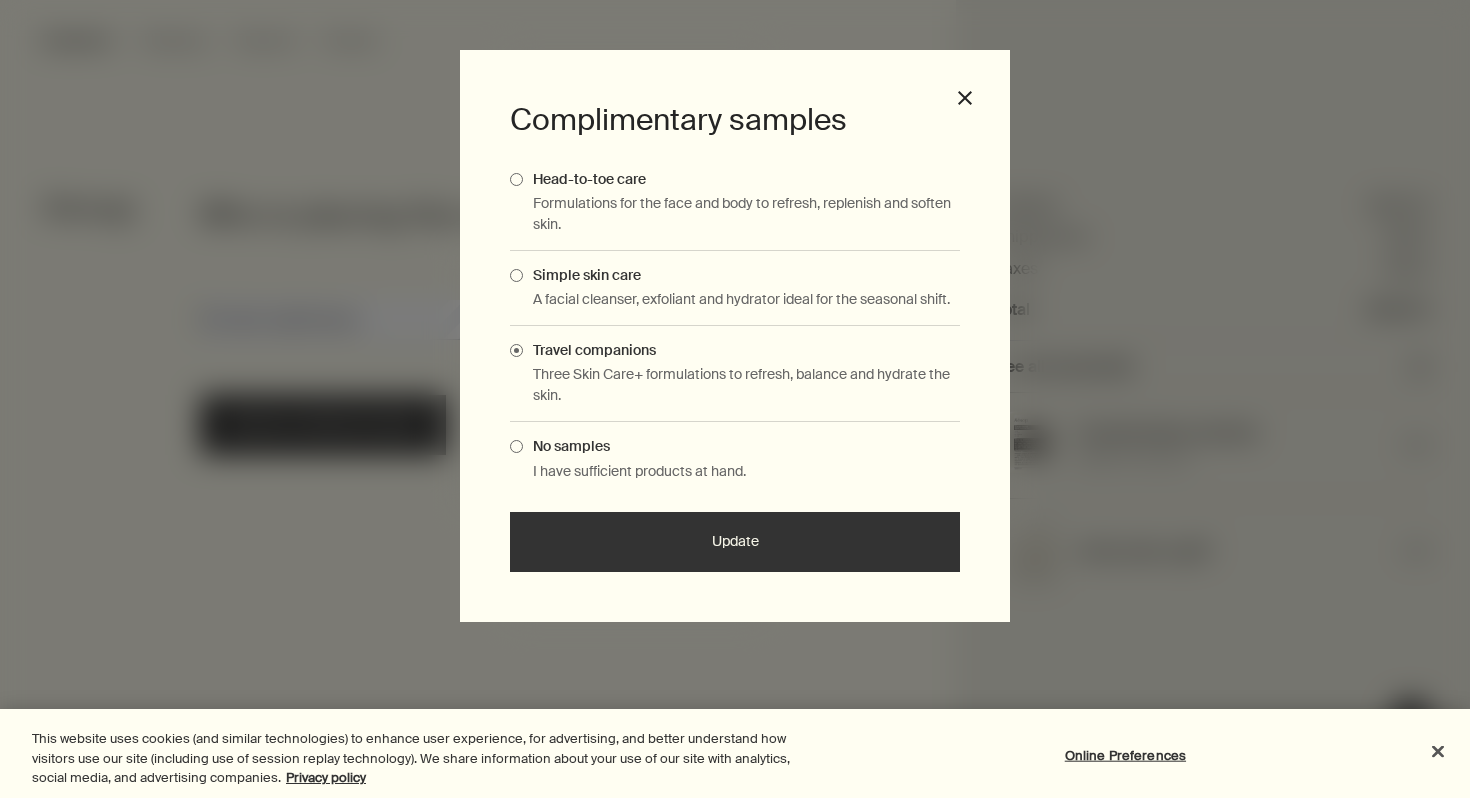 click on "Update" at bounding box center [735, 542] 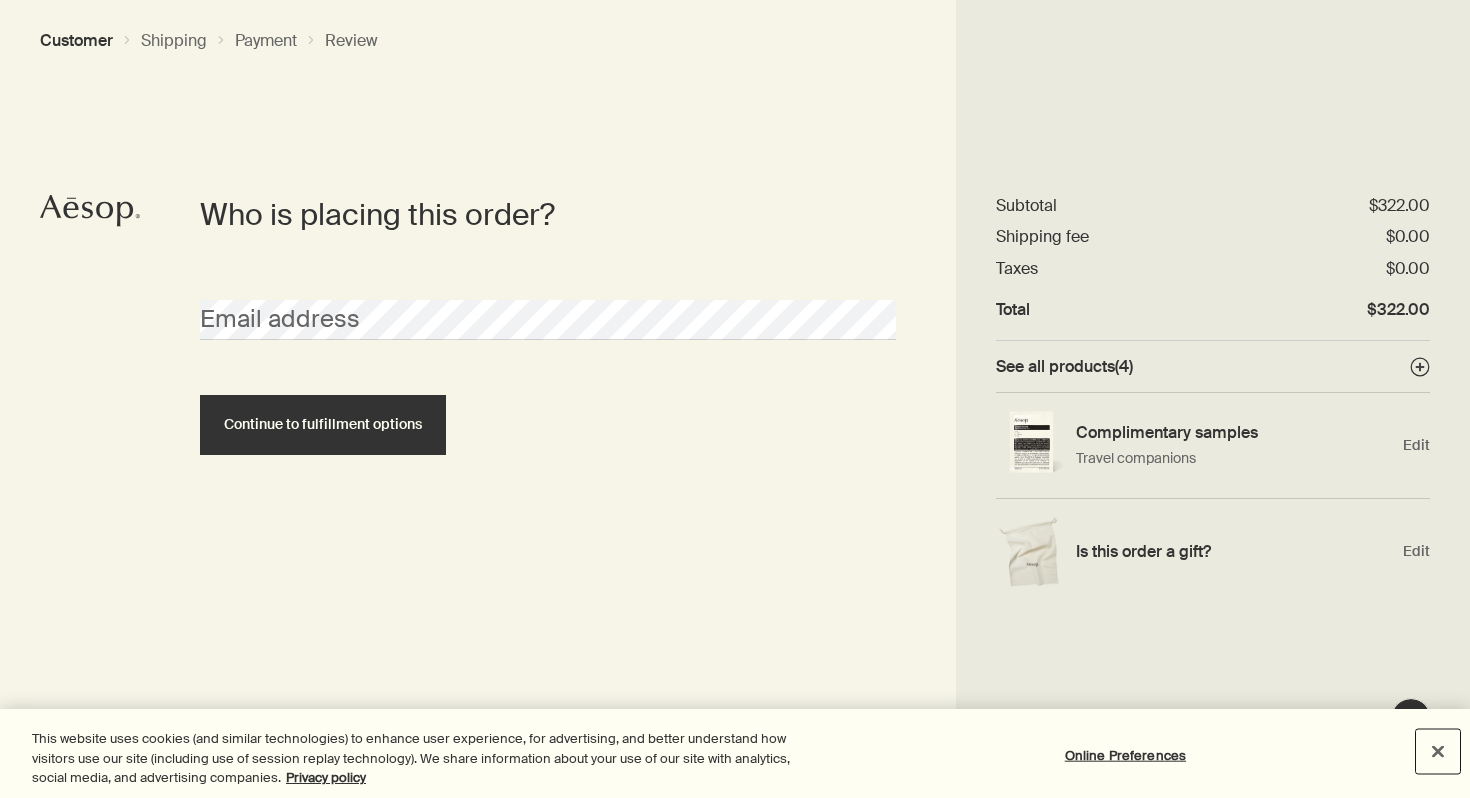 click at bounding box center [1438, 751] 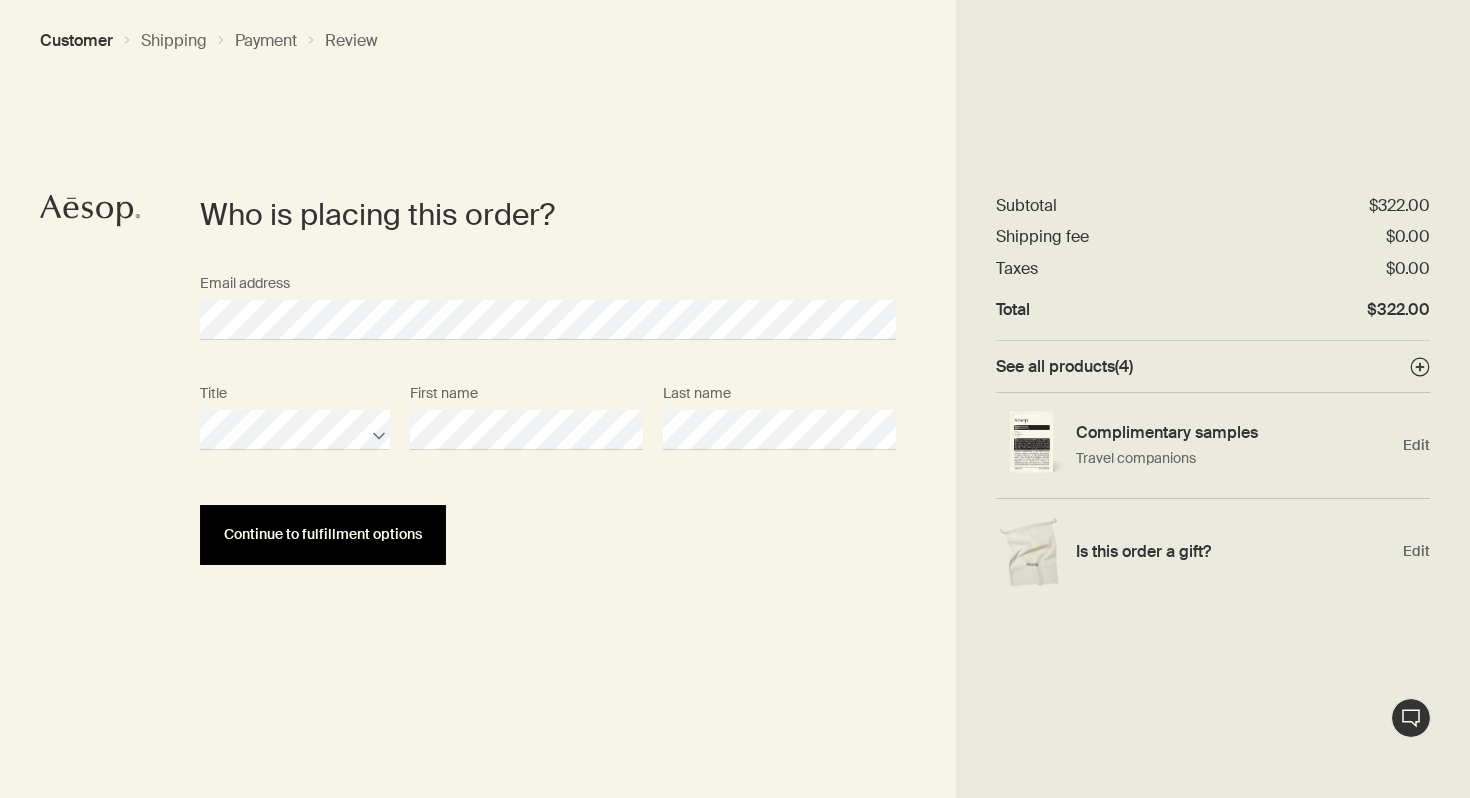 click on "Continue to fulfillment options" at bounding box center [323, 534] 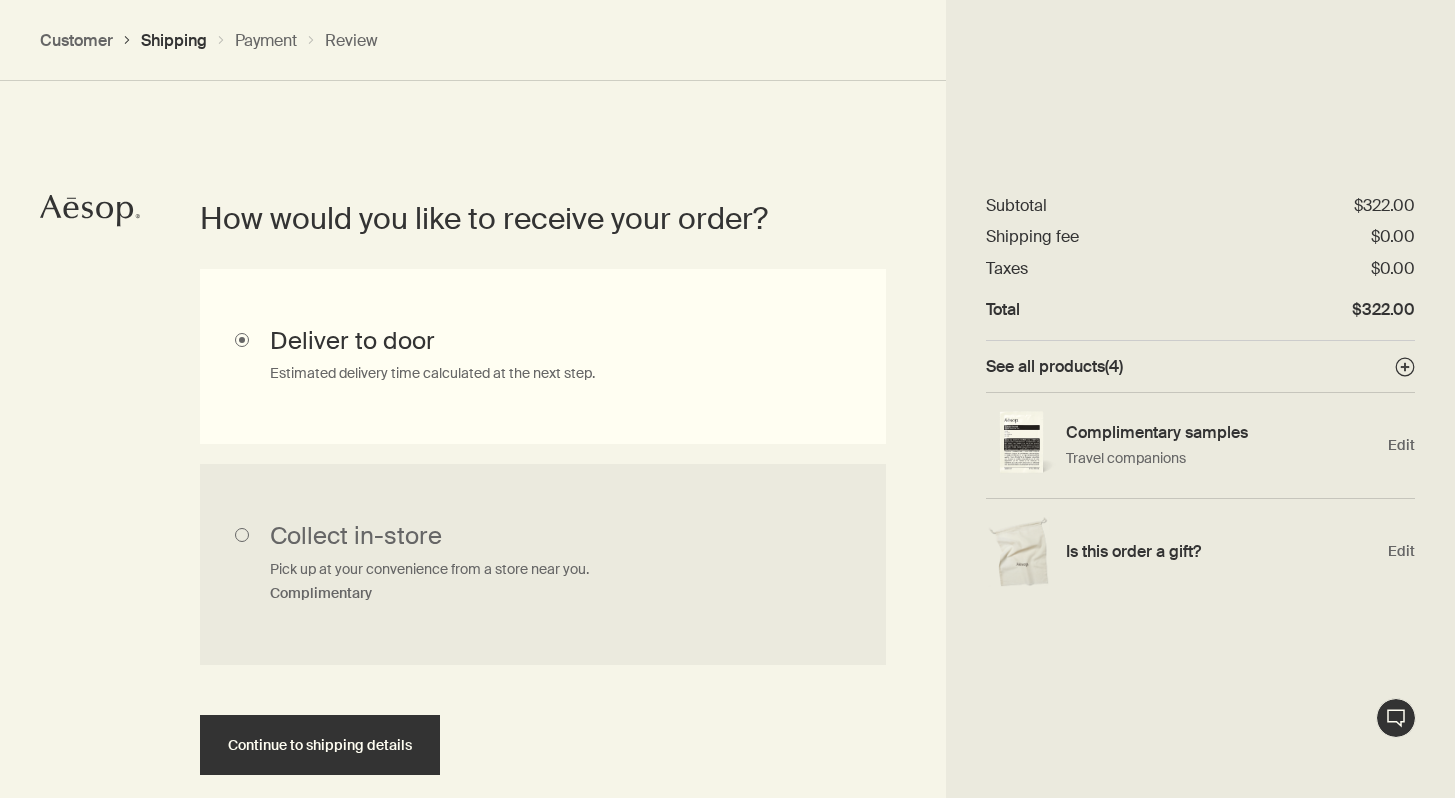 scroll, scrollTop: 448, scrollLeft: 0, axis: vertical 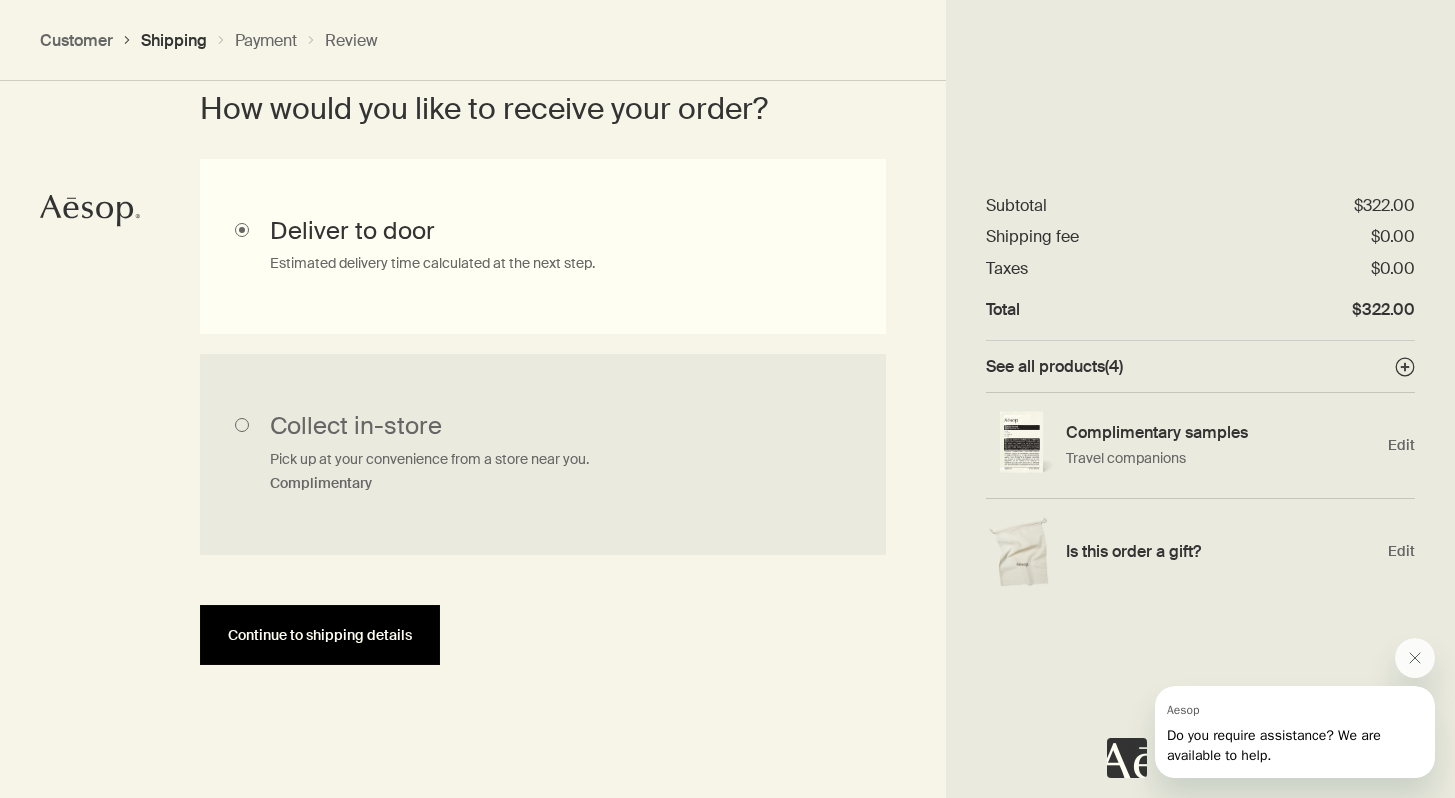 click on "Continue to shipping details" at bounding box center [320, 635] 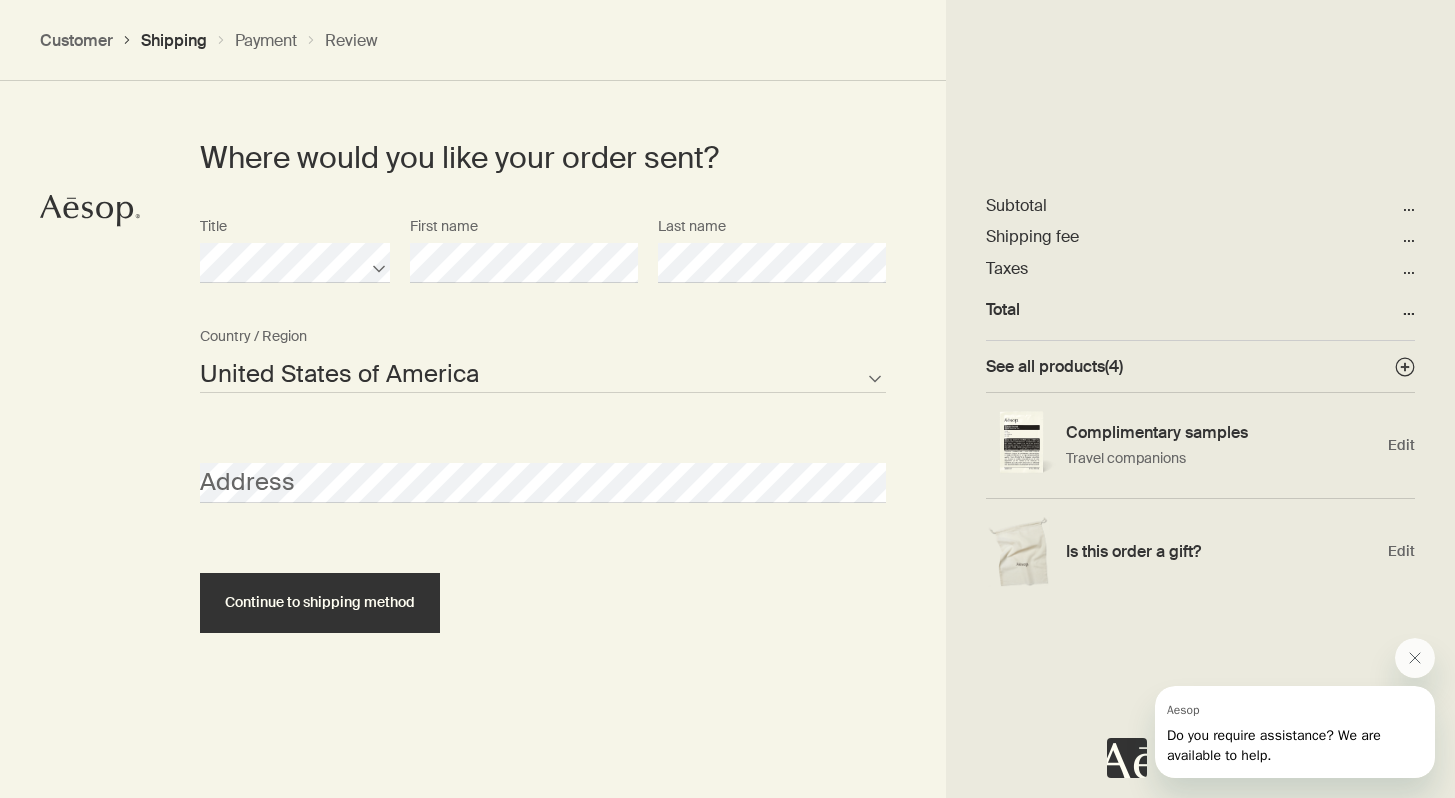 scroll, scrollTop: 927, scrollLeft: 0, axis: vertical 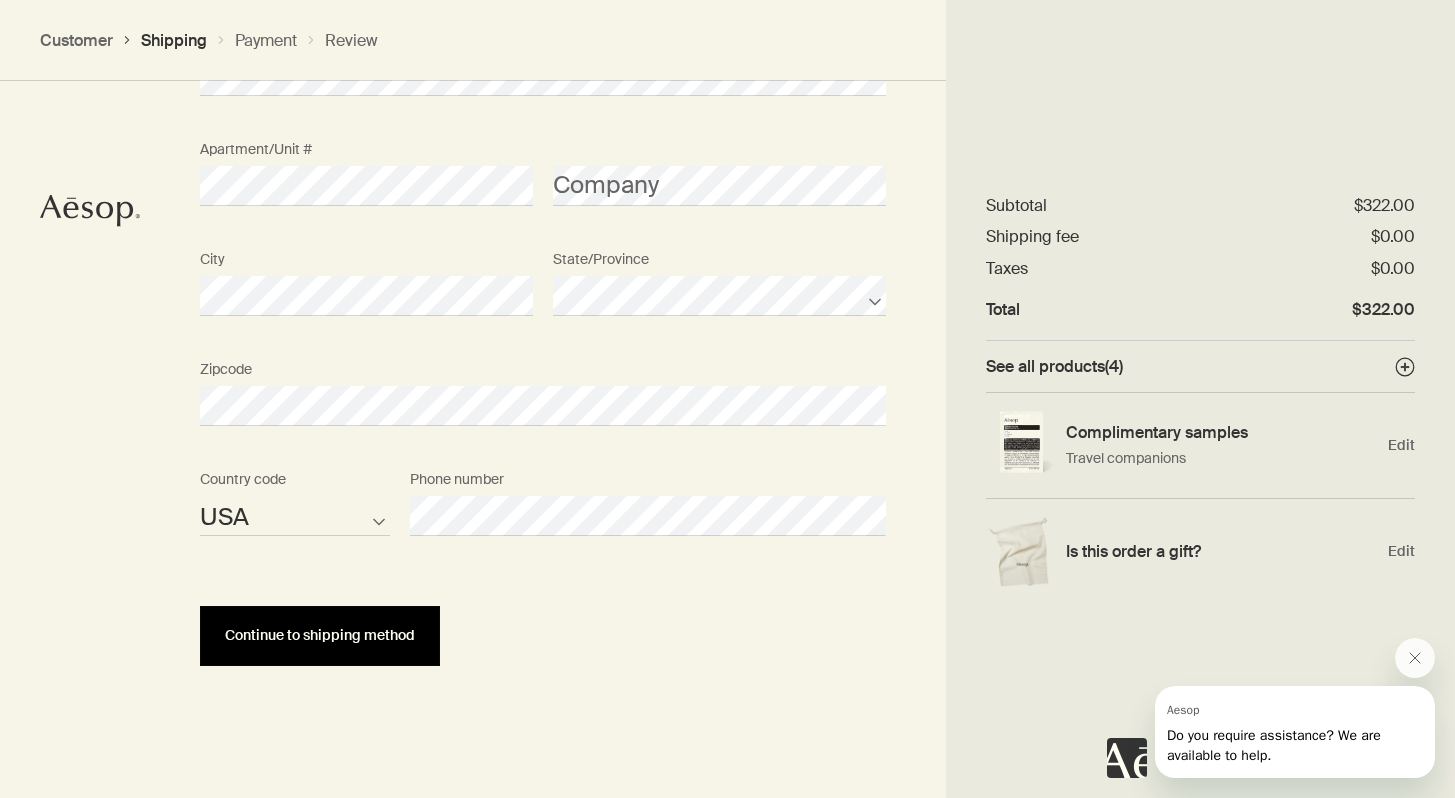 click on "Continue to shipping method" at bounding box center (320, 636) 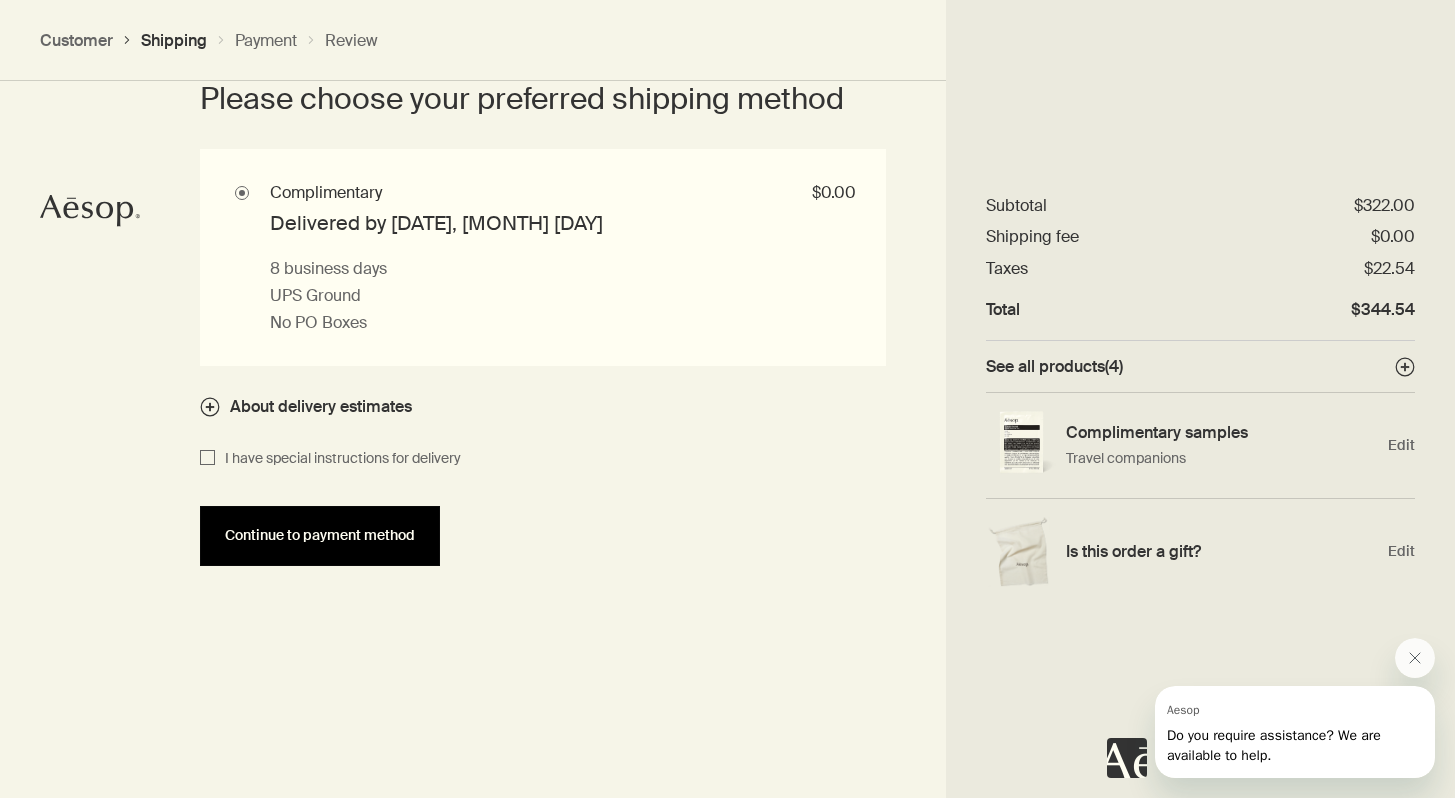 scroll, scrollTop: 1857, scrollLeft: 0, axis: vertical 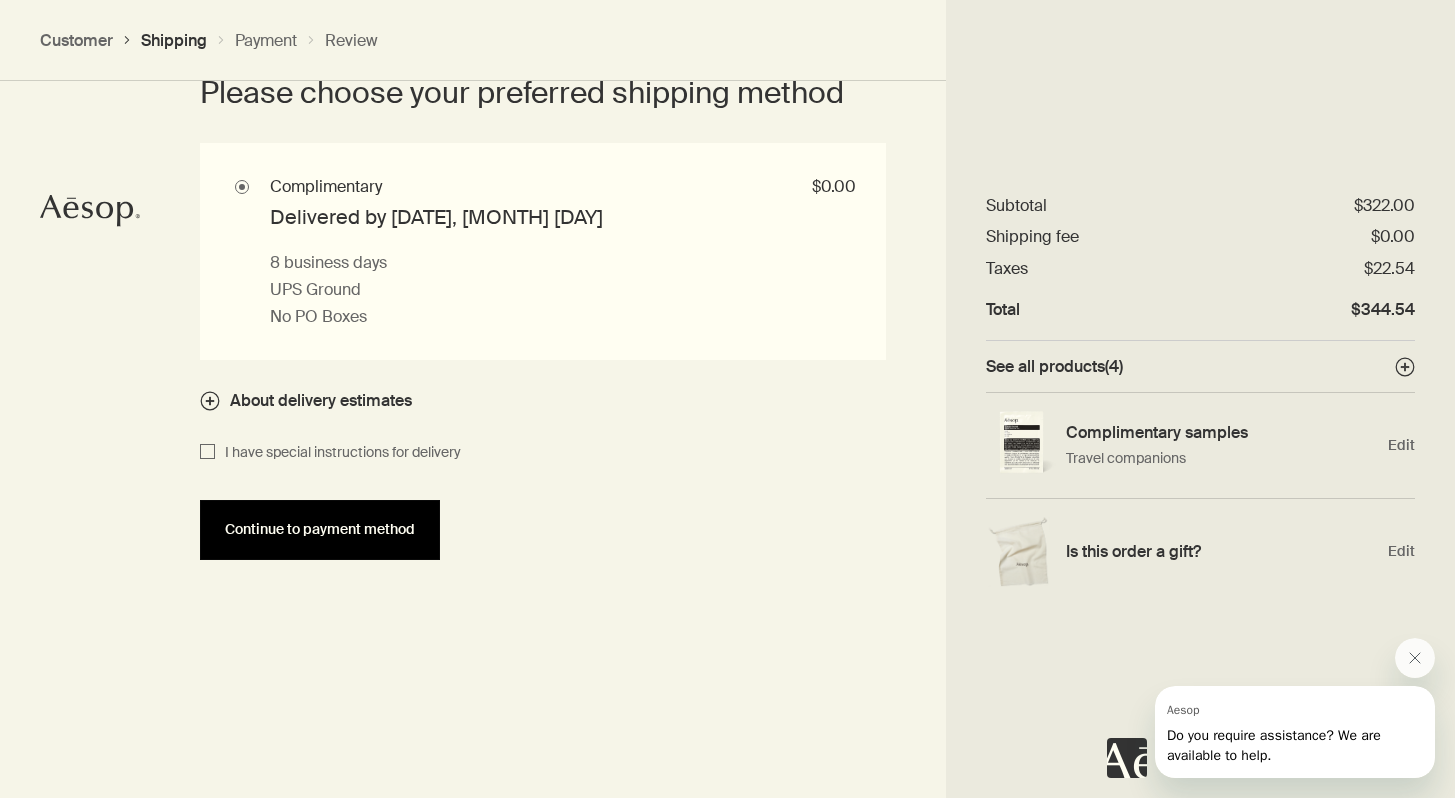 click on "Continue to payment method" at bounding box center [320, 529] 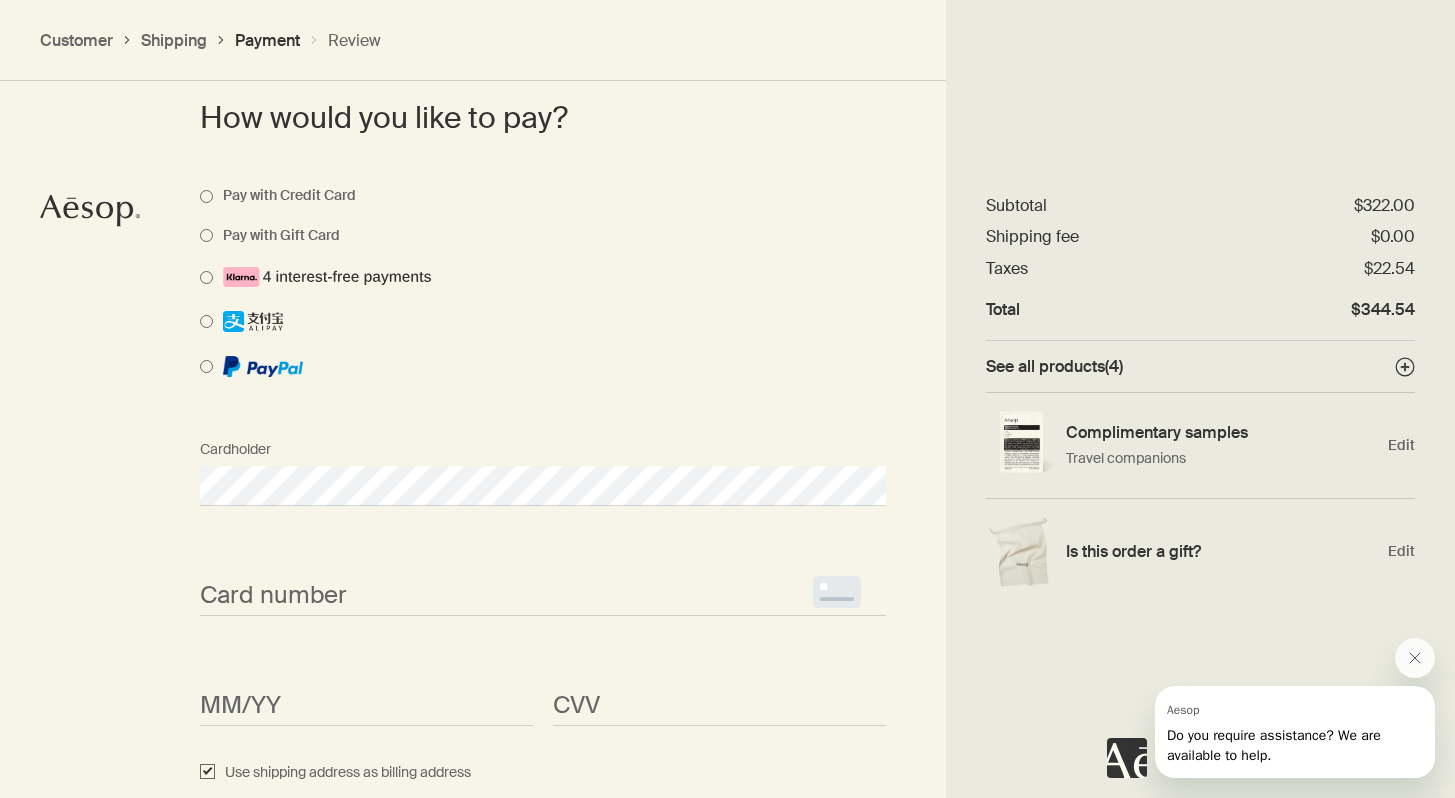 scroll, scrollTop: 1517, scrollLeft: 0, axis: vertical 